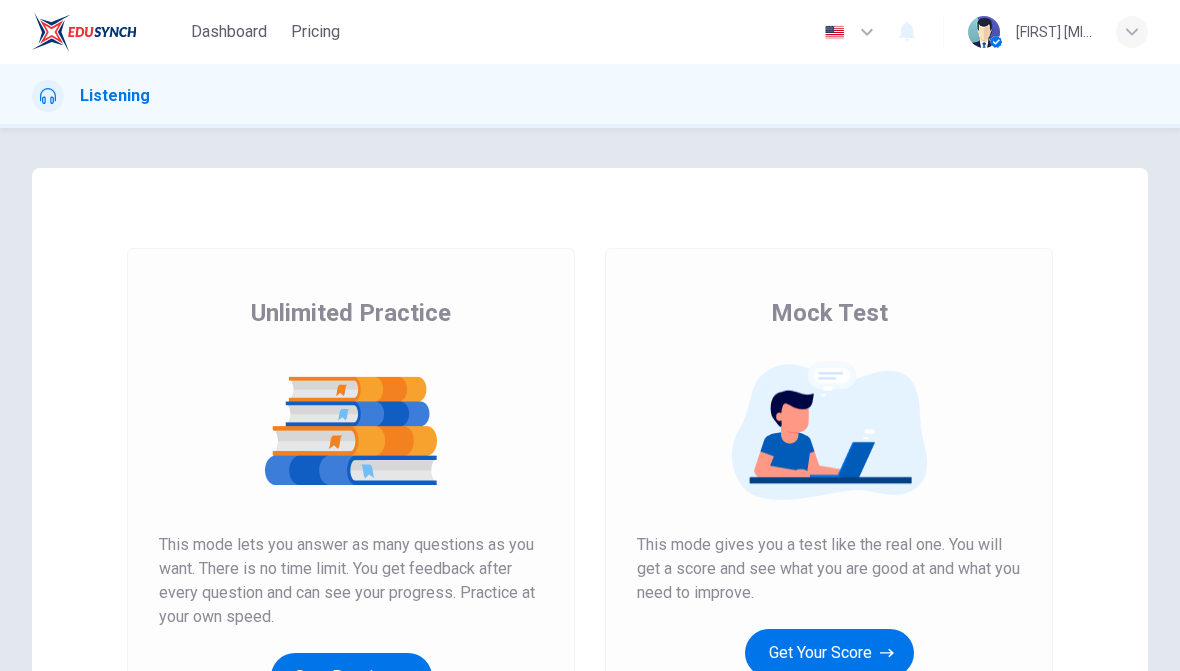 scroll, scrollTop: 0, scrollLeft: 0, axis: both 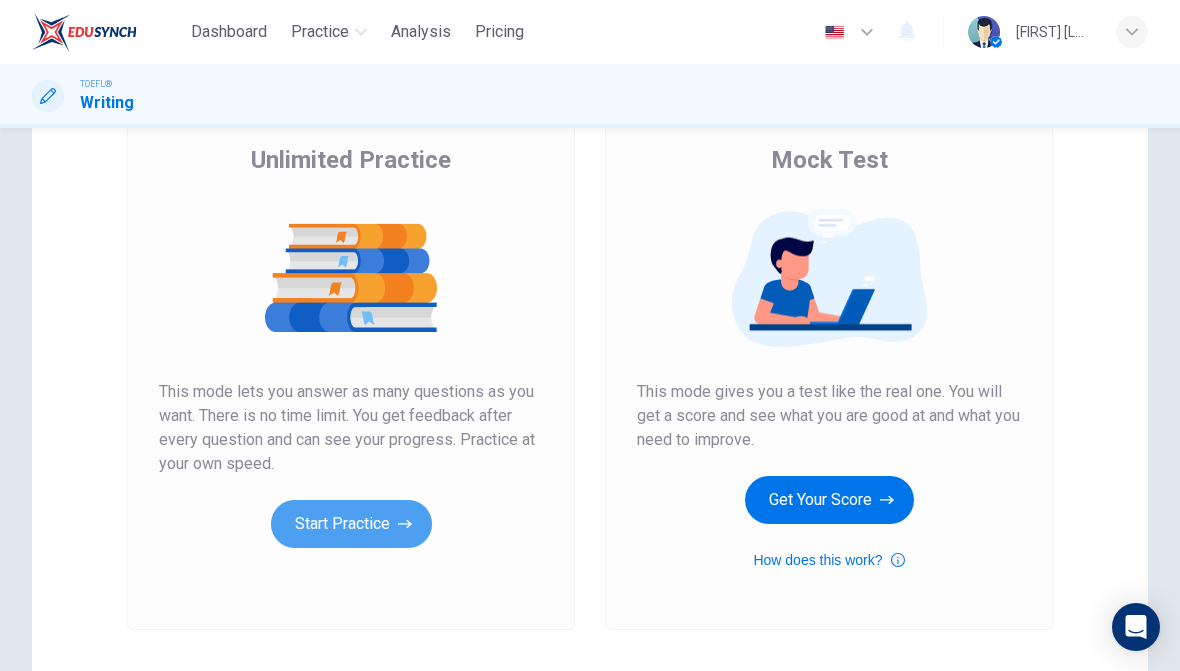click on "Start Practice" at bounding box center [351, 524] 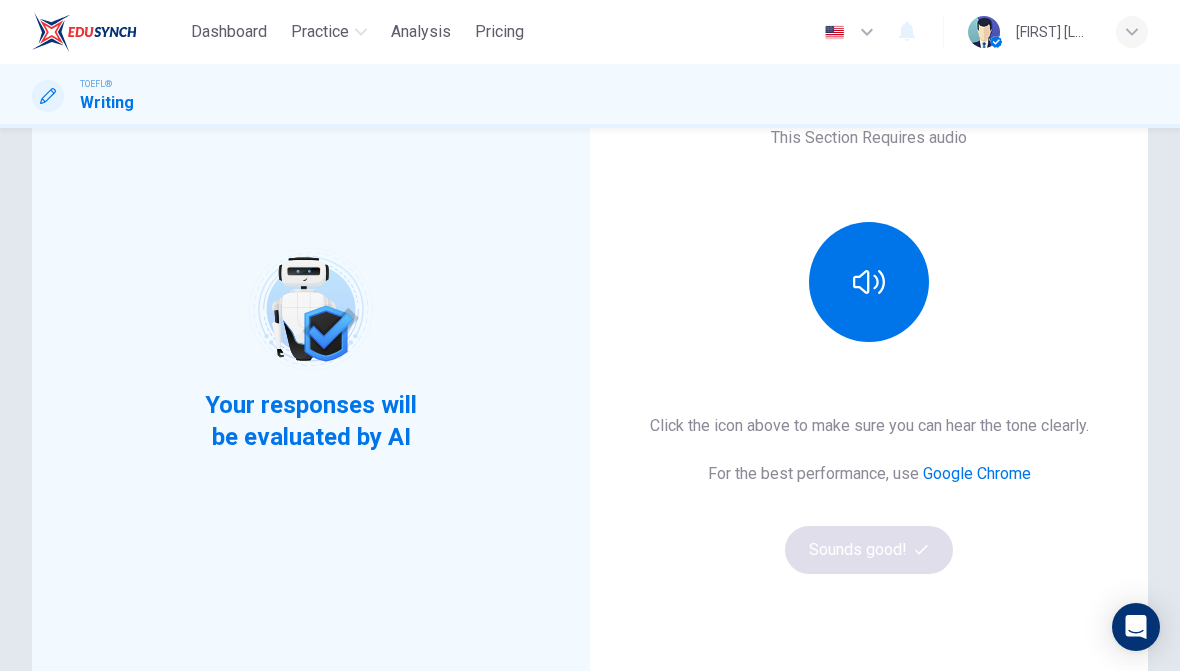scroll, scrollTop: 167, scrollLeft: 0, axis: vertical 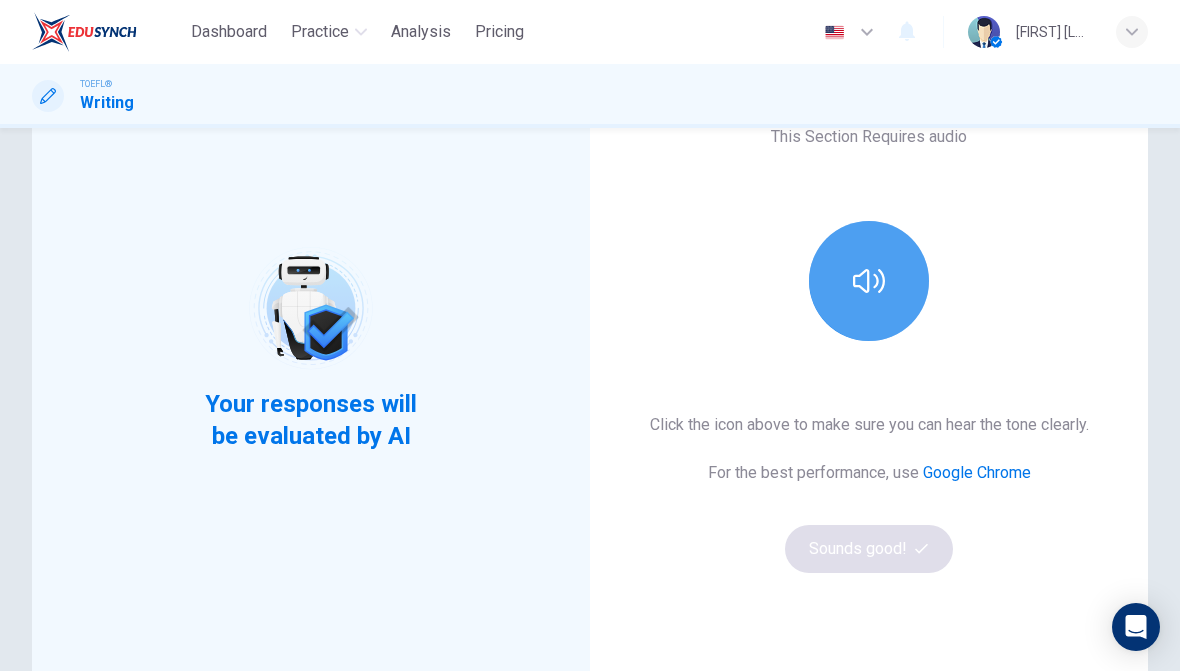 click at bounding box center [869, 281] 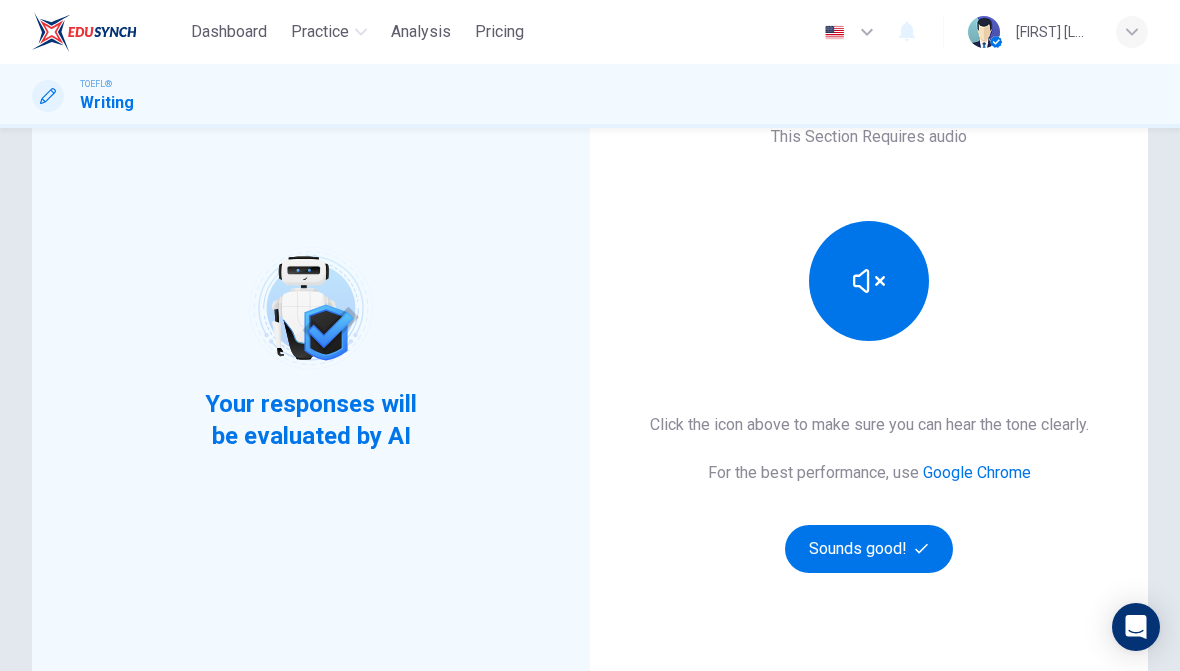 click on "Sounds good!" at bounding box center (869, 549) 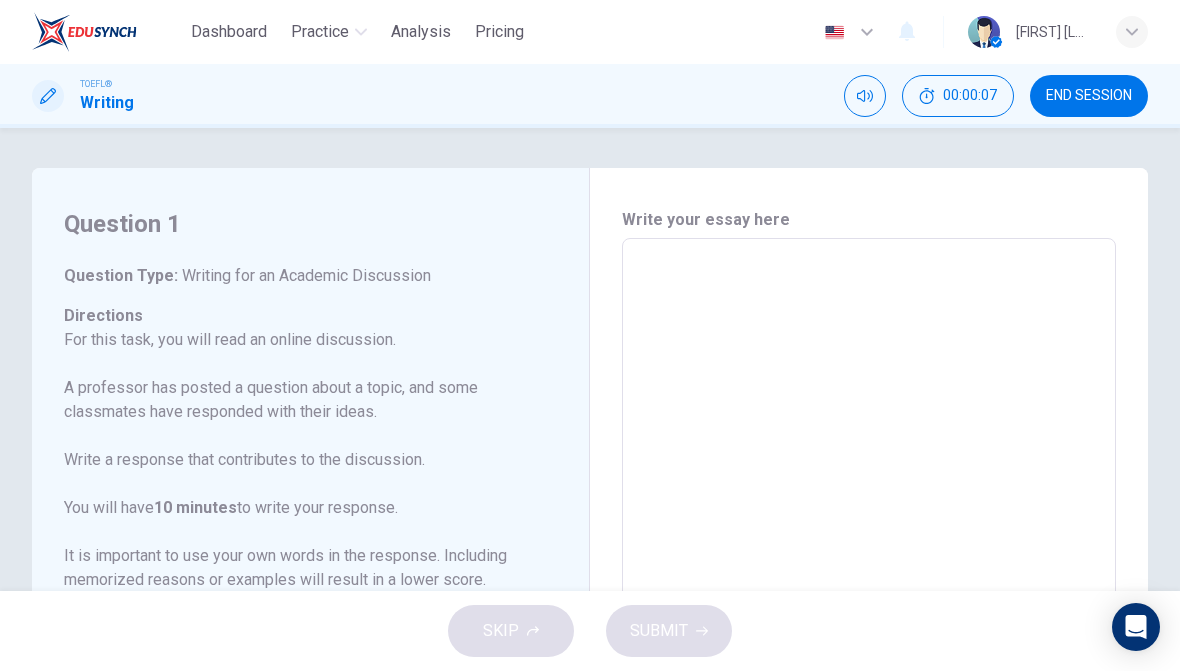 scroll, scrollTop: 0, scrollLeft: 0, axis: both 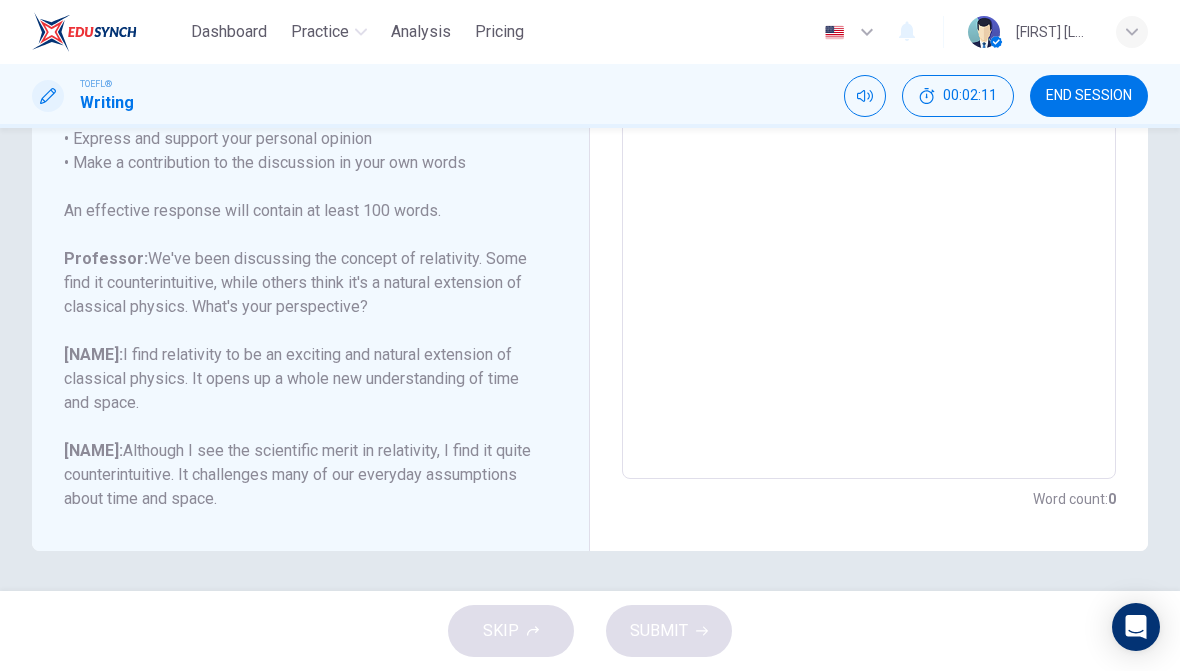 click on "SKIP SUBMIT" at bounding box center [590, 631] 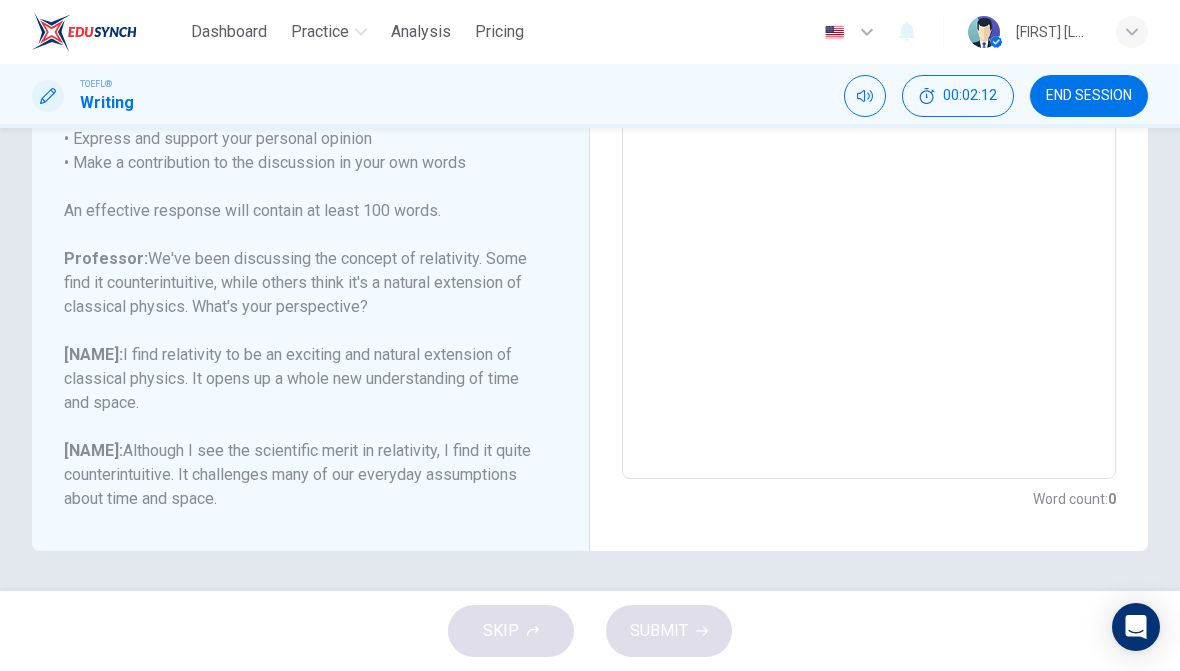 click on "SKIP SUBMIT" at bounding box center [590, 631] 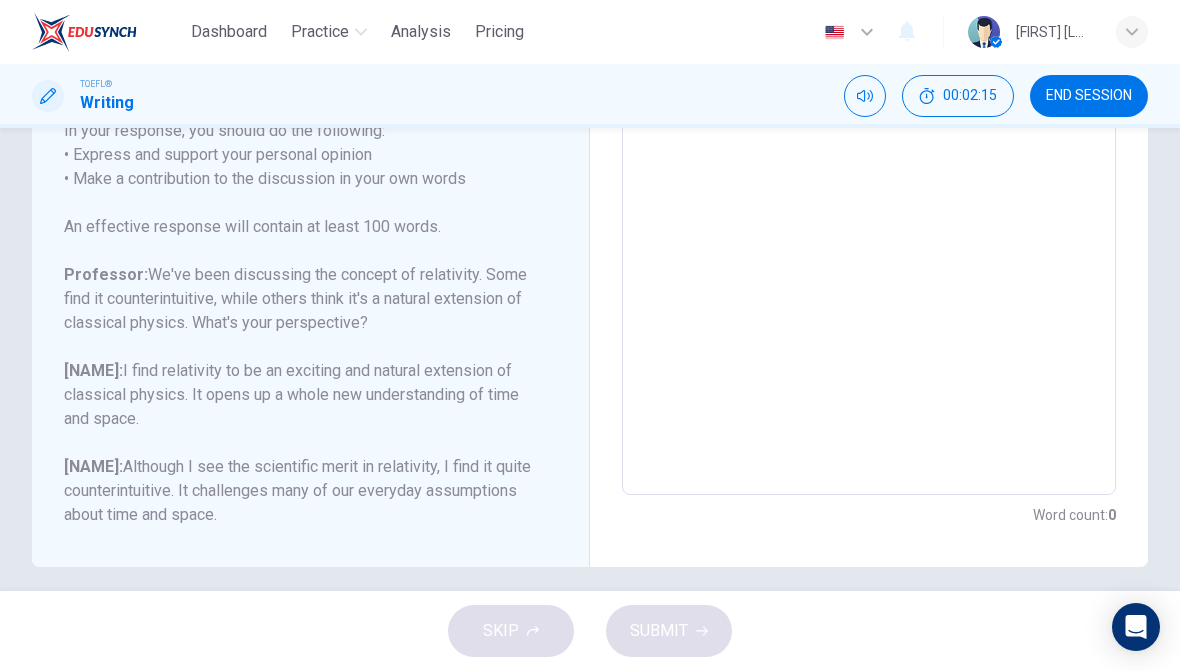 scroll, scrollTop: 414, scrollLeft: 0, axis: vertical 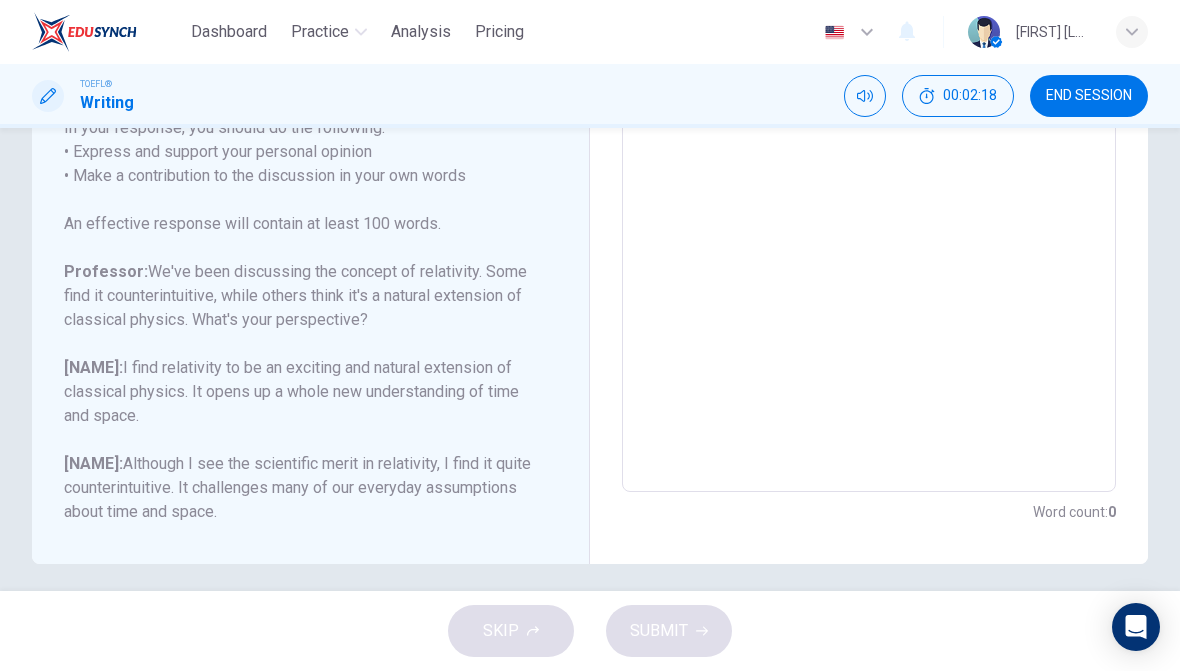 click on "END SESSION" at bounding box center [1089, 96] 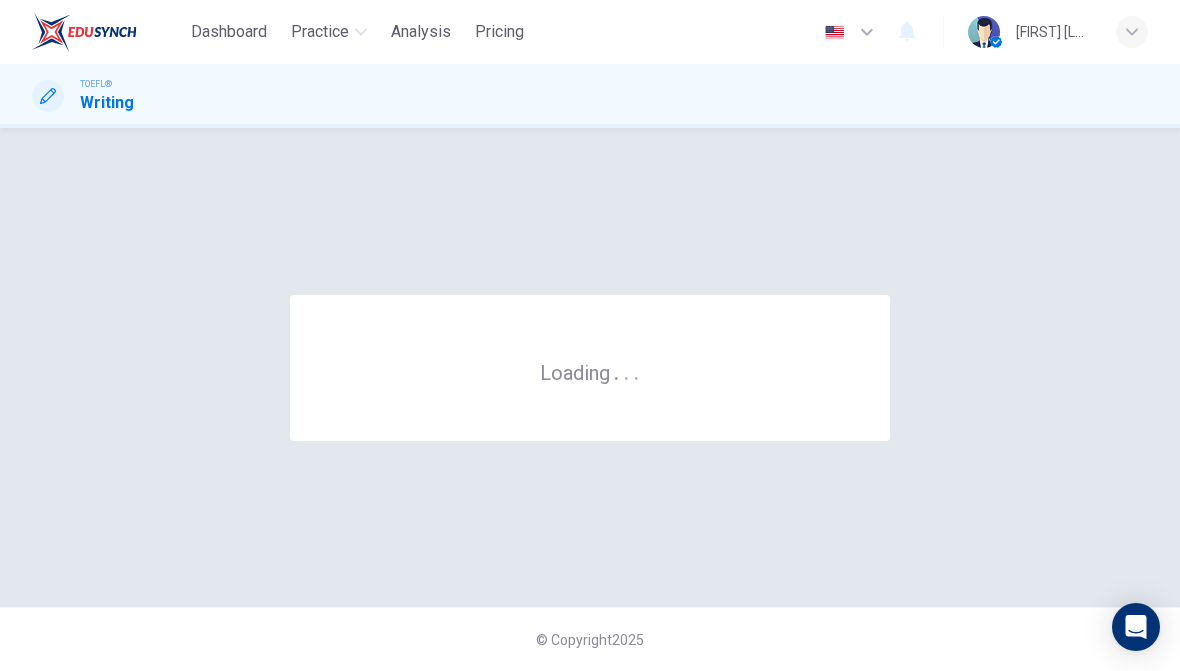 scroll, scrollTop: 0, scrollLeft: 0, axis: both 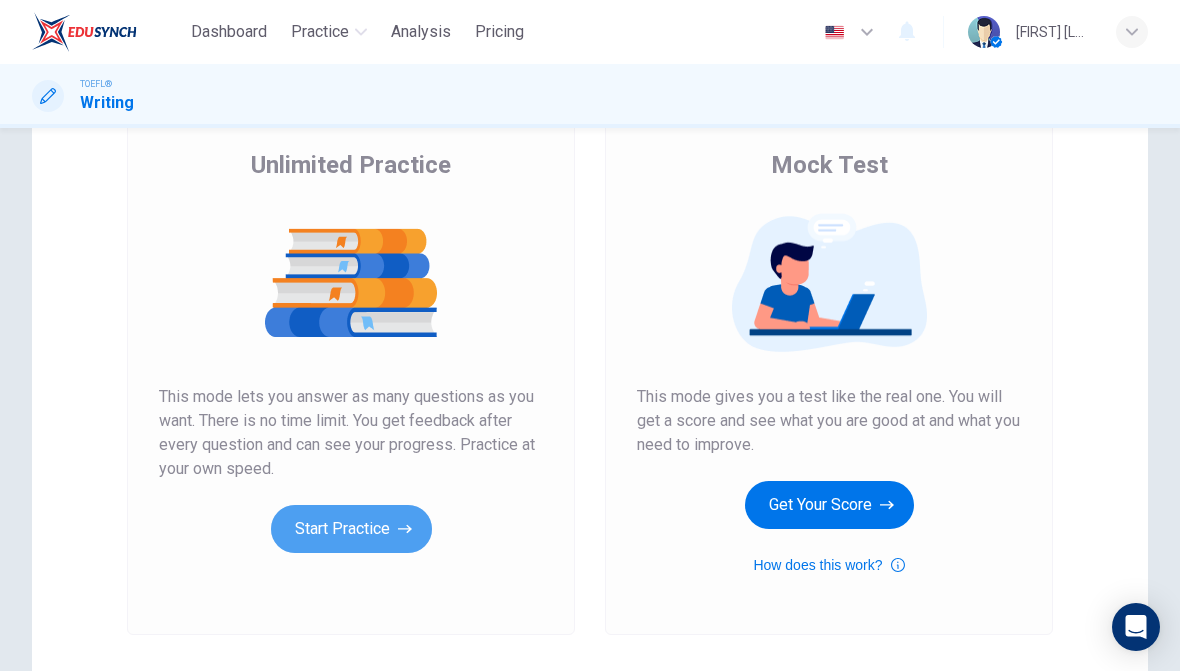 click on "Start Practice" at bounding box center (351, 529) 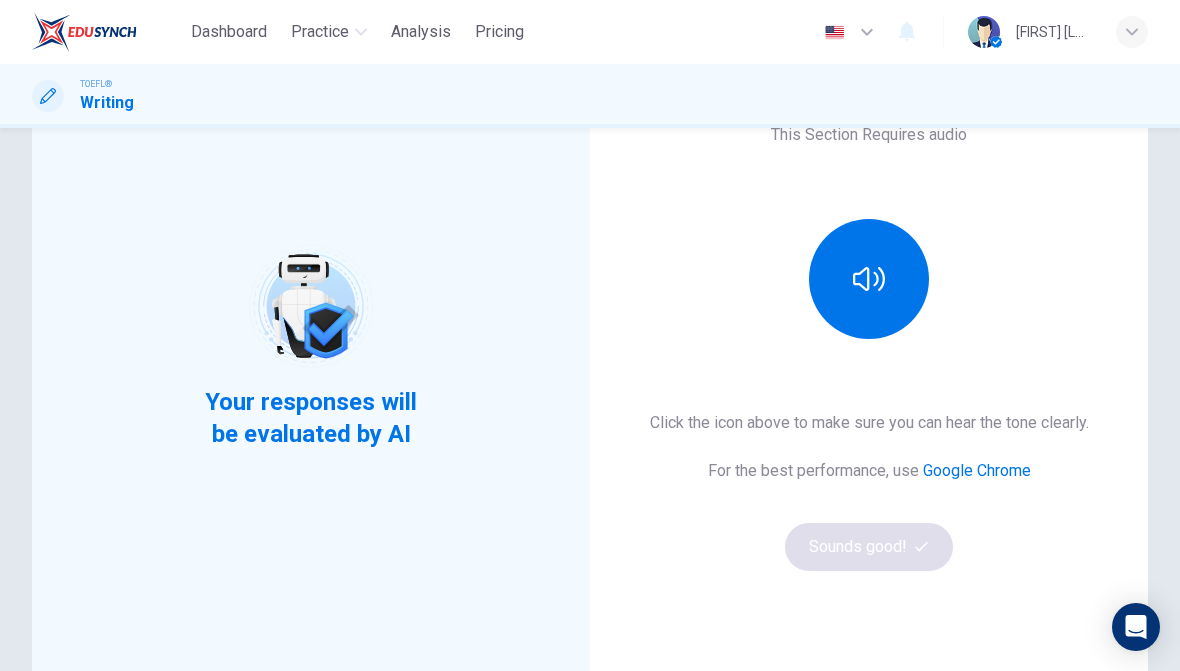 scroll, scrollTop: 170, scrollLeft: 0, axis: vertical 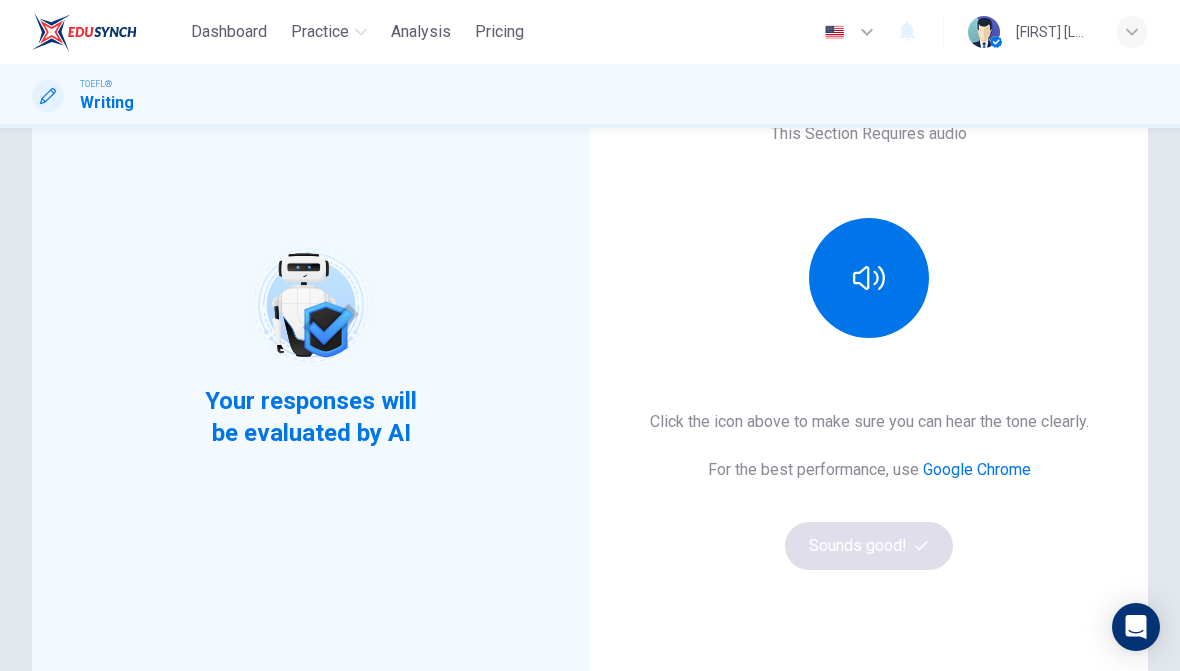 click at bounding box center [869, 278] 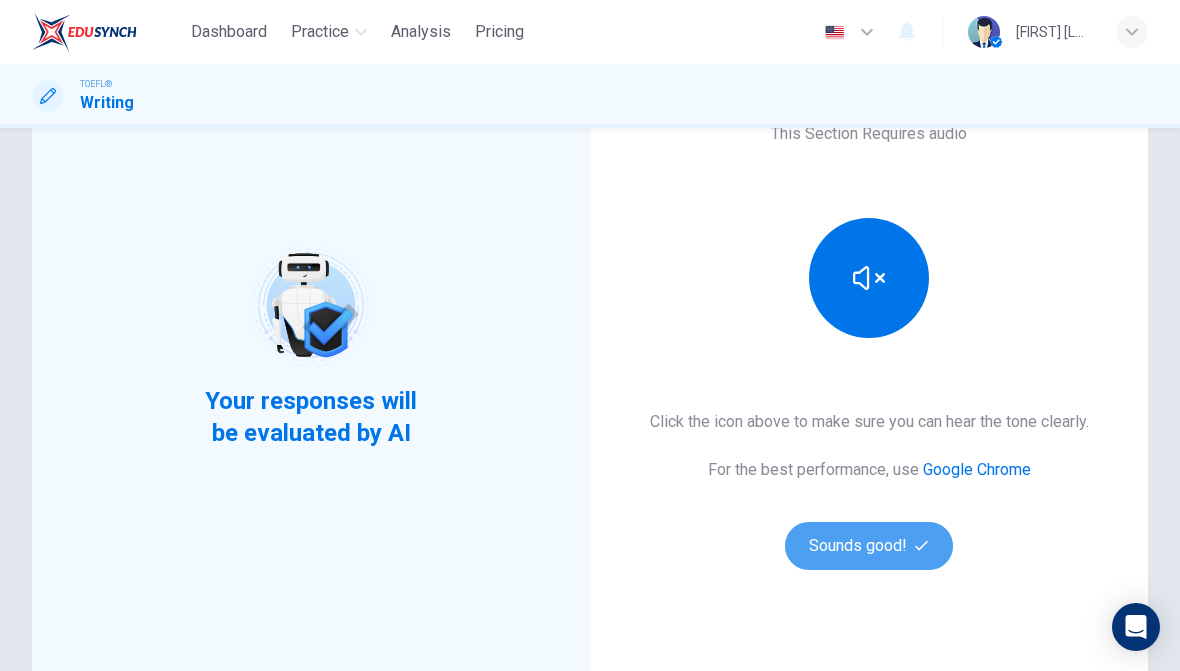 click on "Sounds good!" at bounding box center (869, 546) 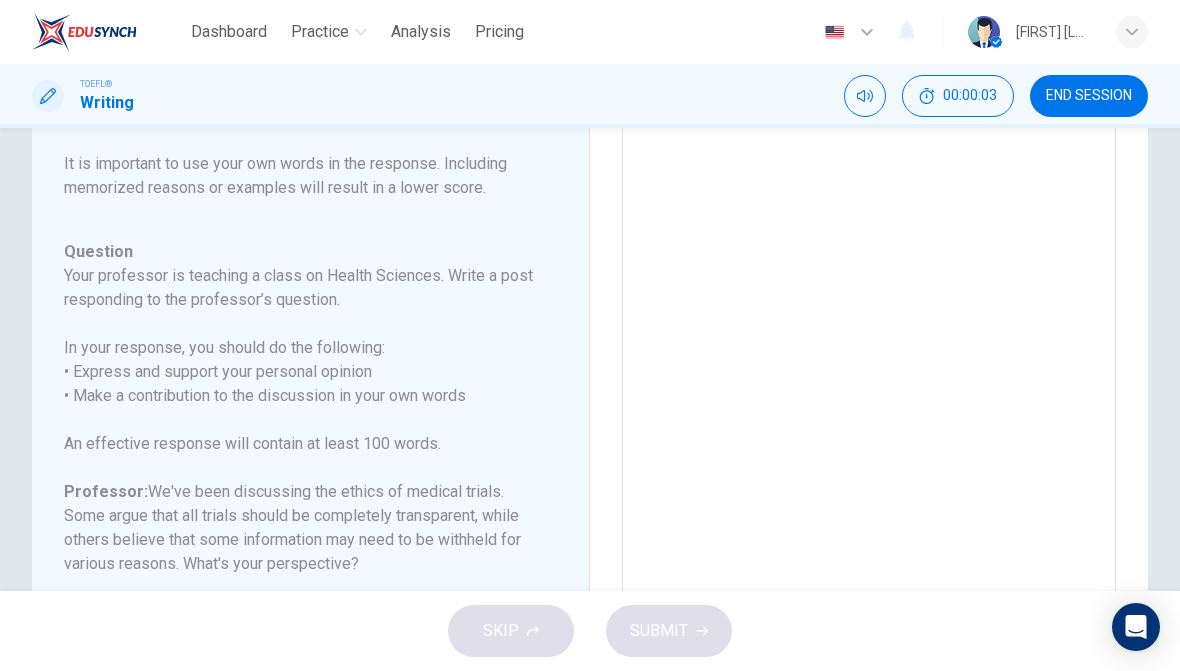 scroll, scrollTop: 222, scrollLeft: 0, axis: vertical 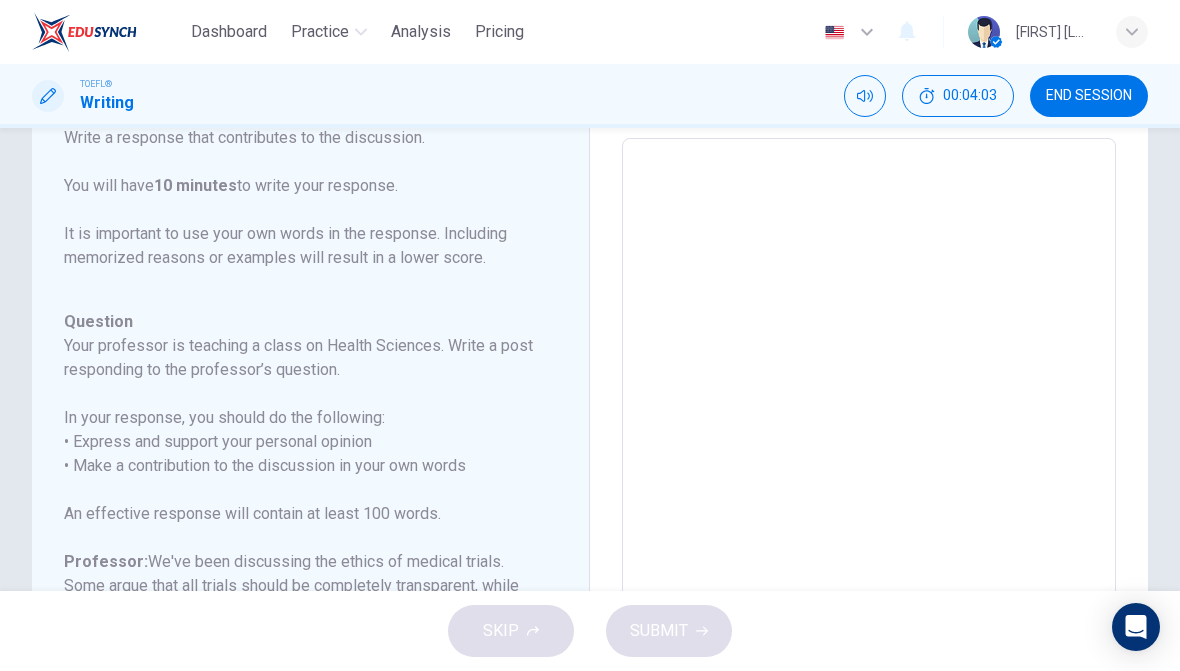 click at bounding box center [869, 472] 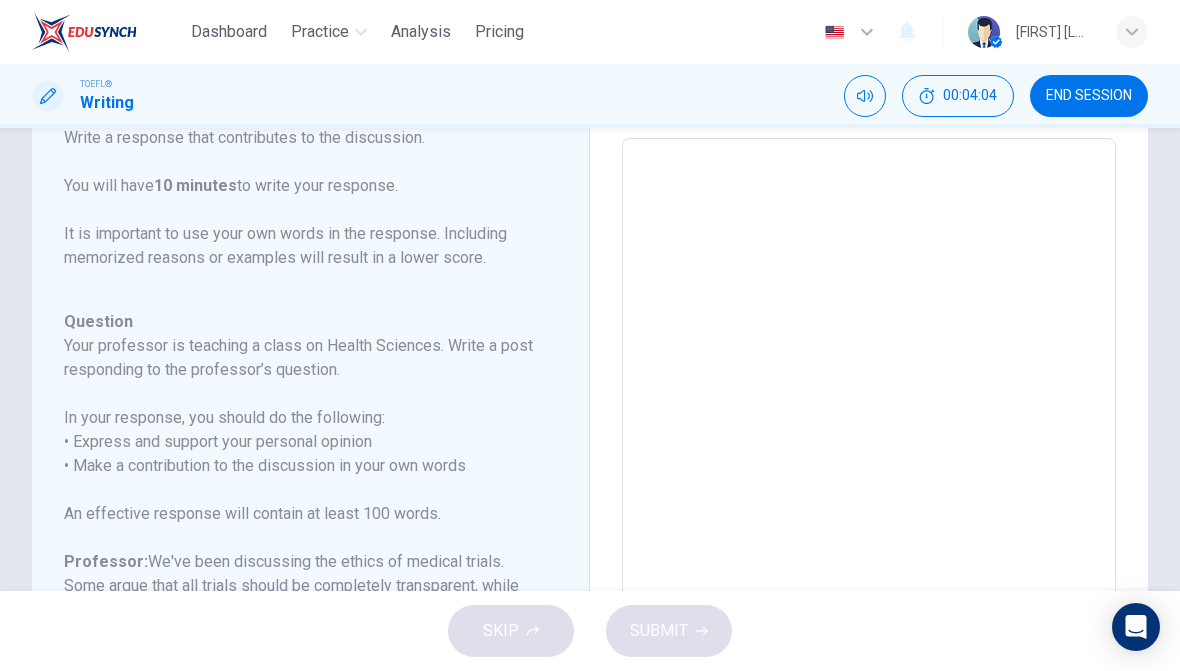 type on "I" 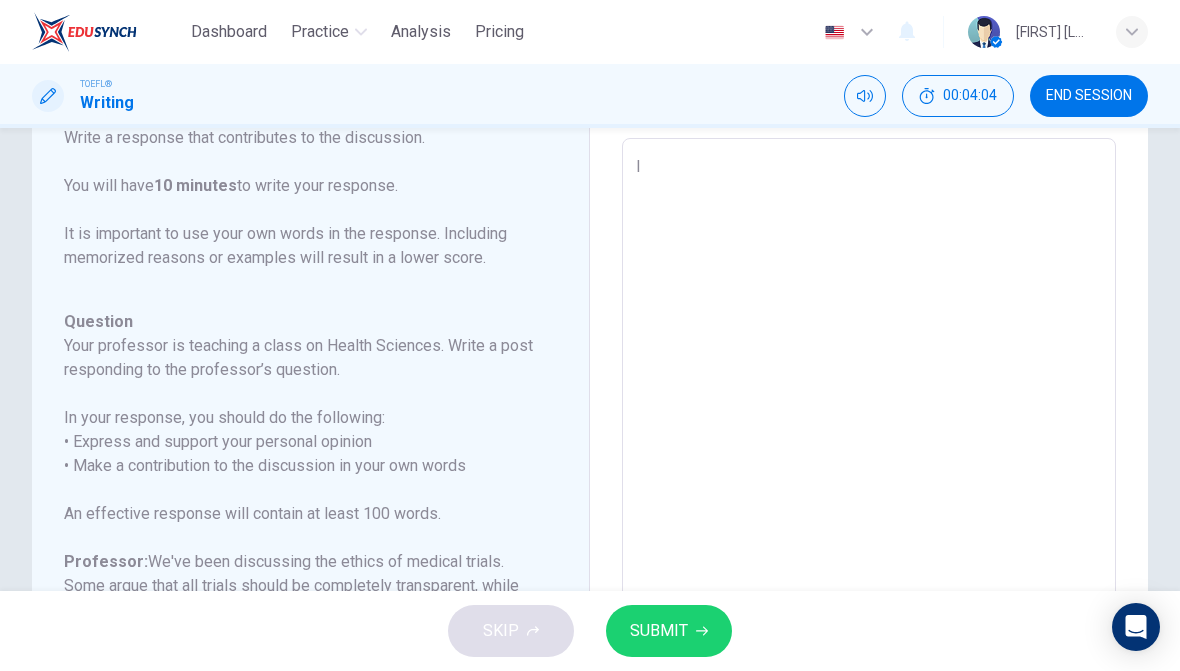 type on "x" 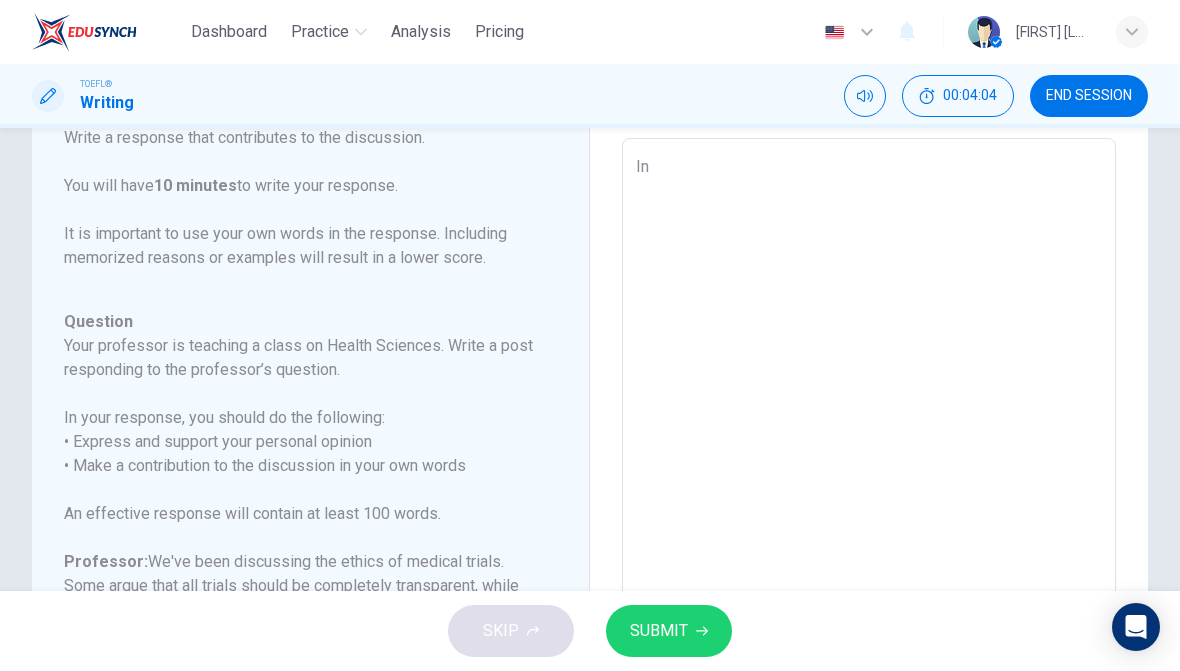 type on "x" 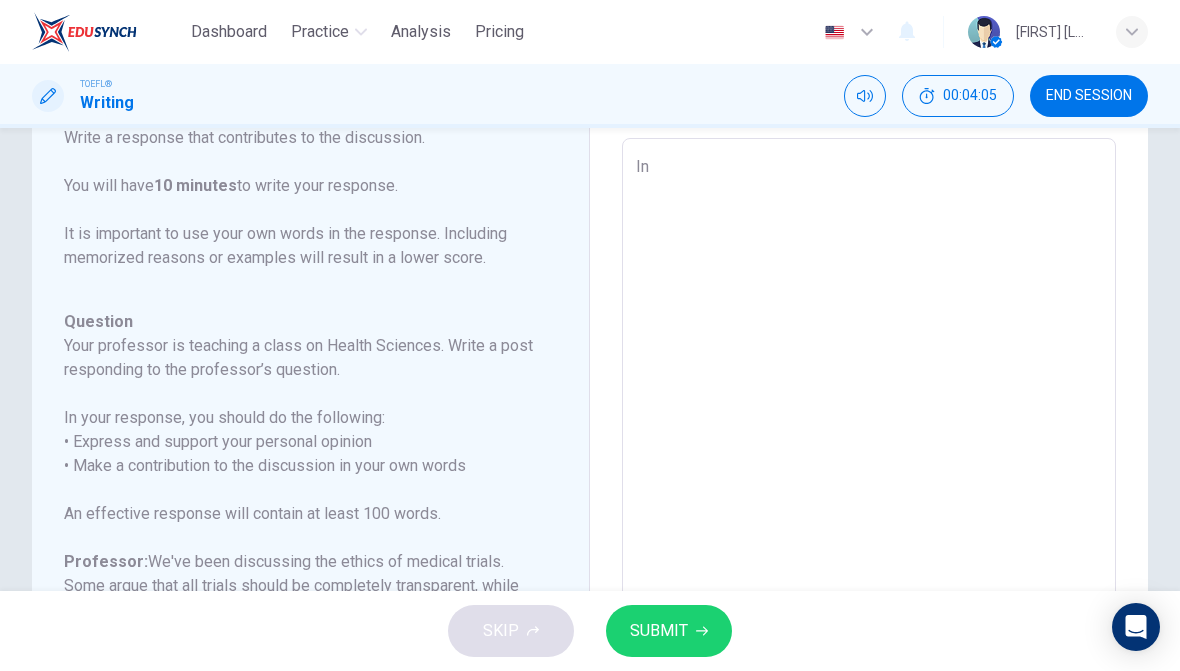 type on "In m" 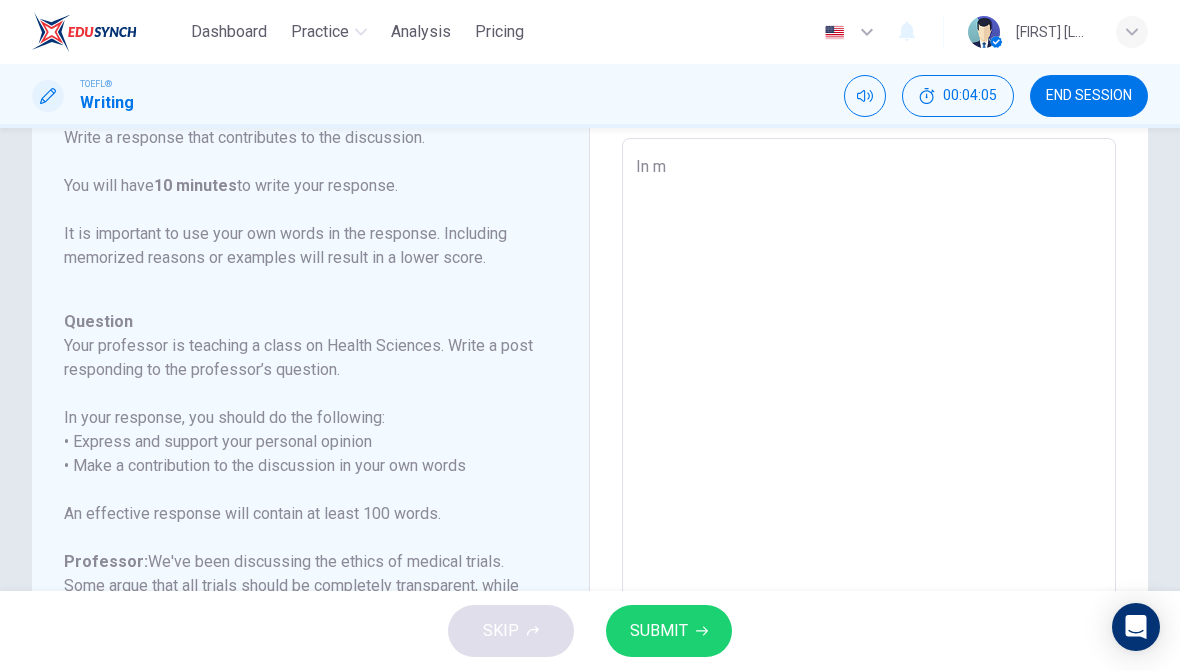 type on "x" 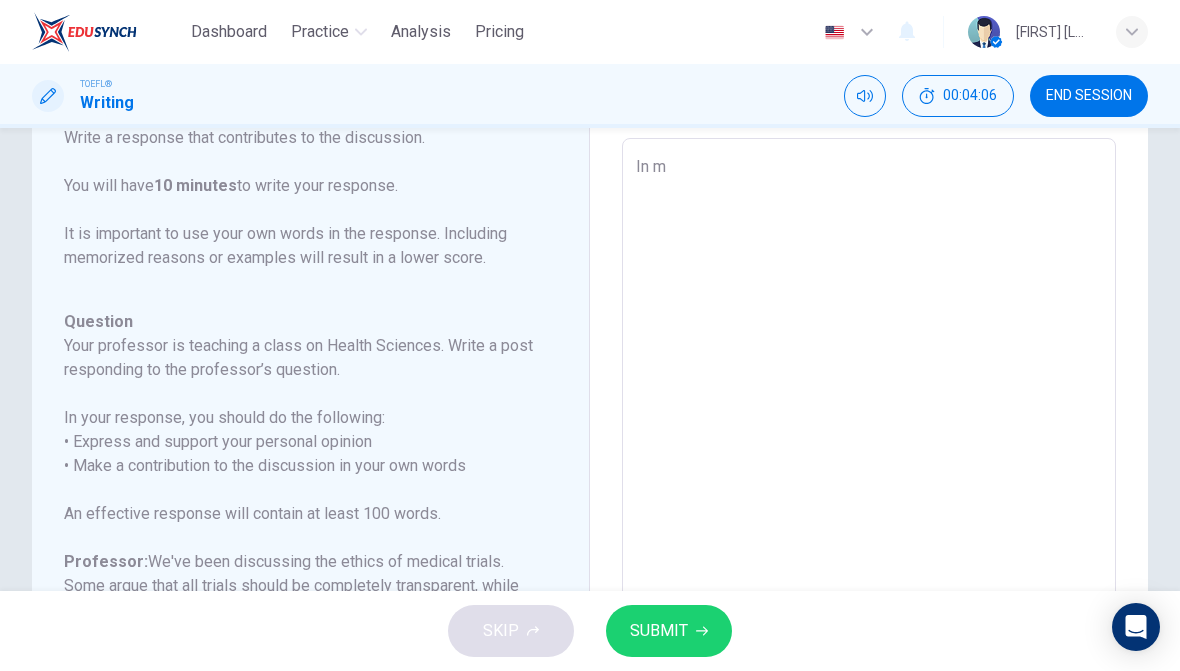 type on "In my" 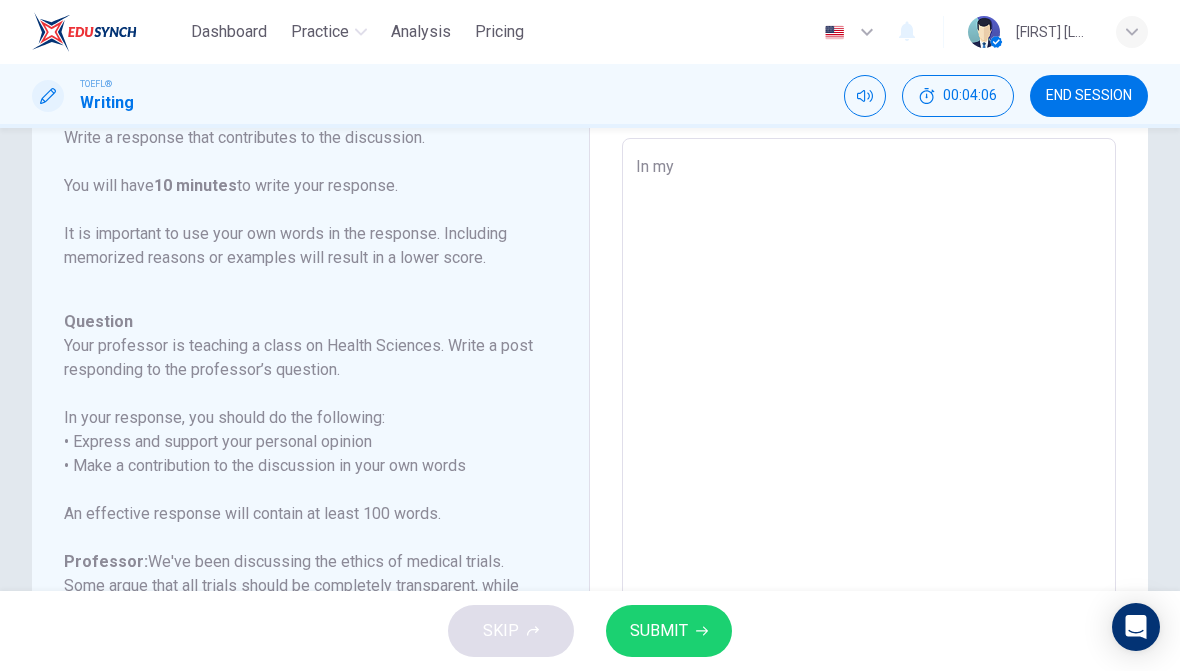 type on "x" 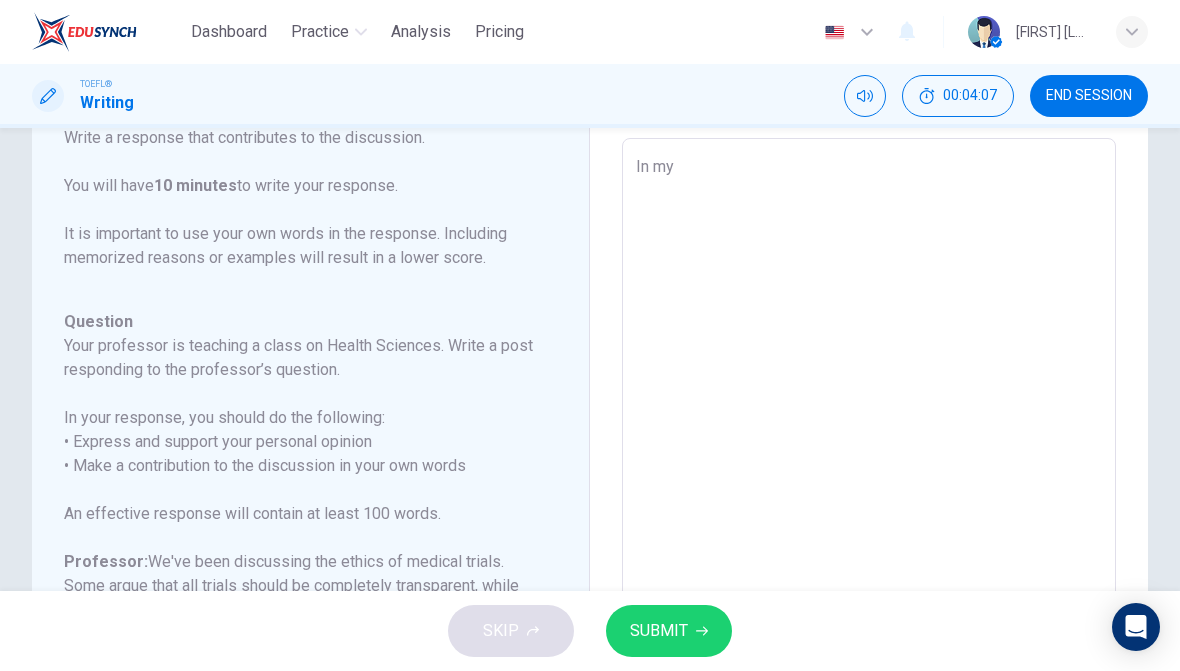 type on "In my o" 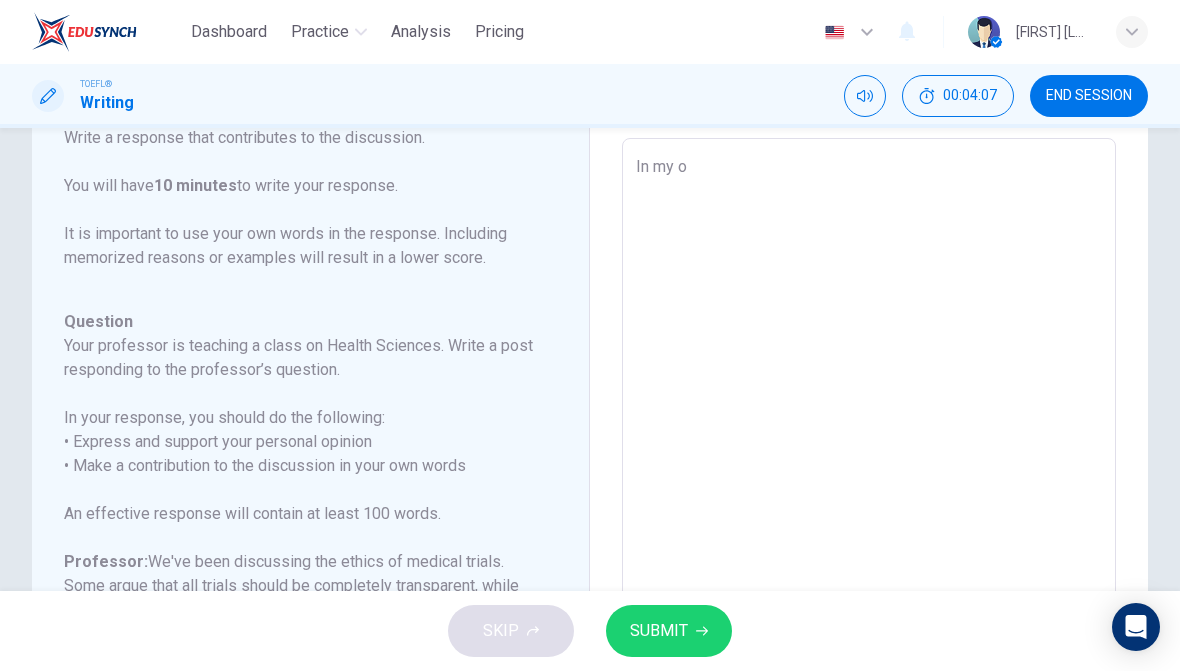type on "x" 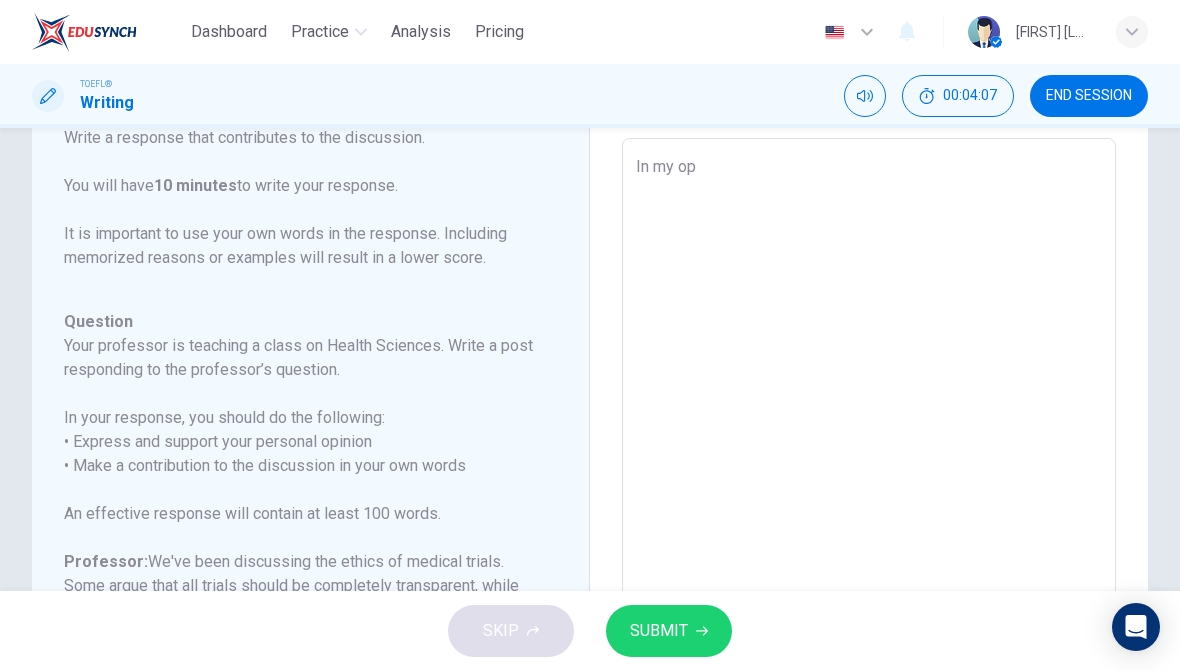 type on "x" 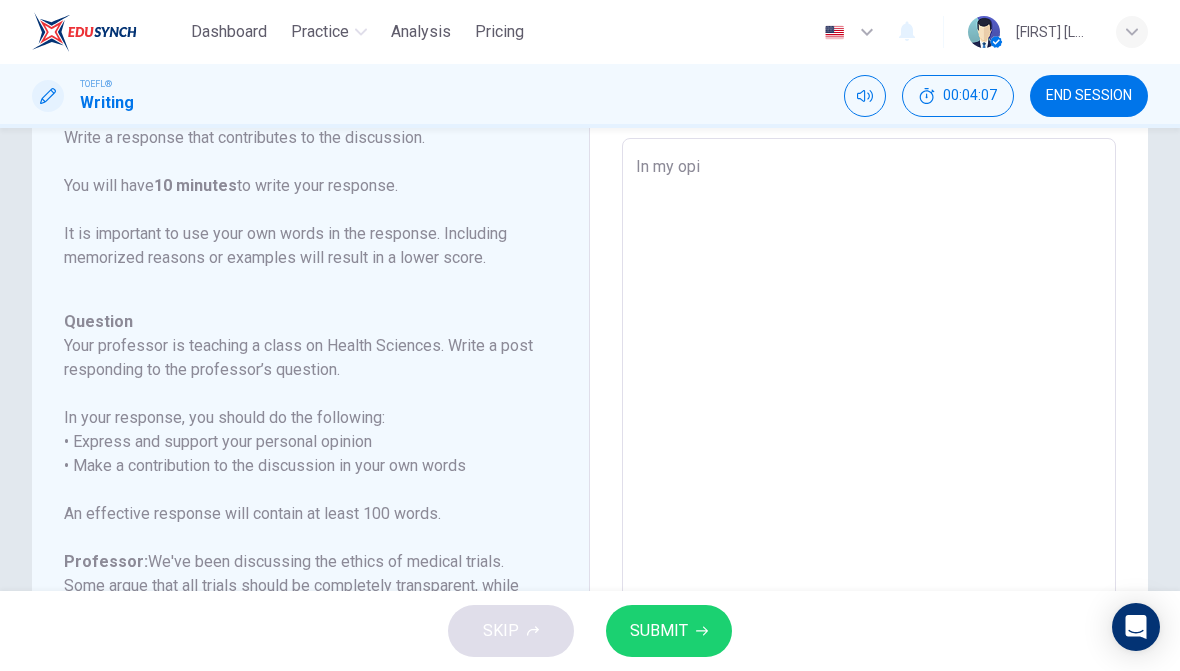 type on "x" 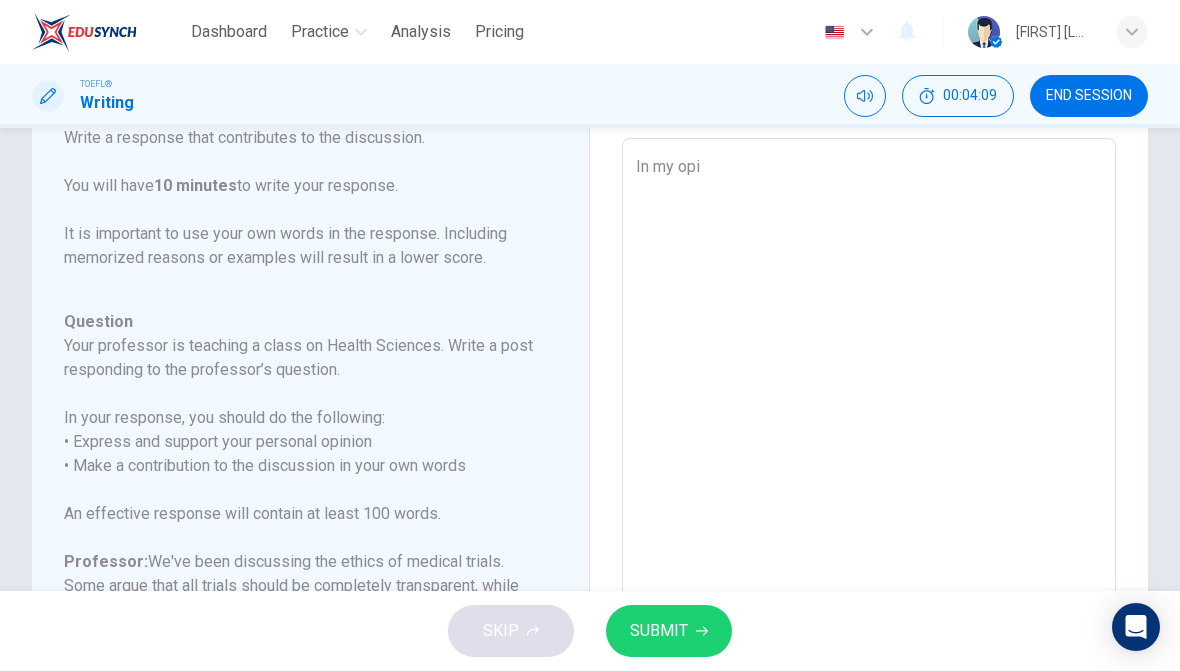 type on "In my opin" 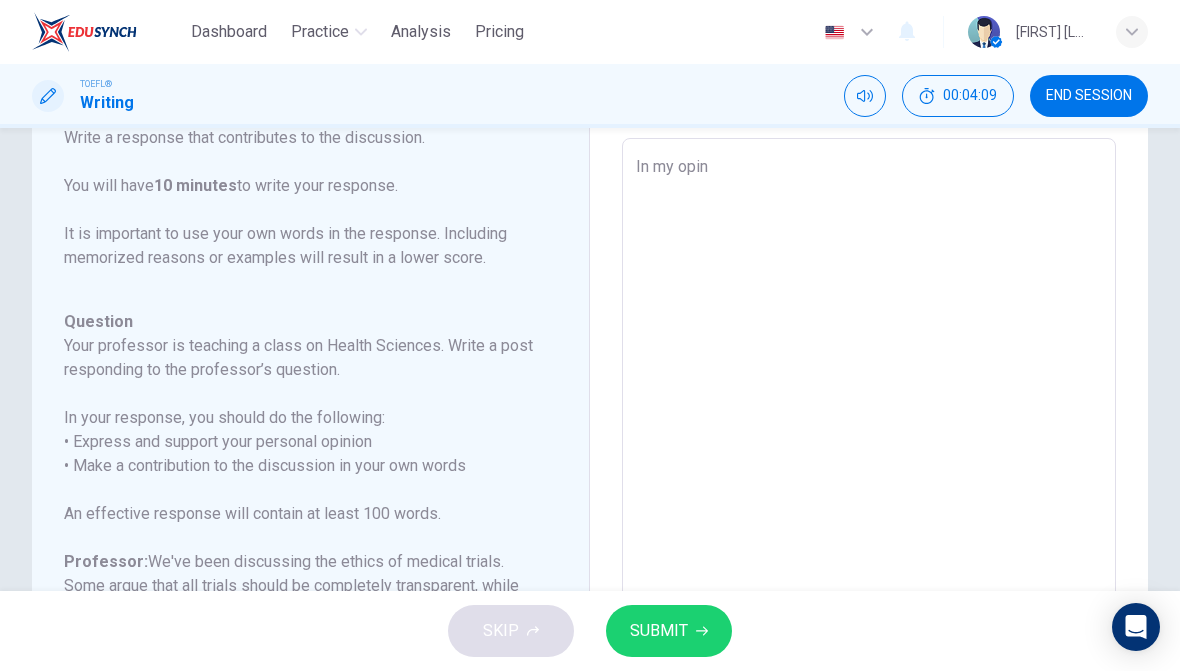 type on "x" 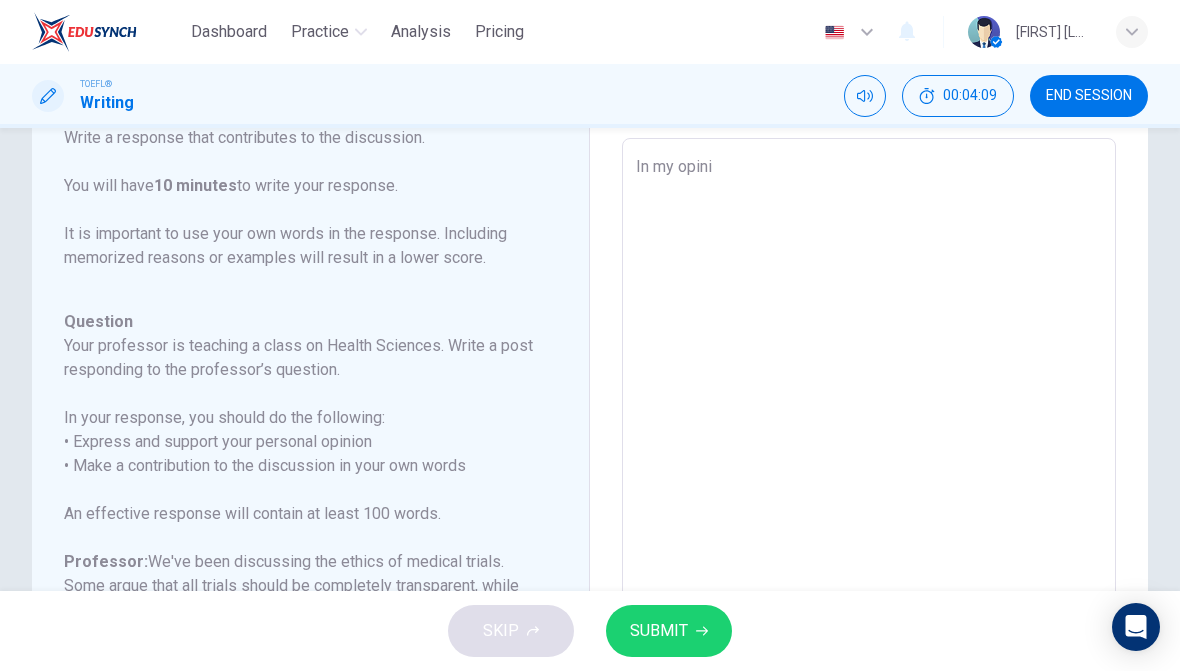 type on "x" 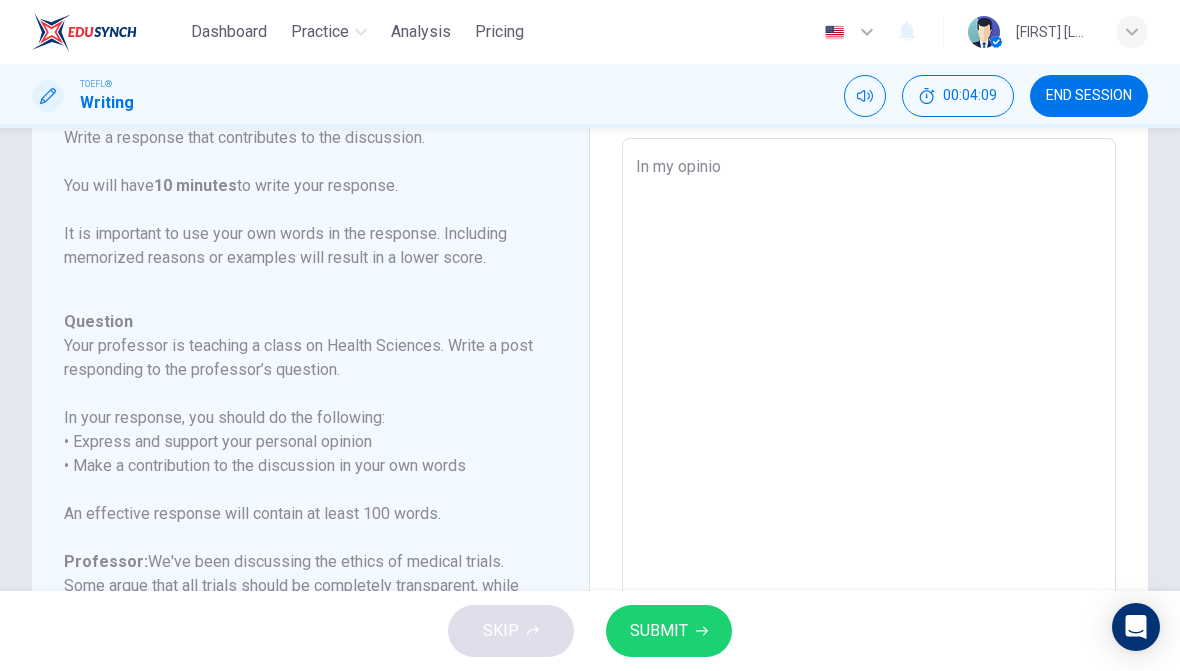 type on "x" 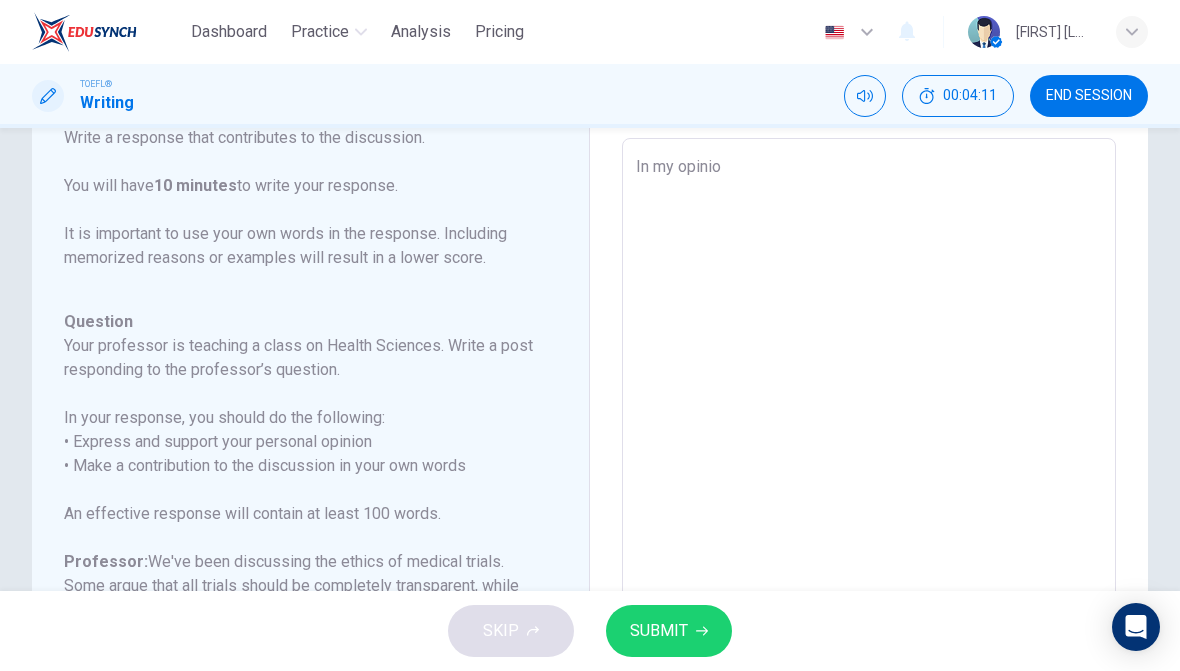 type on "In my opinion" 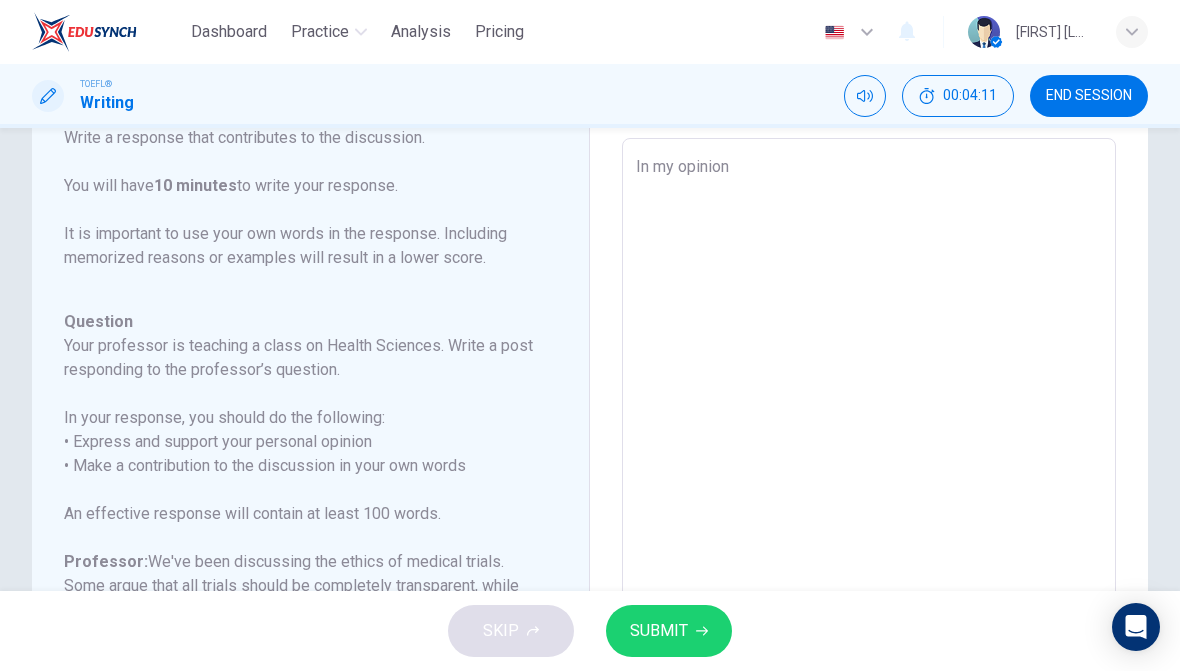 type on "x" 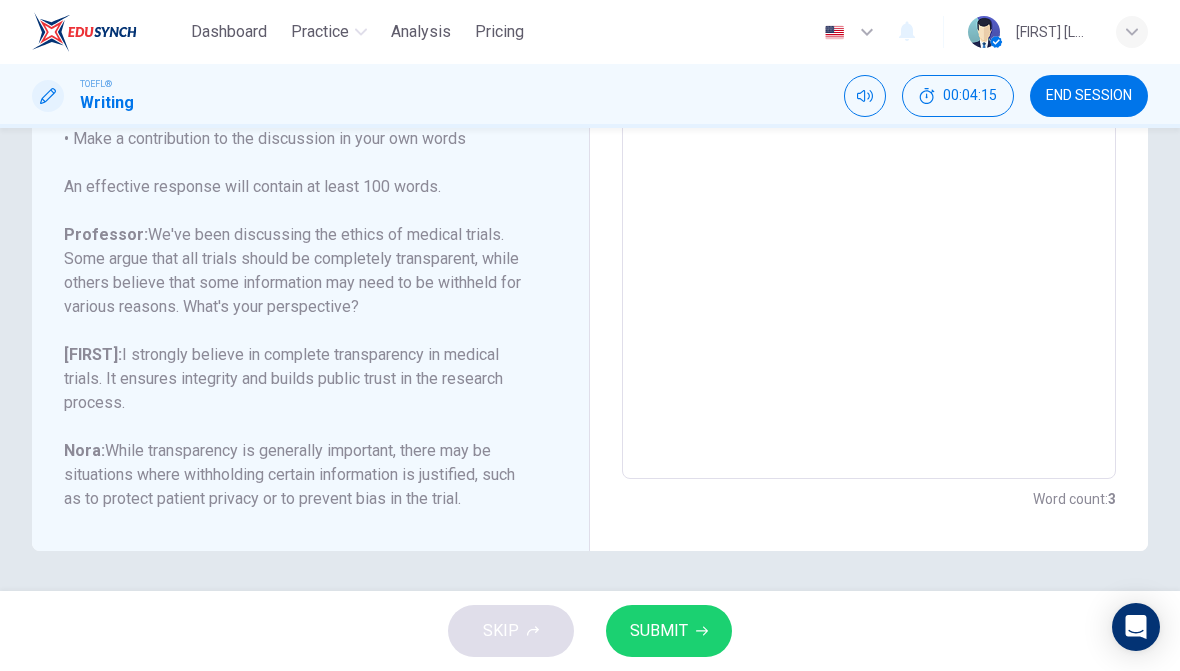 scroll, scrollTop: 427, scrollLeft: 0, axis: vertical 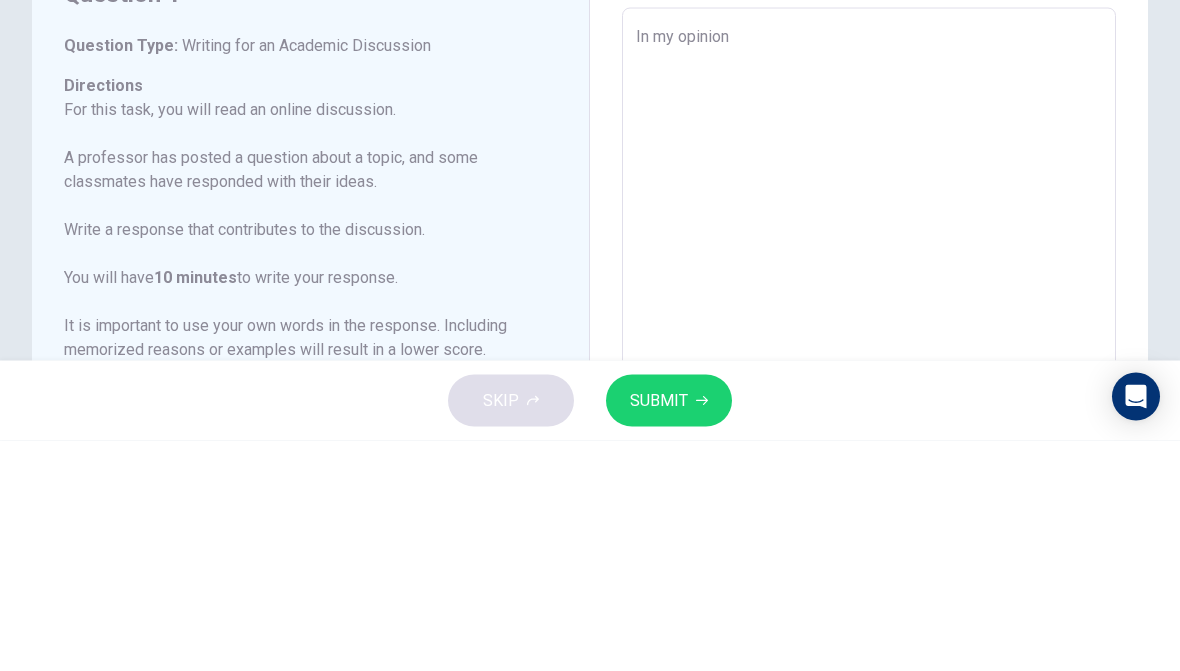 type on "In my opinion" 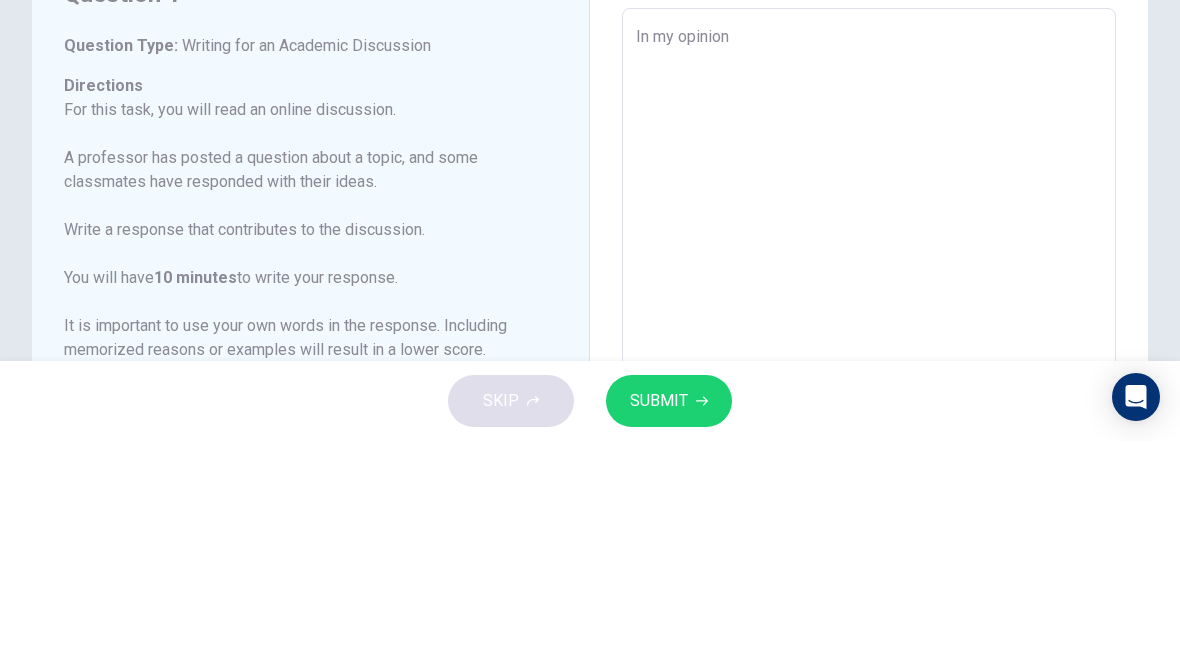 type on "In my opinion I" 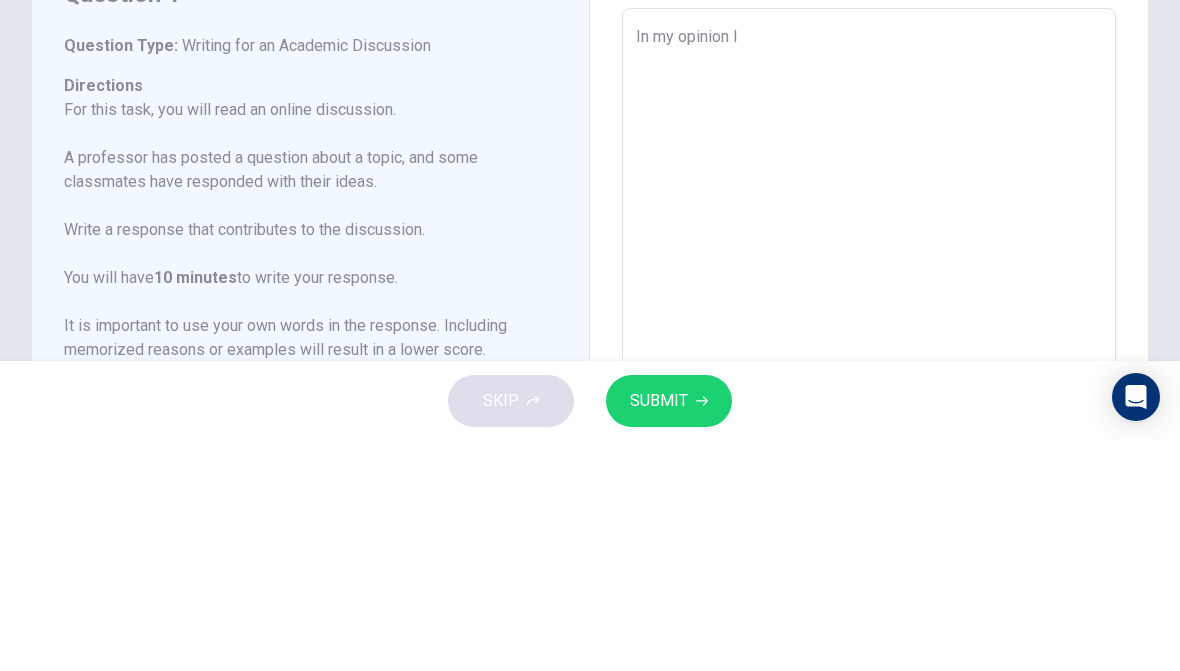 type on "x" 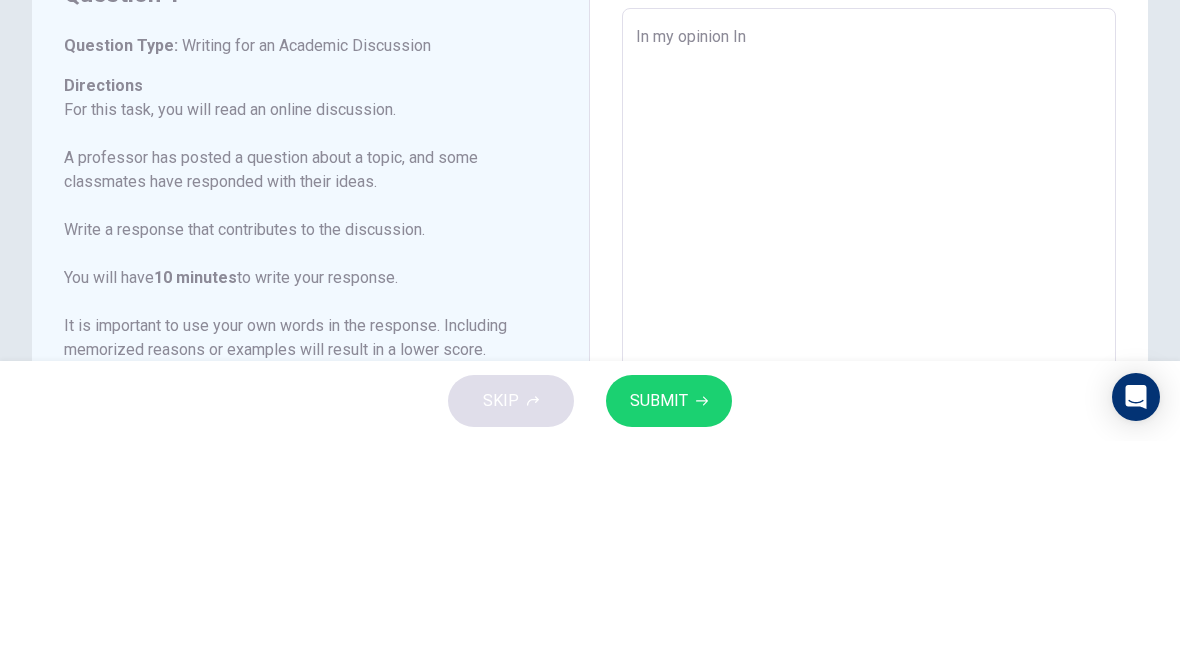 type on "x" 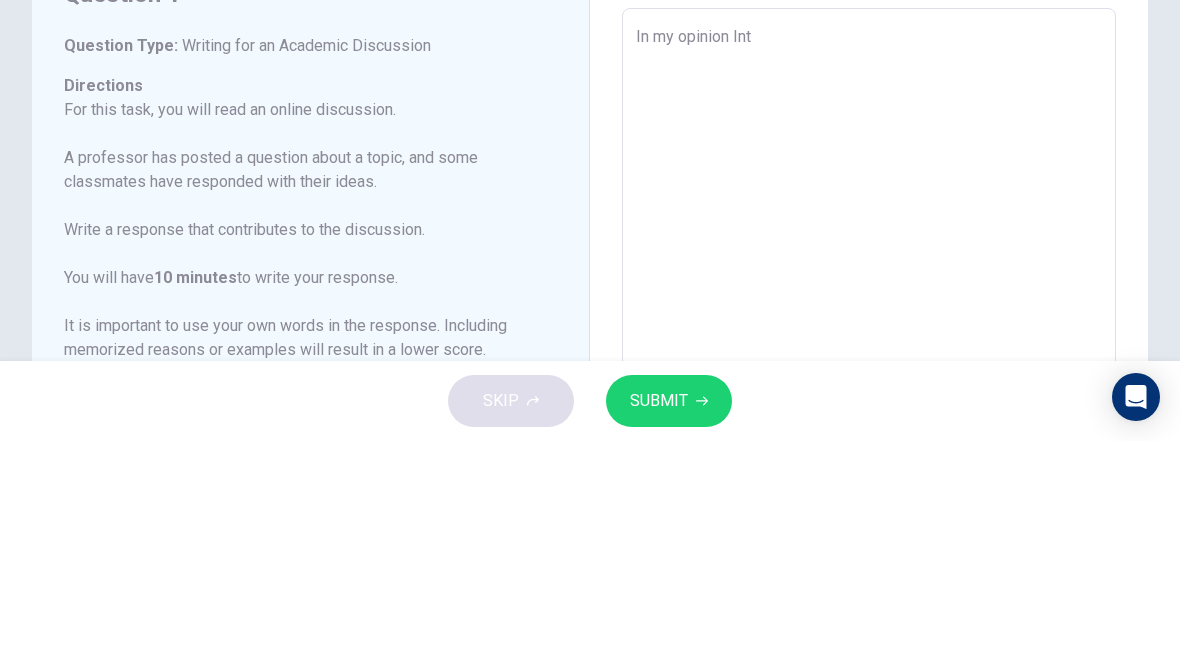 type on "x" 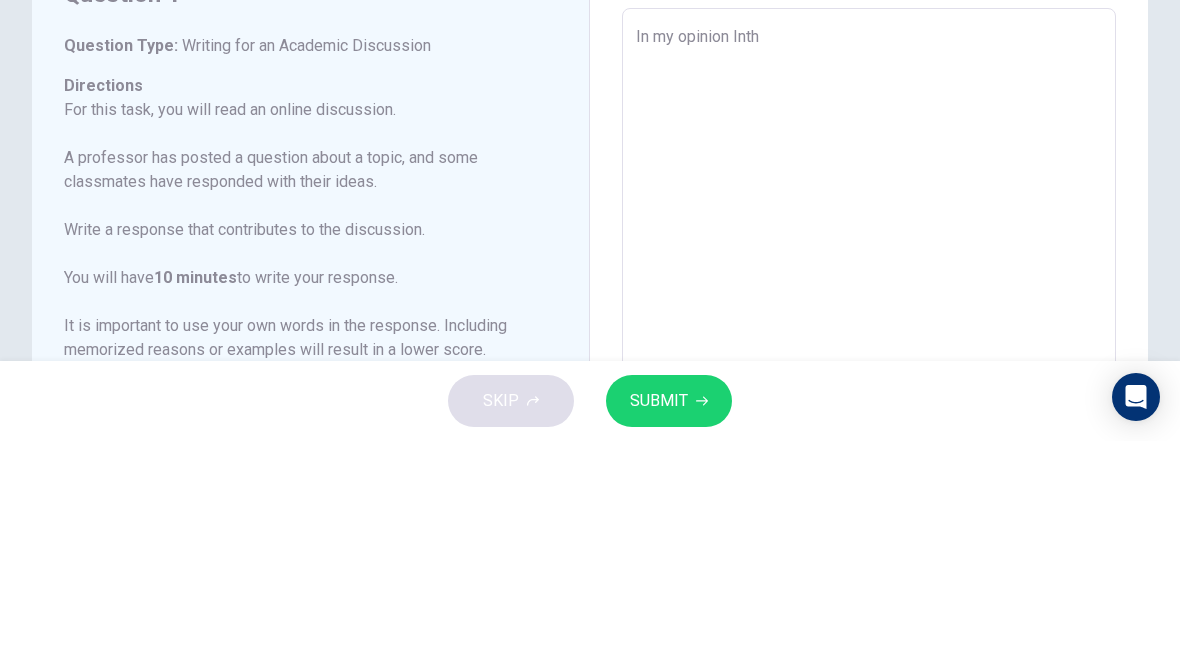 type on "x" 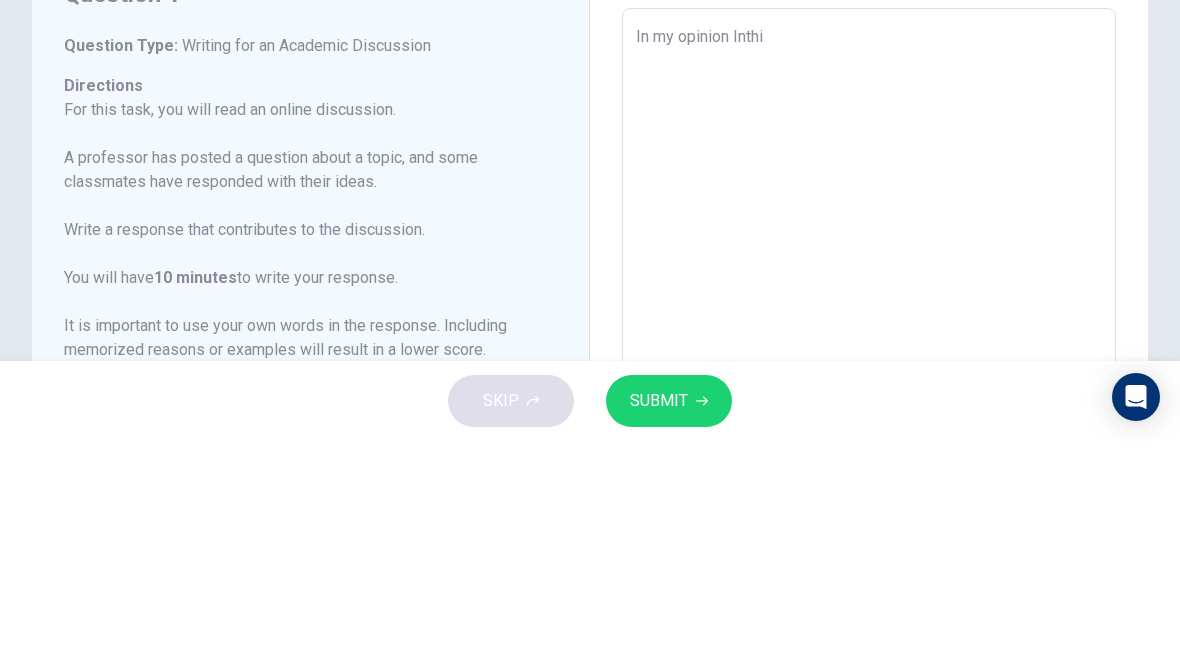 type on "x" 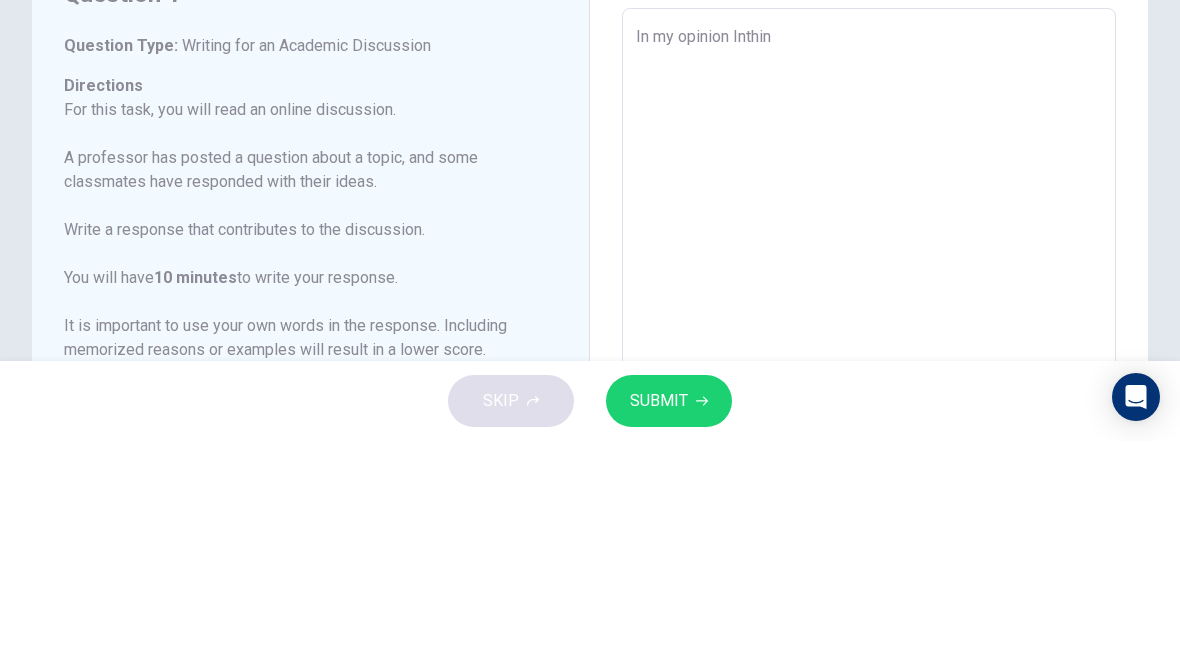 type on "x" 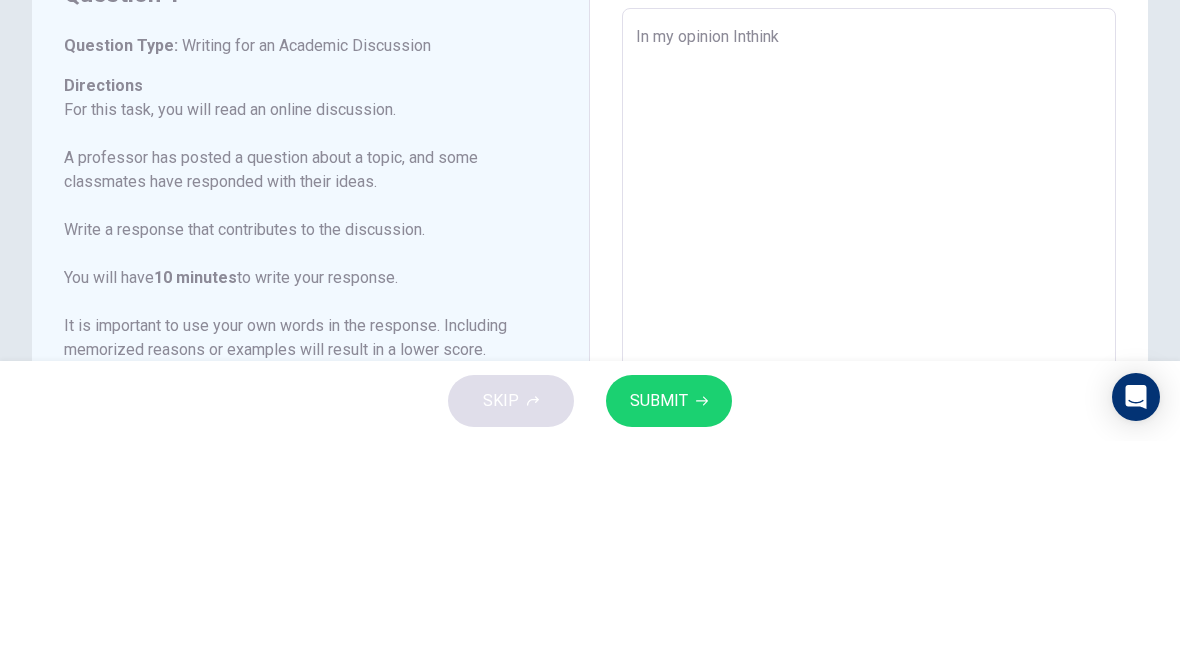 type on "x" 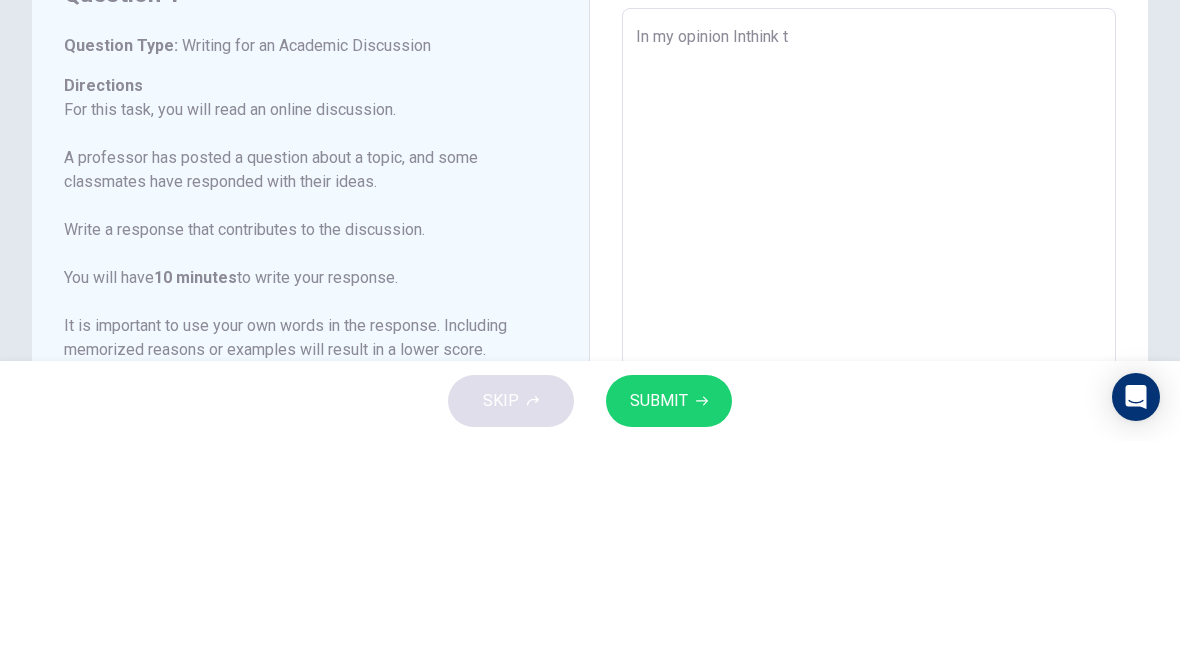 type on "x" 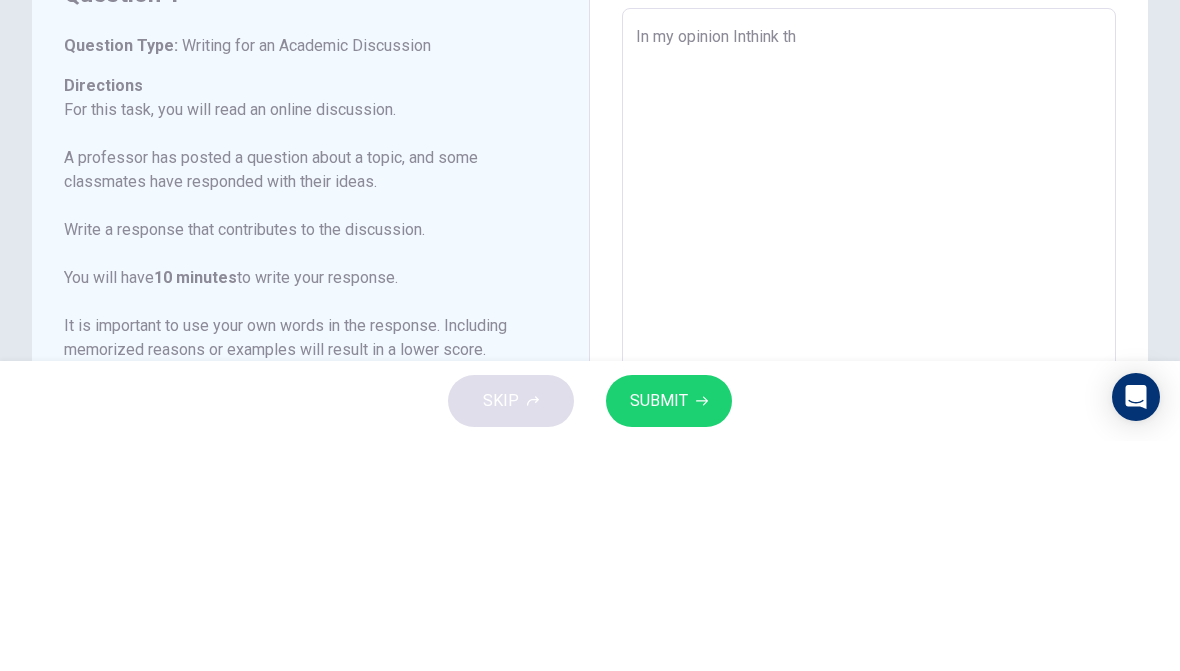type on "x" 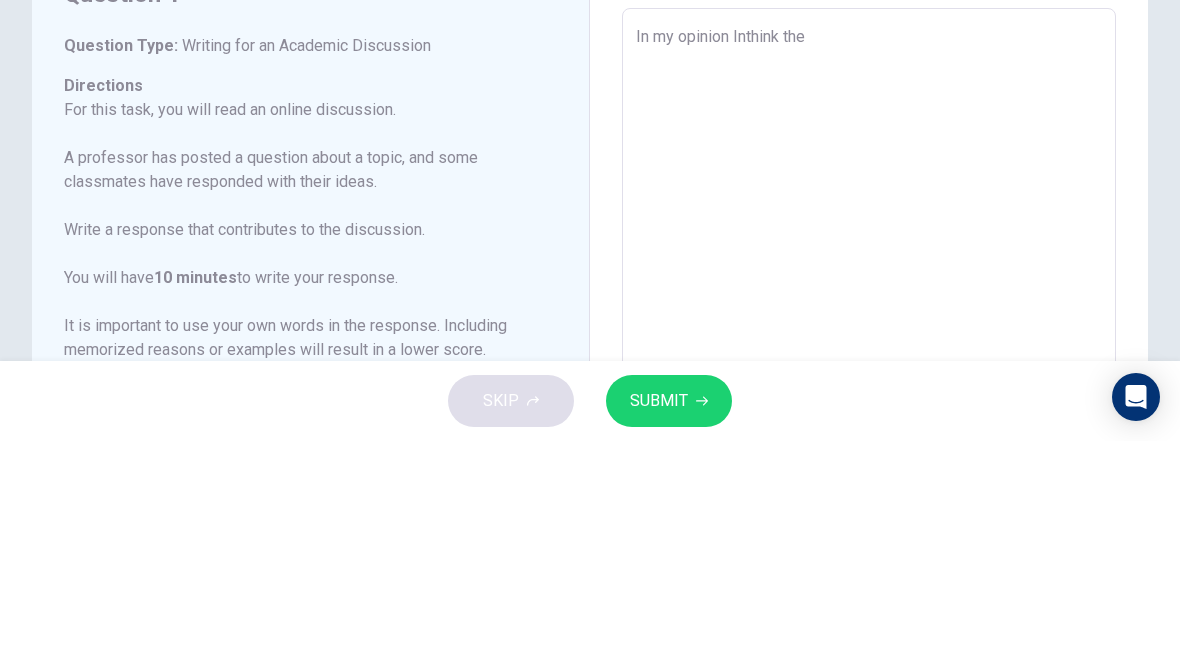 type on "x" 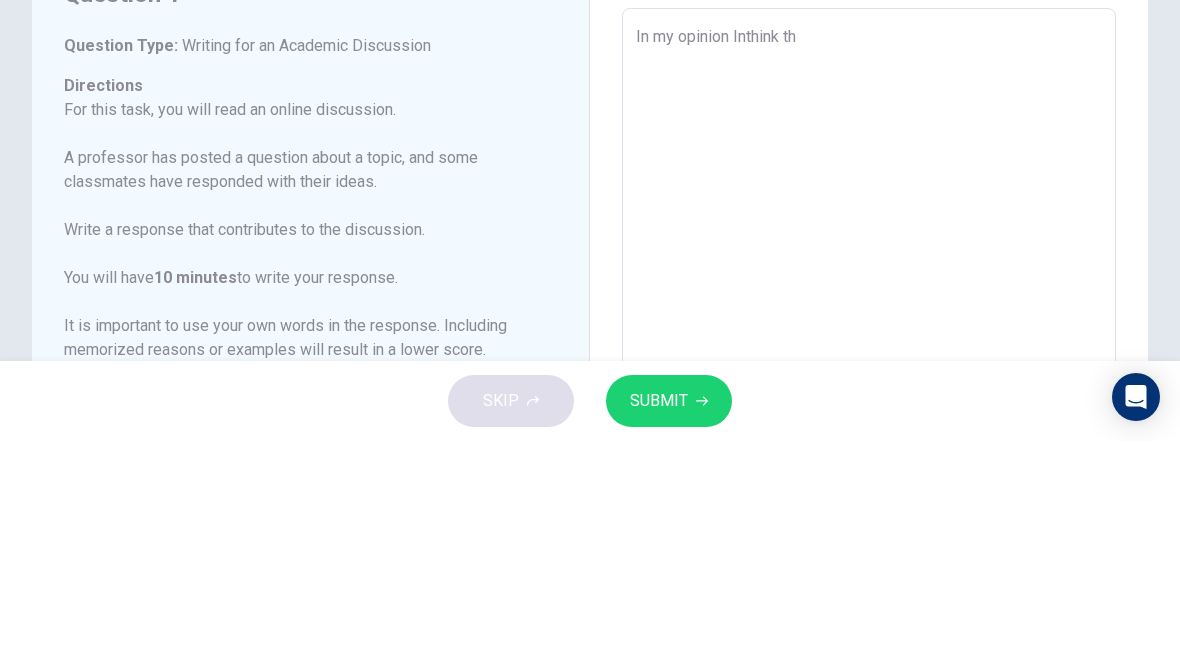 type on "x" 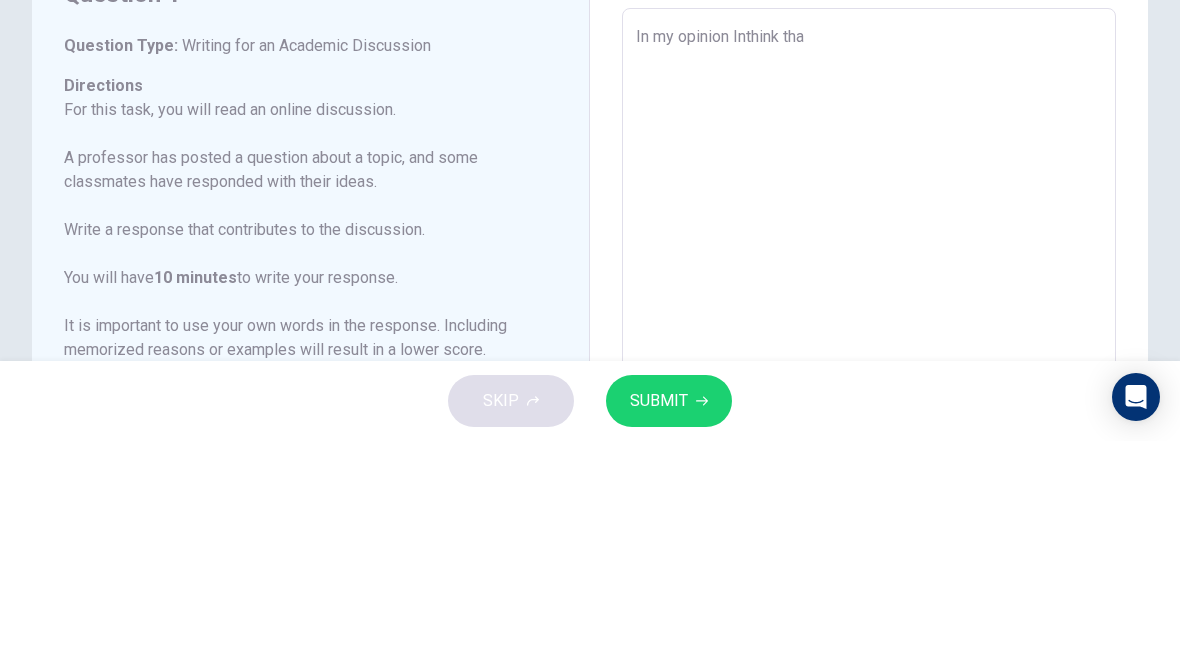 type on "x" 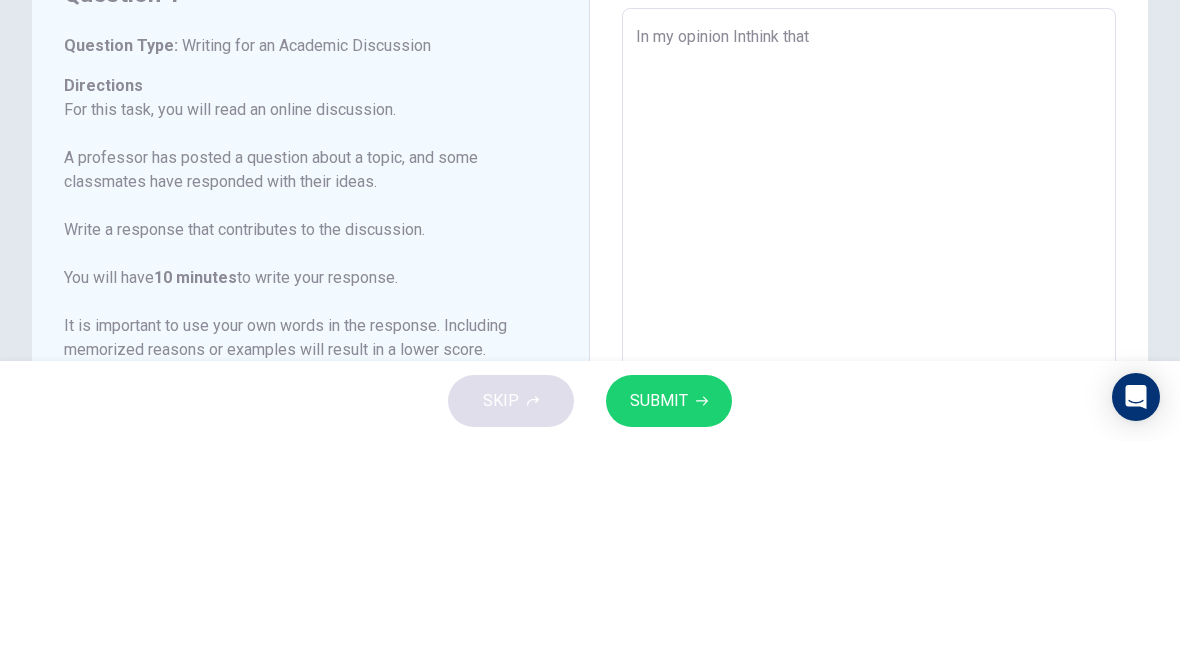 type on "x" 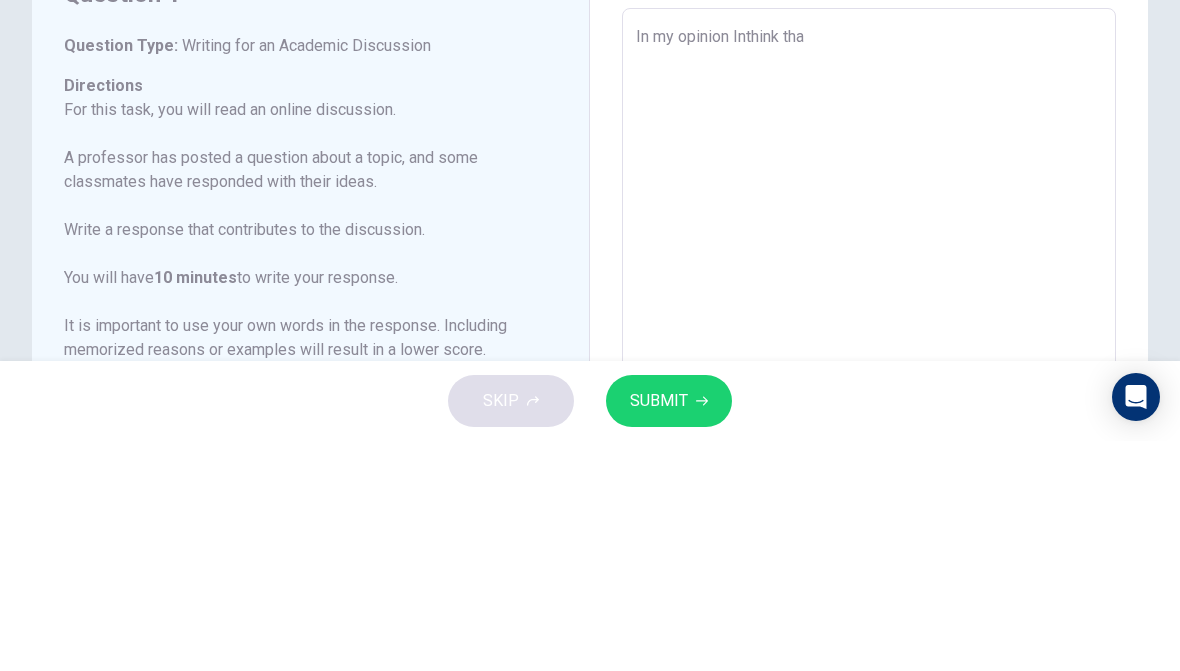 type on "x" 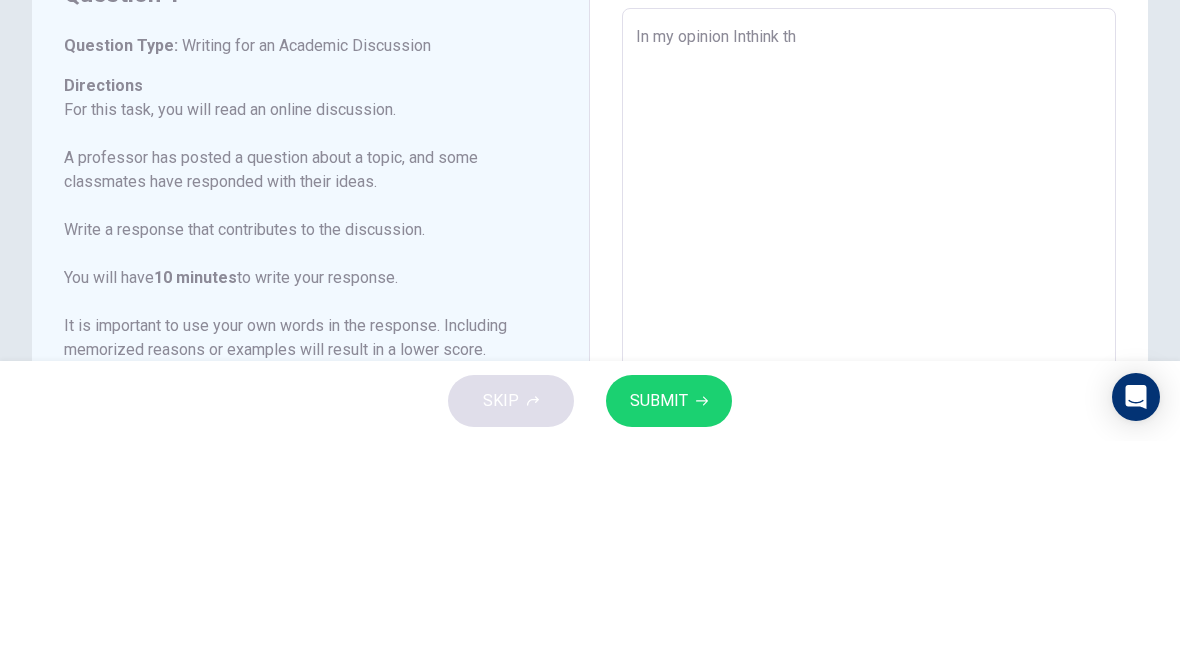 type on "x" 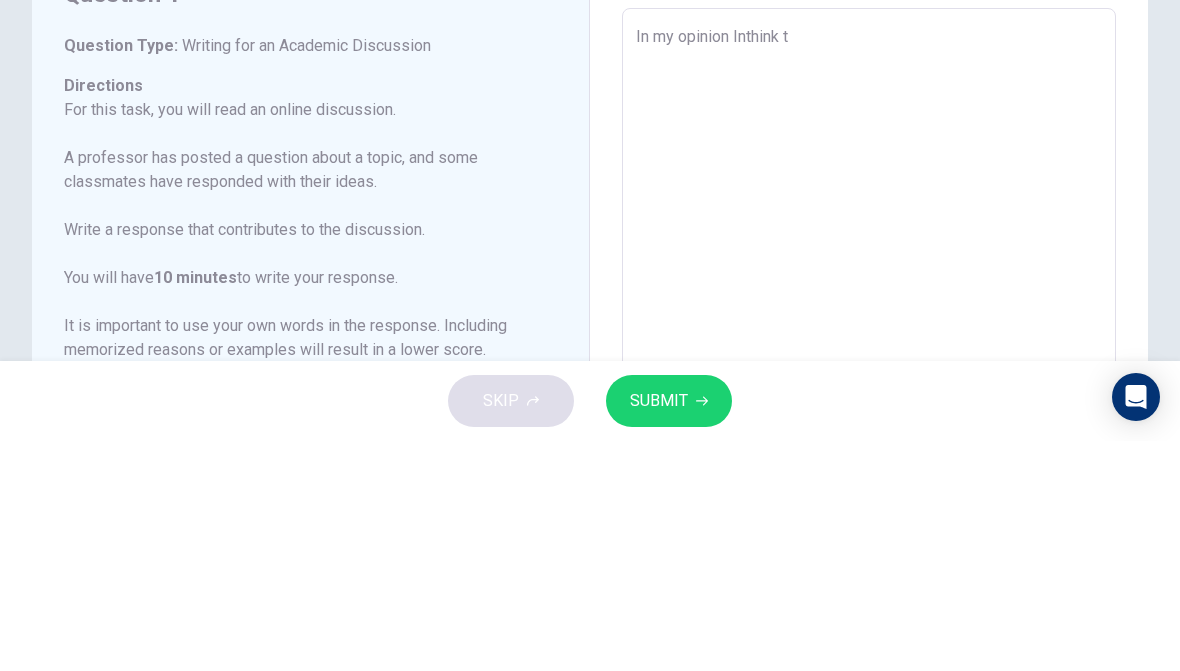 type on "x" 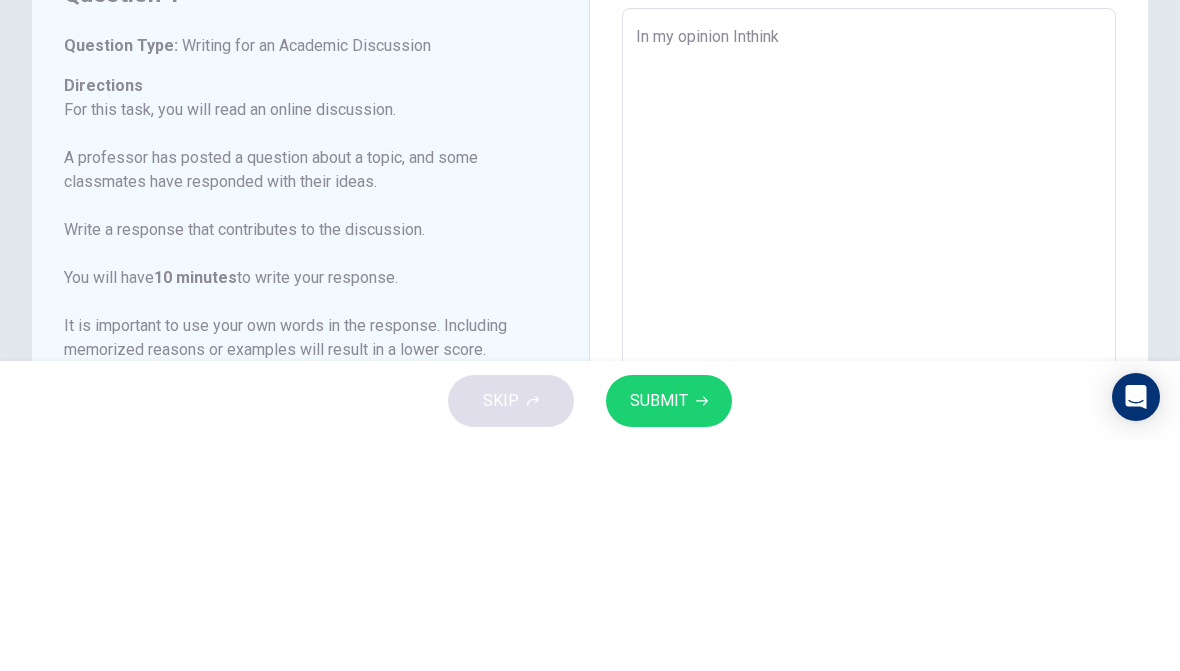 type on "x" 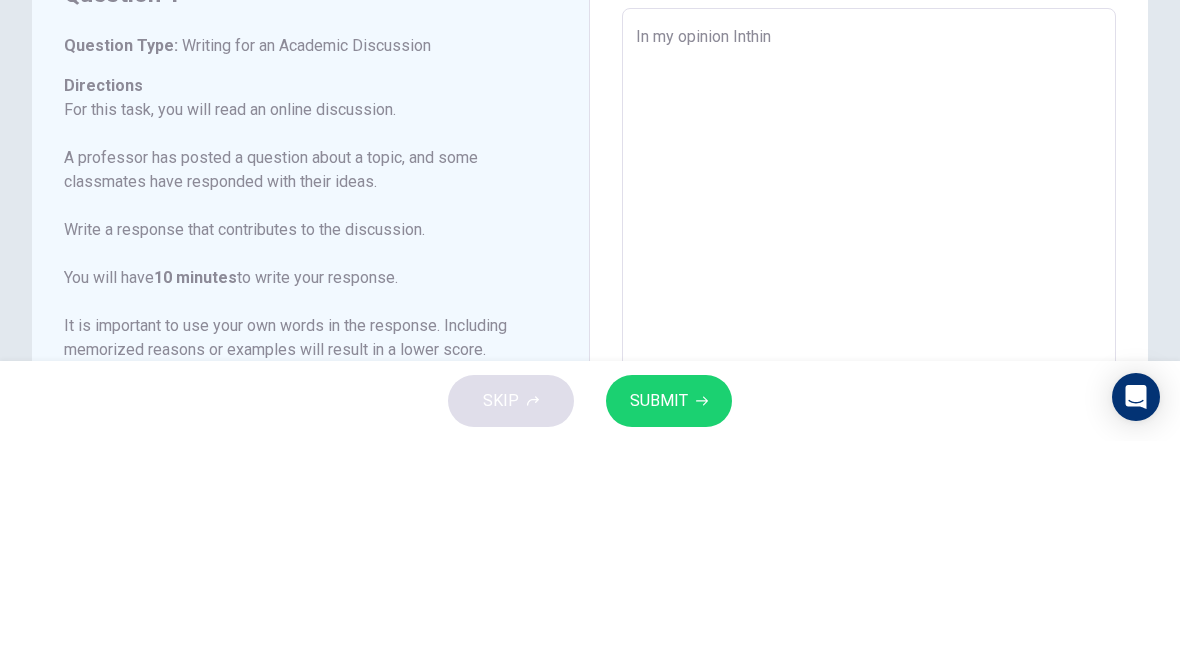 type on "x" 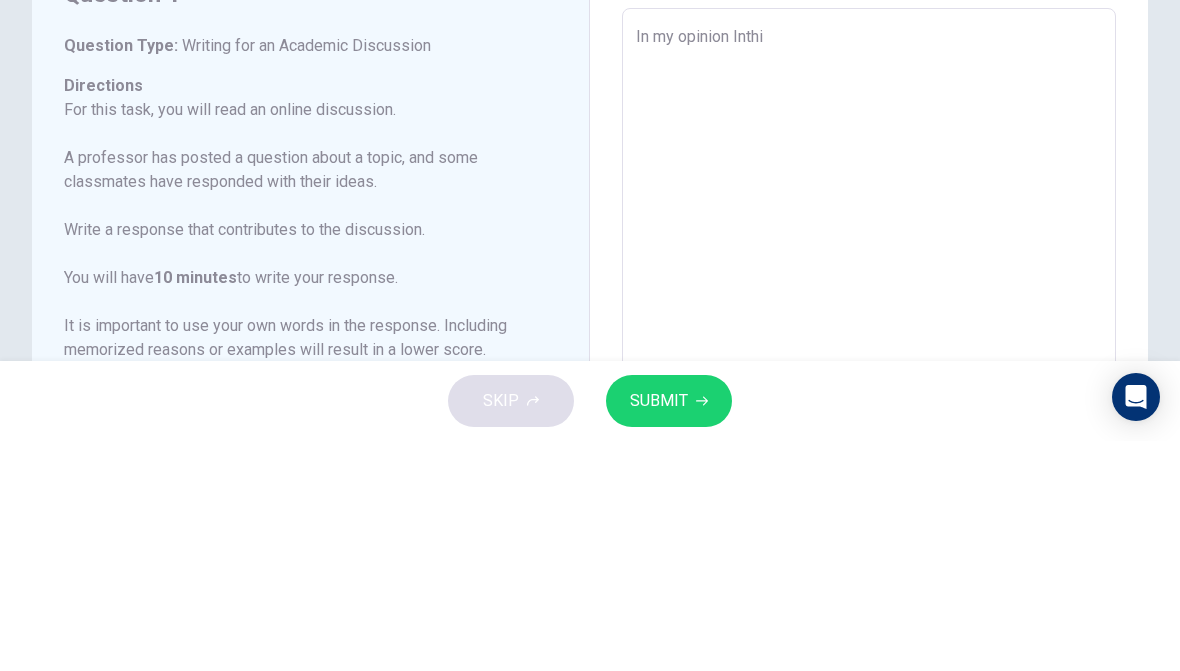 type on "x" 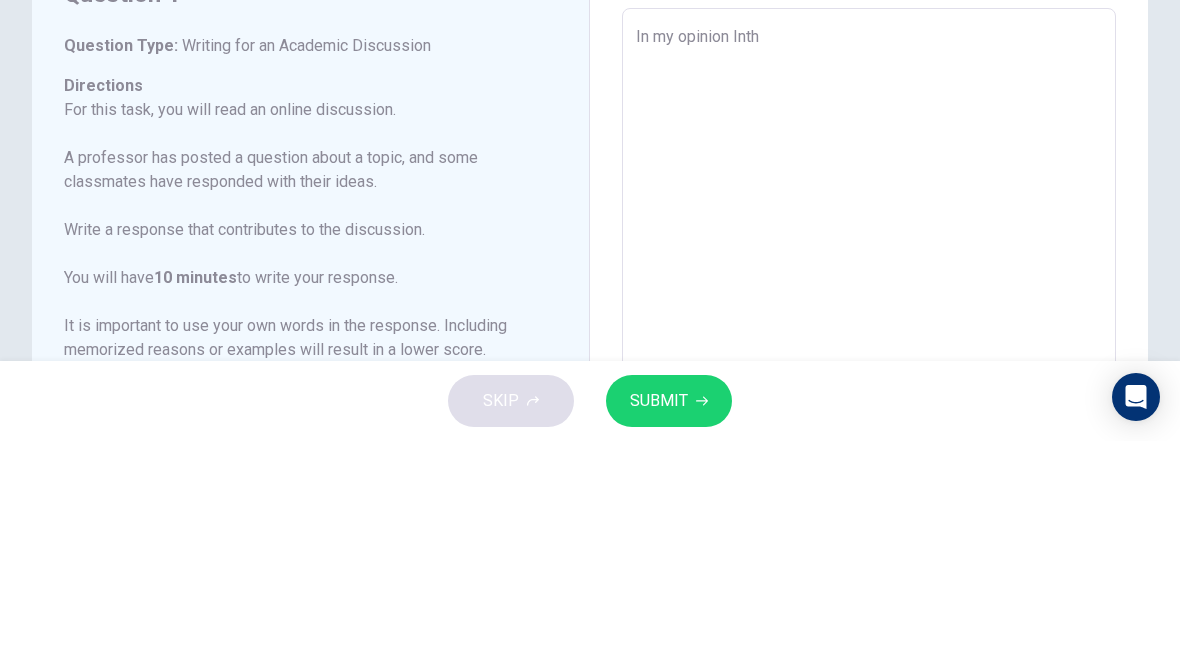 type on "x" 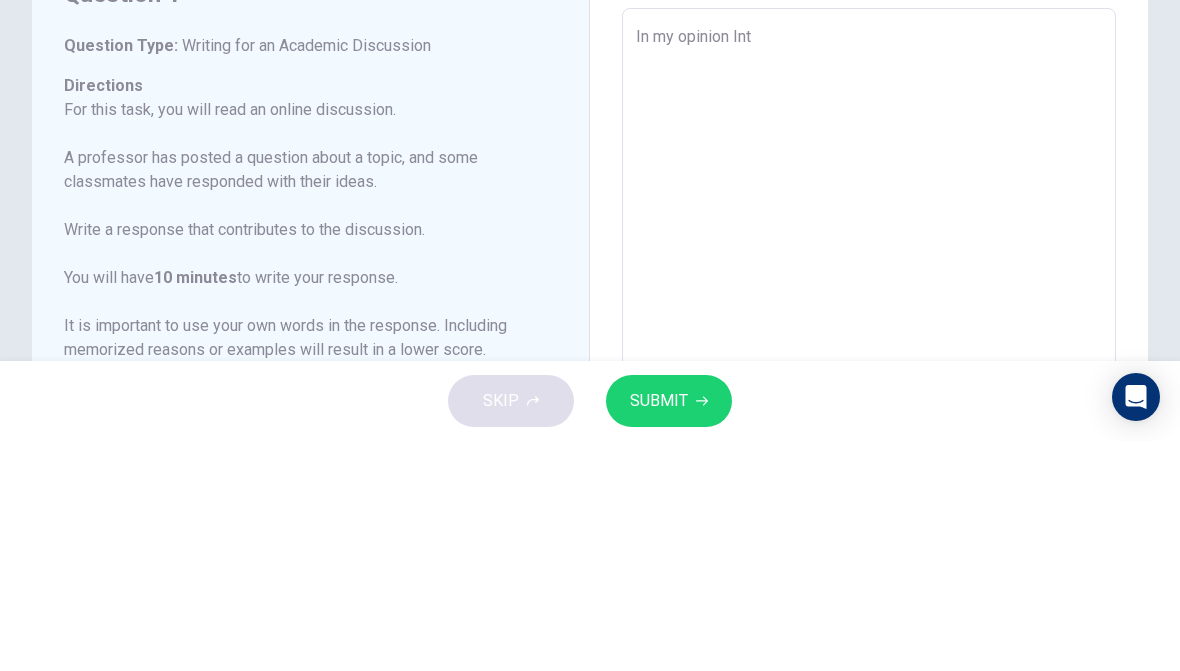 type on "x" 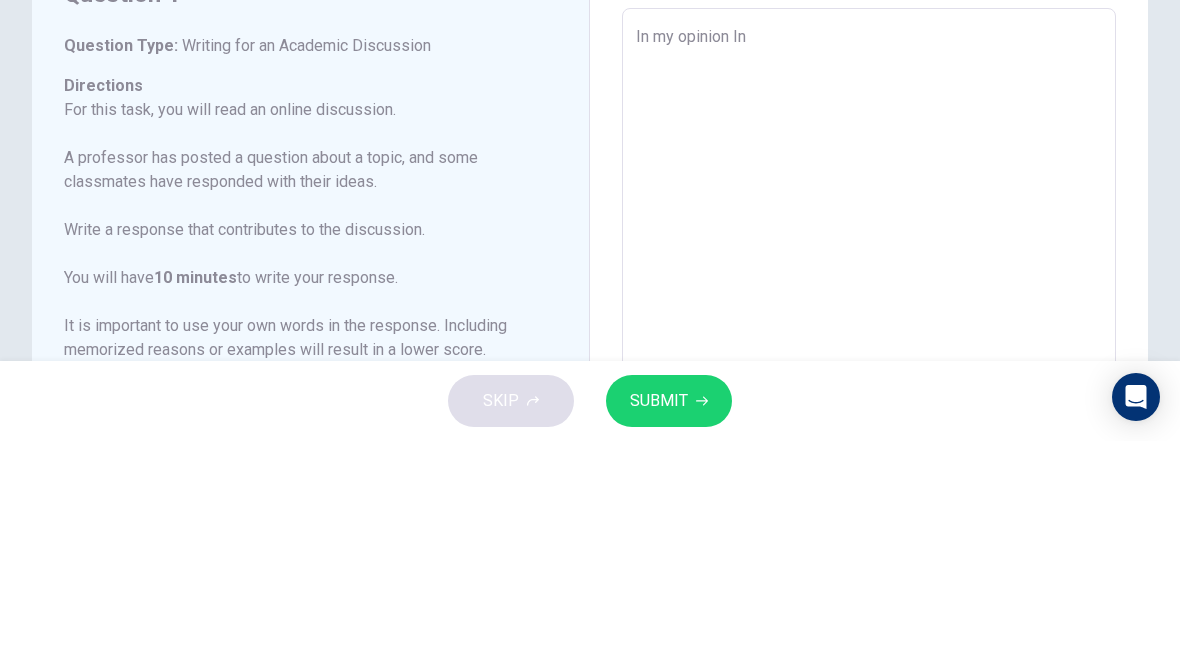 type on "x" 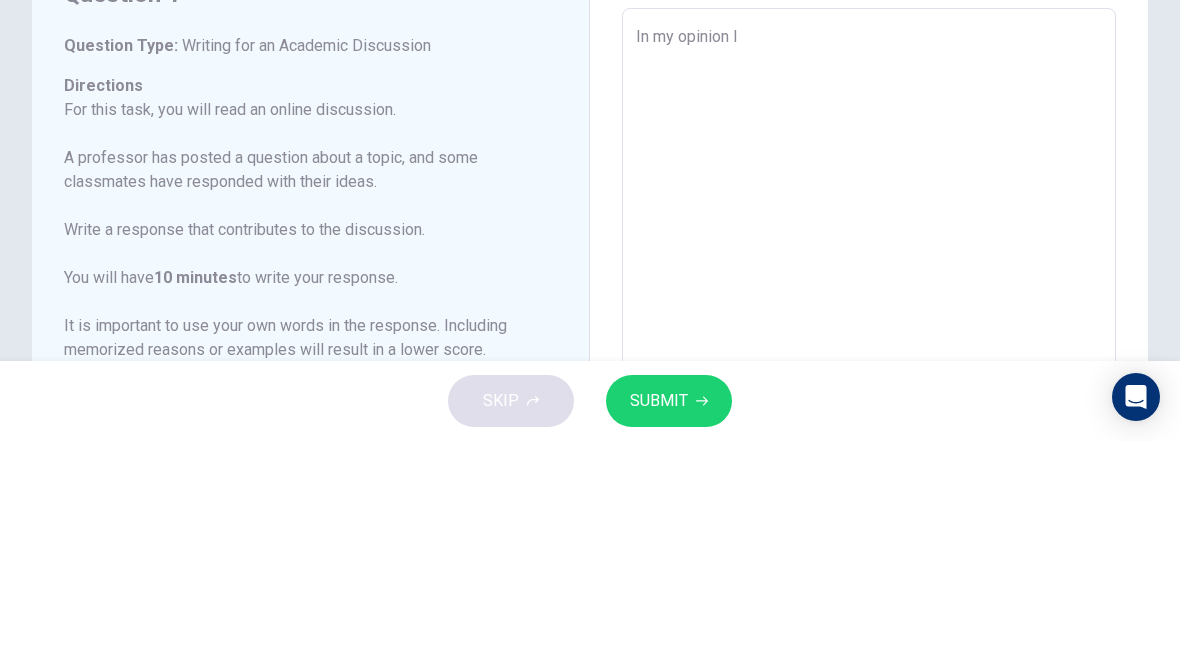 type on "x" 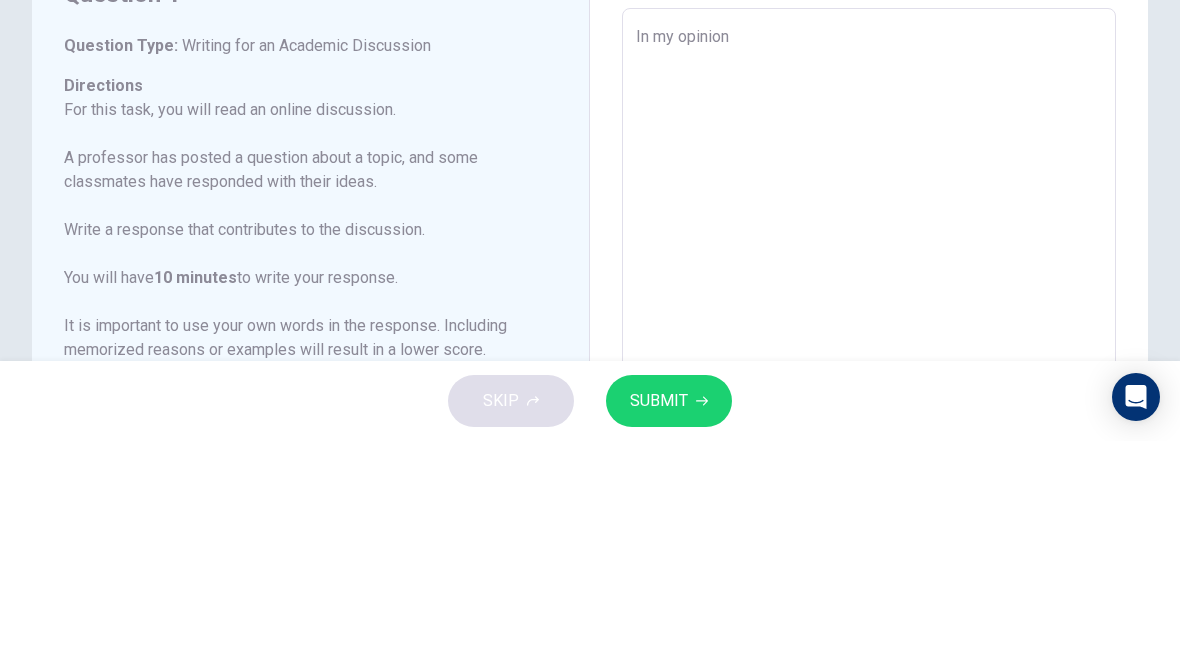 type on "x" 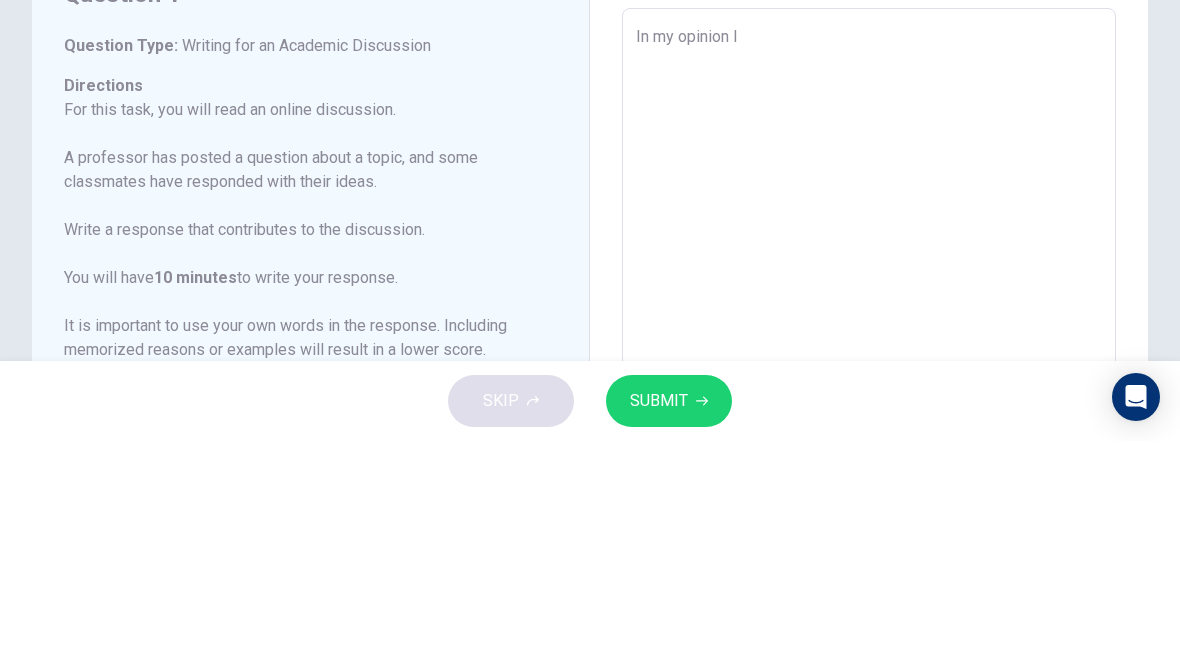 type on "x" 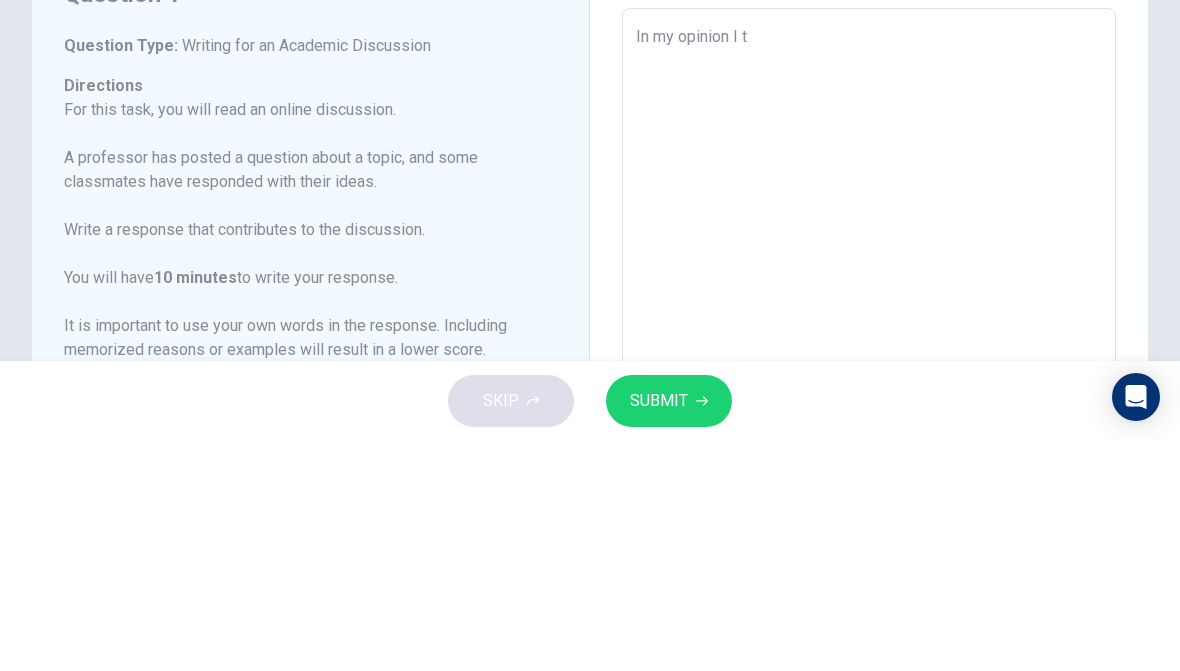 type on "x" 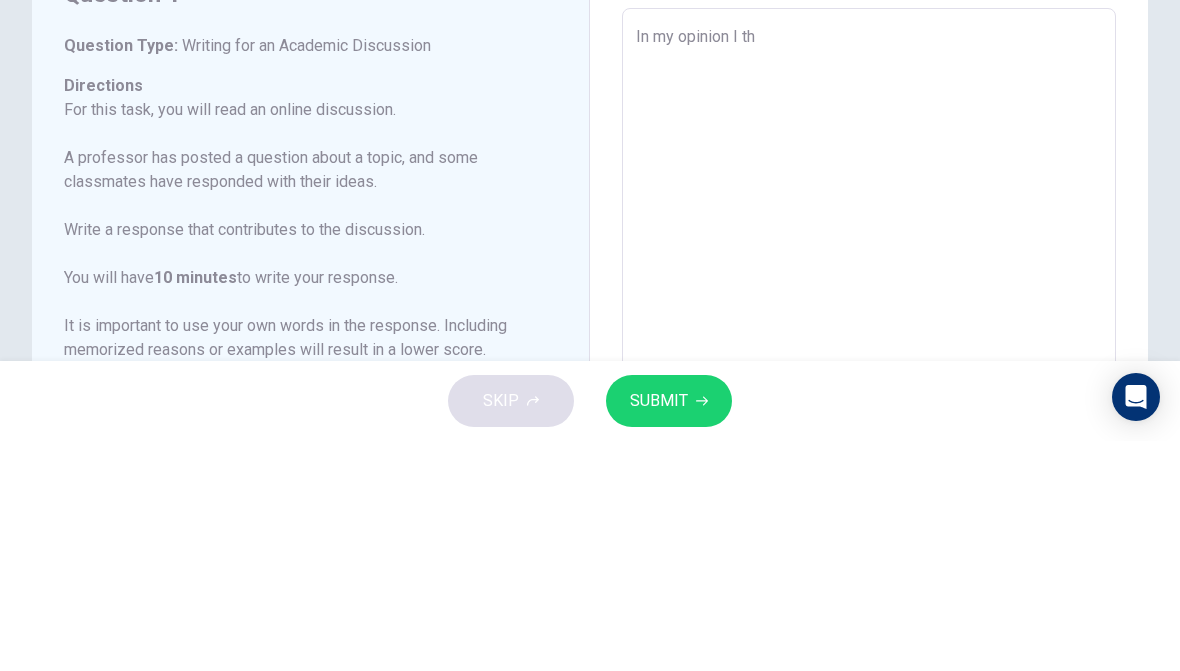 type on "x" 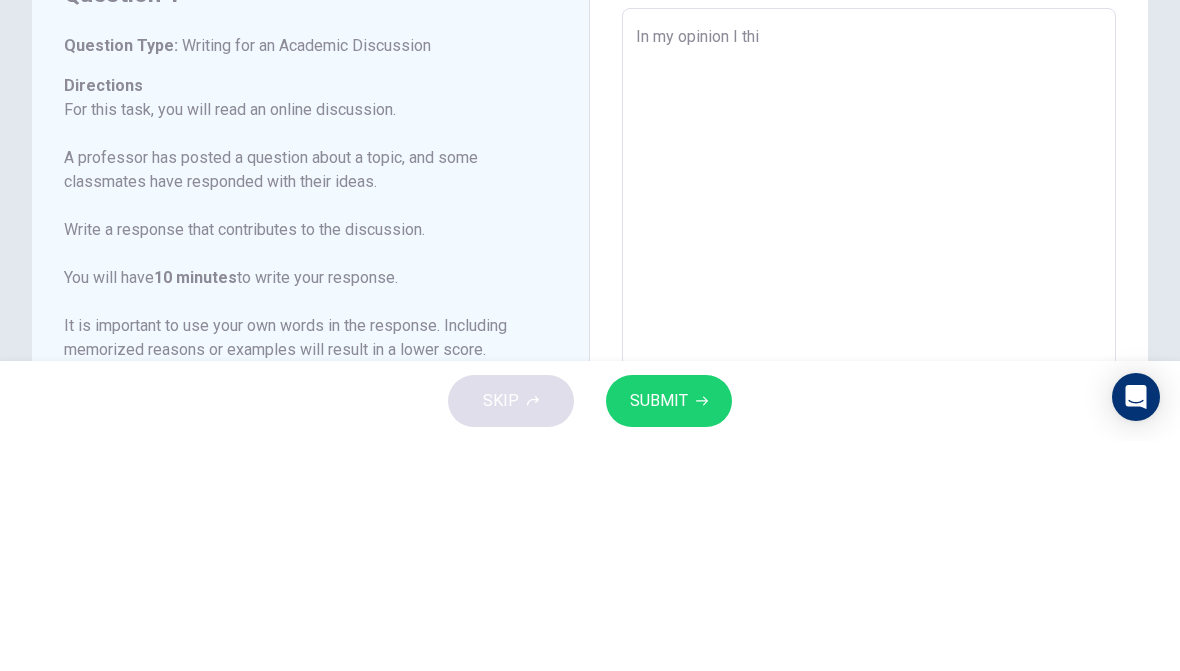 type on "x" 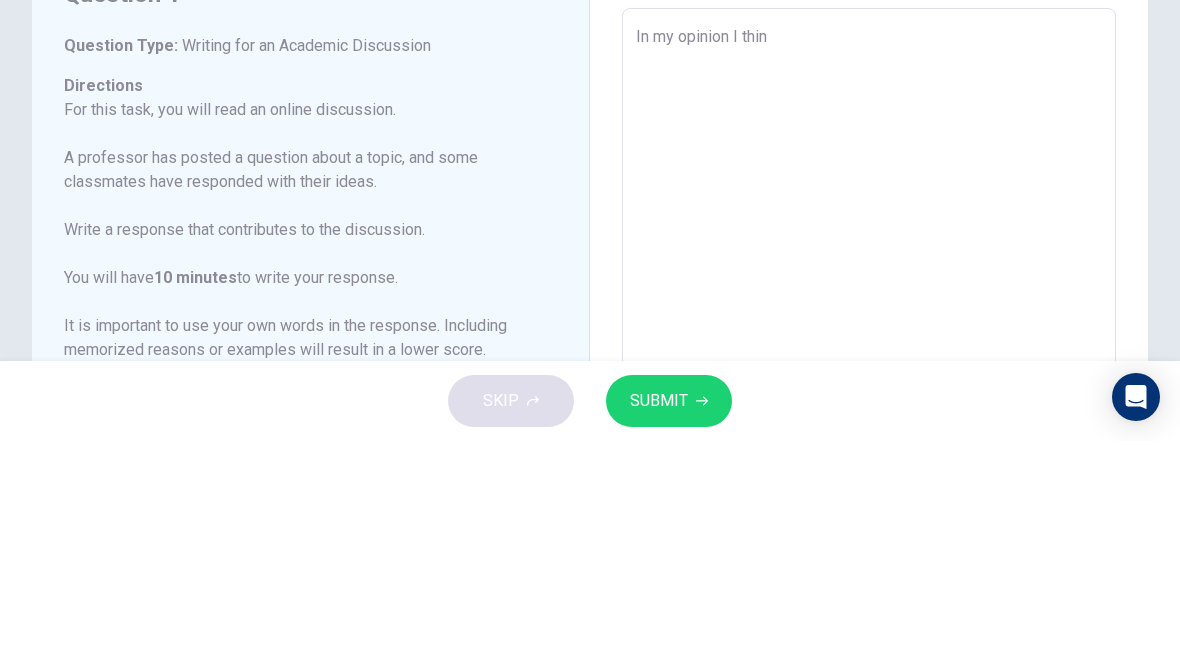 type on "x" 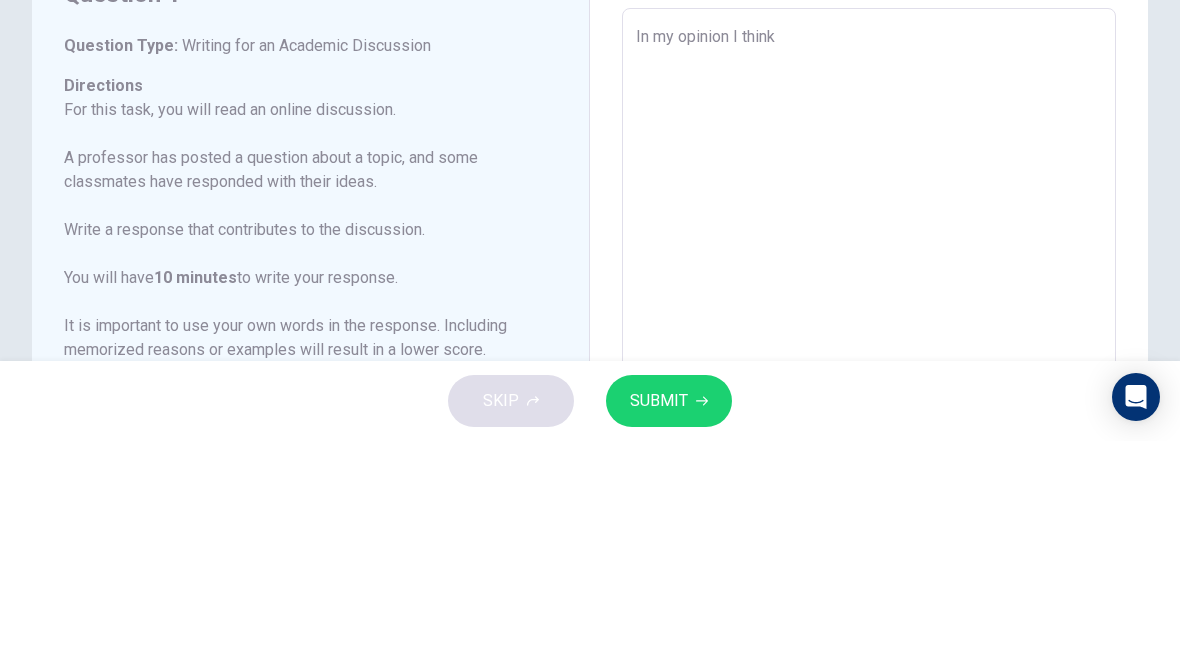 type on "x" 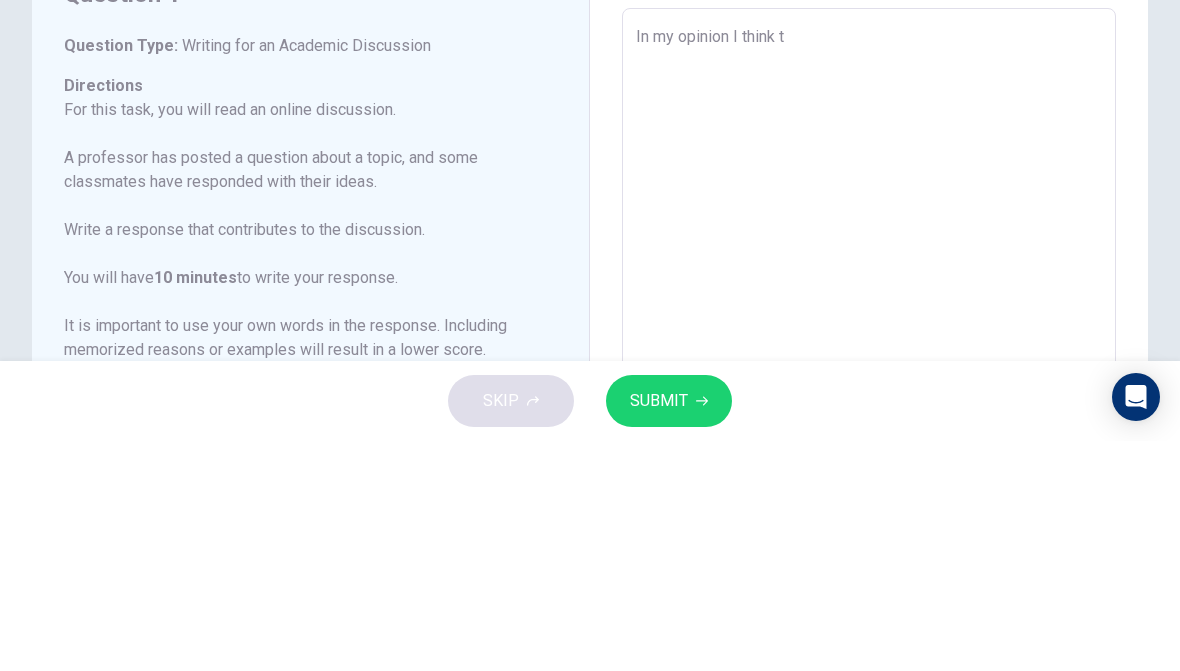 type on "x" 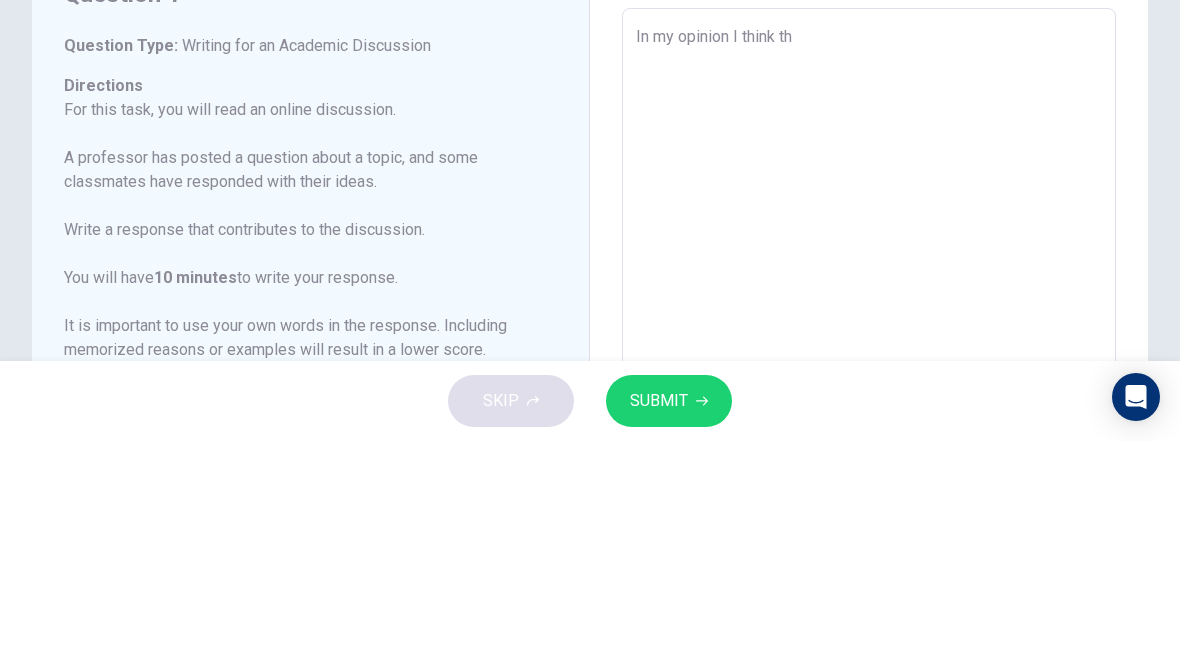 type on "x" 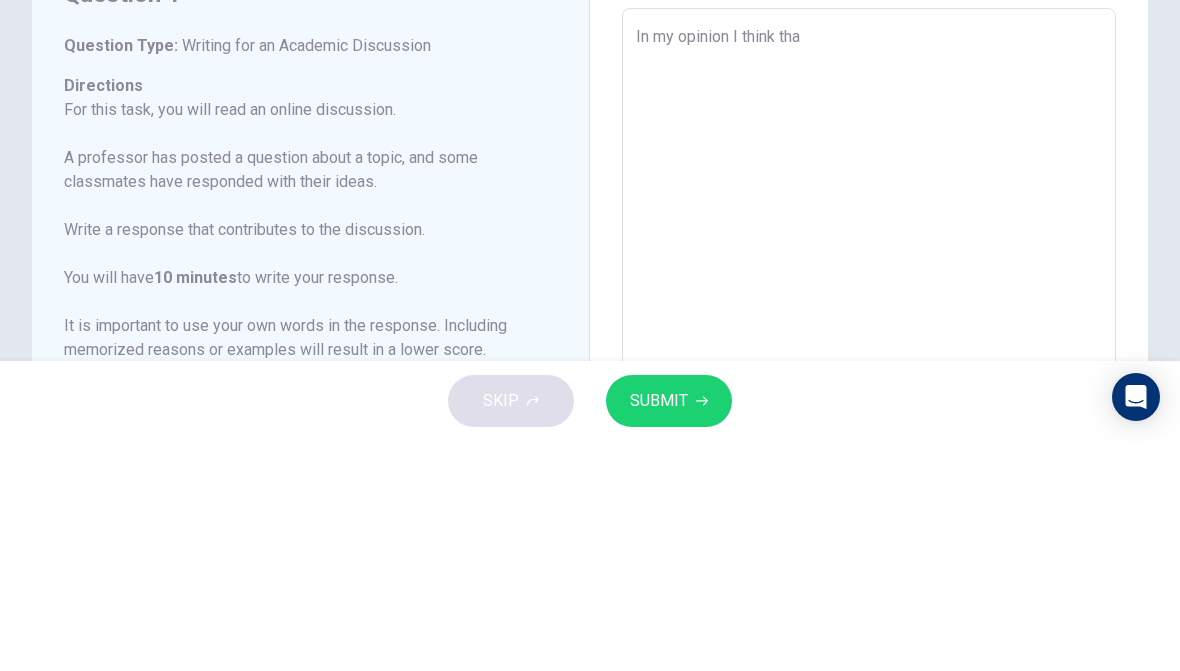 type on "x" 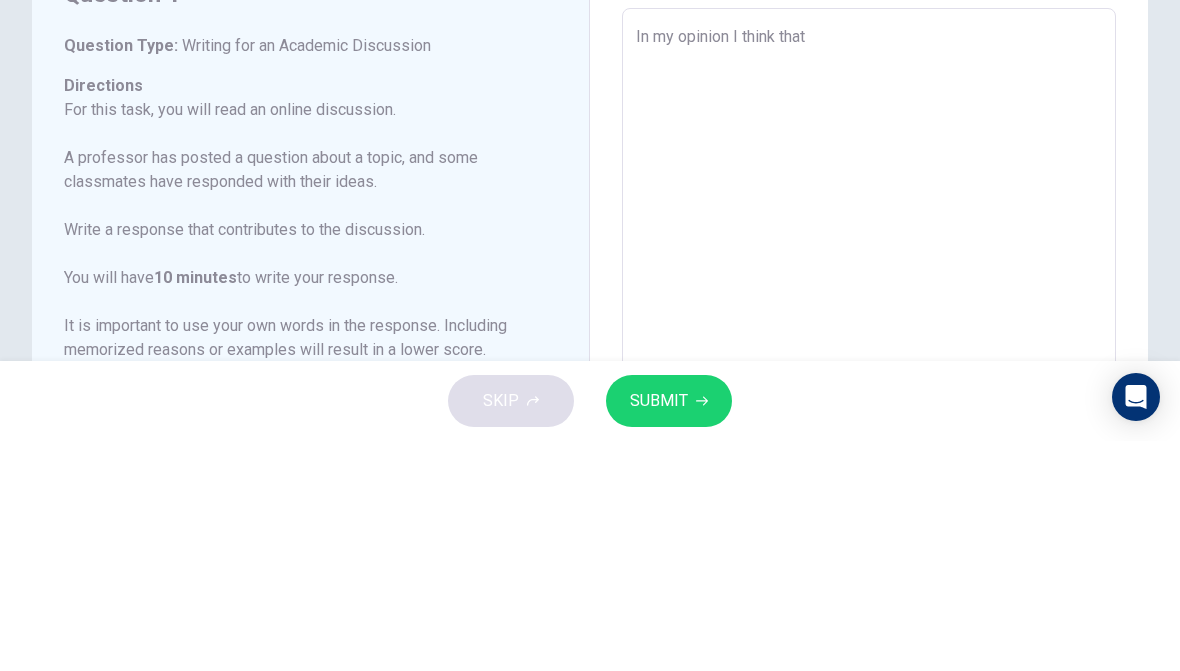 type on "x" 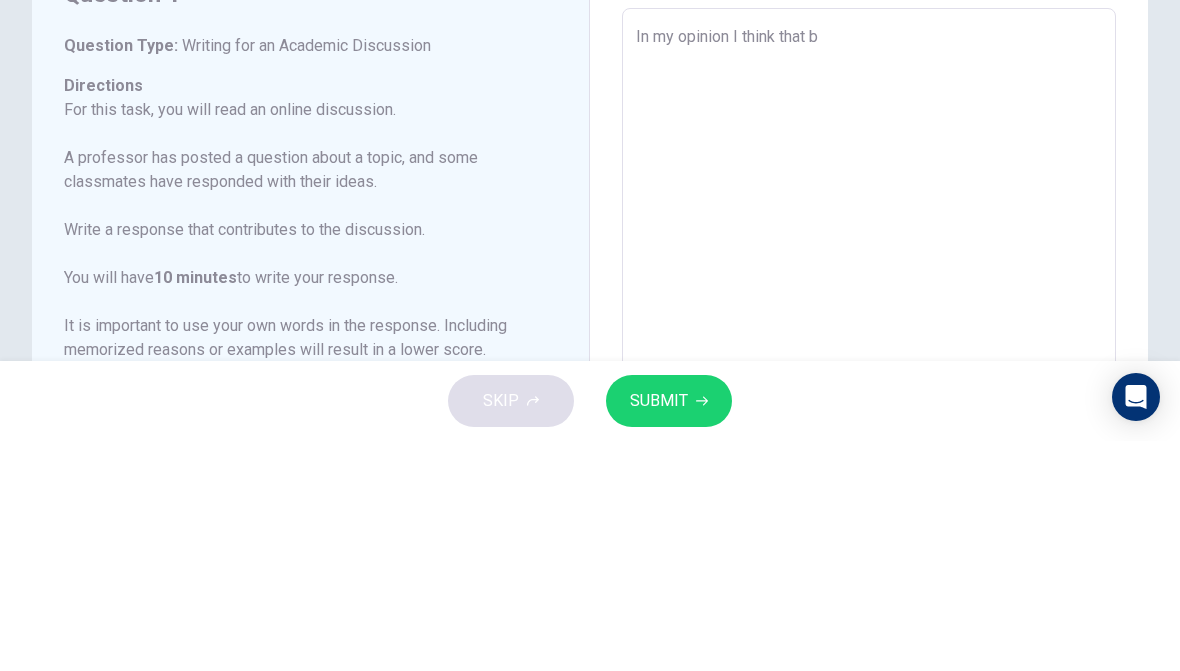 type on "x" 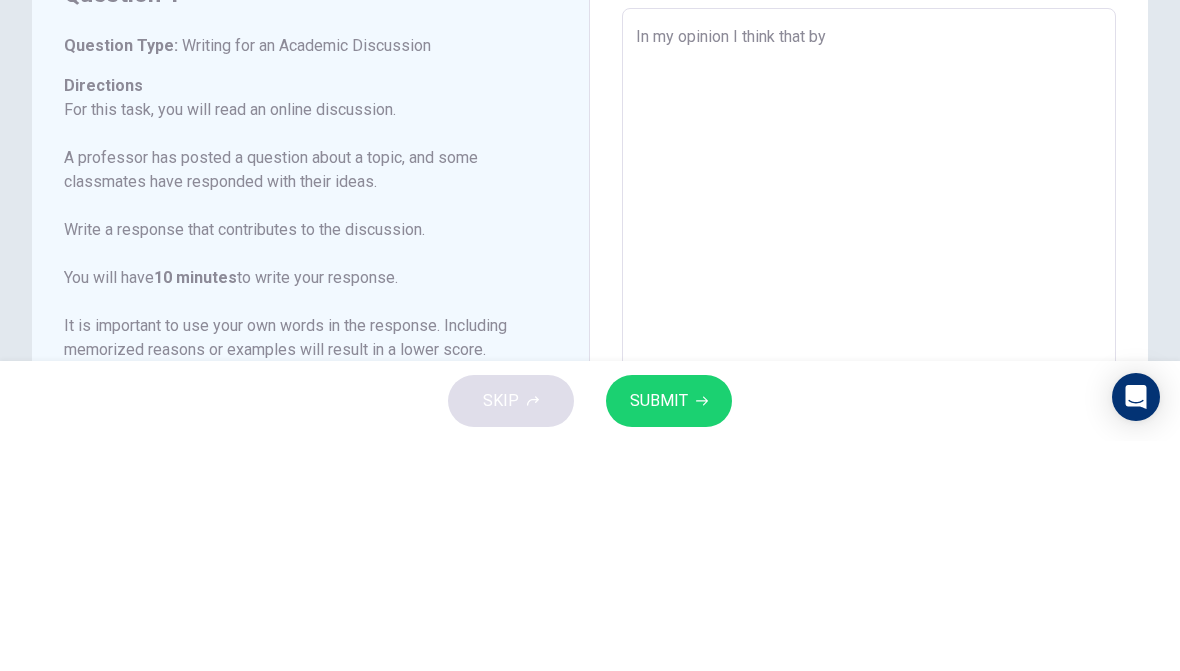 type on "x" 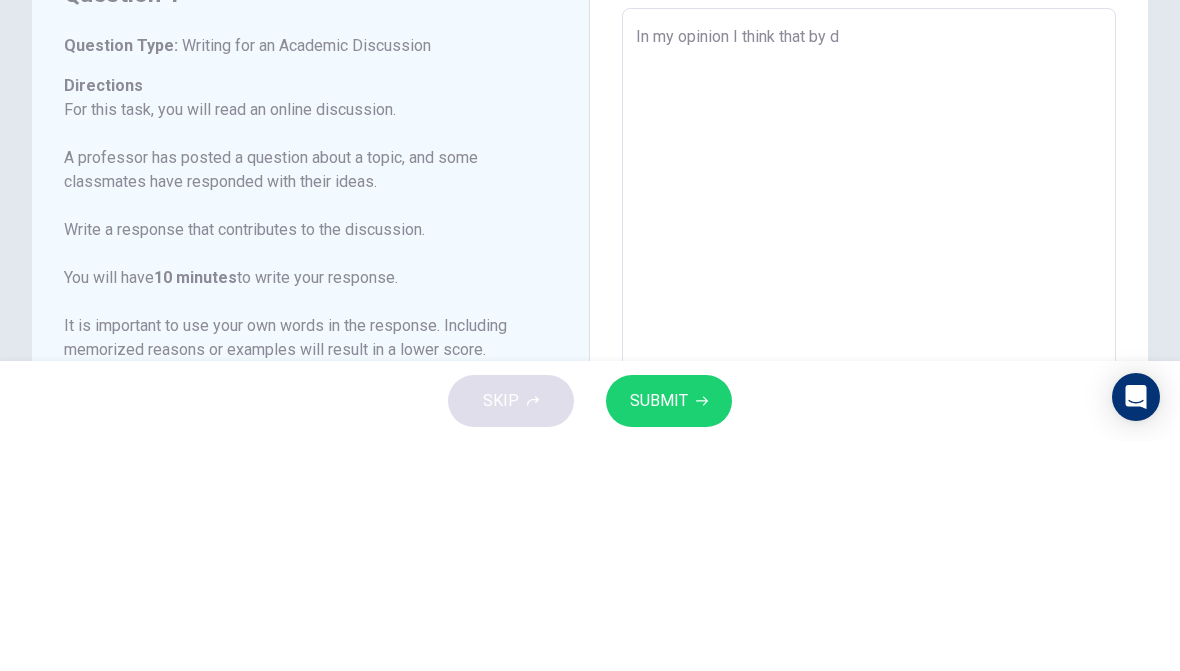 type on "x" 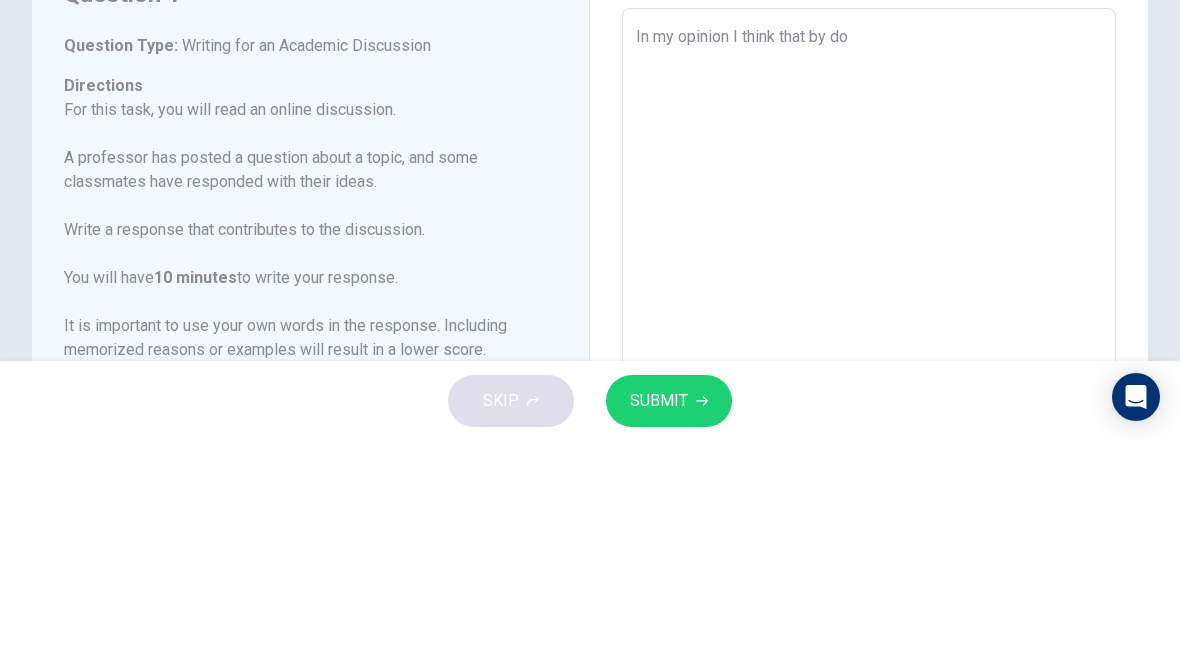 type on "x" 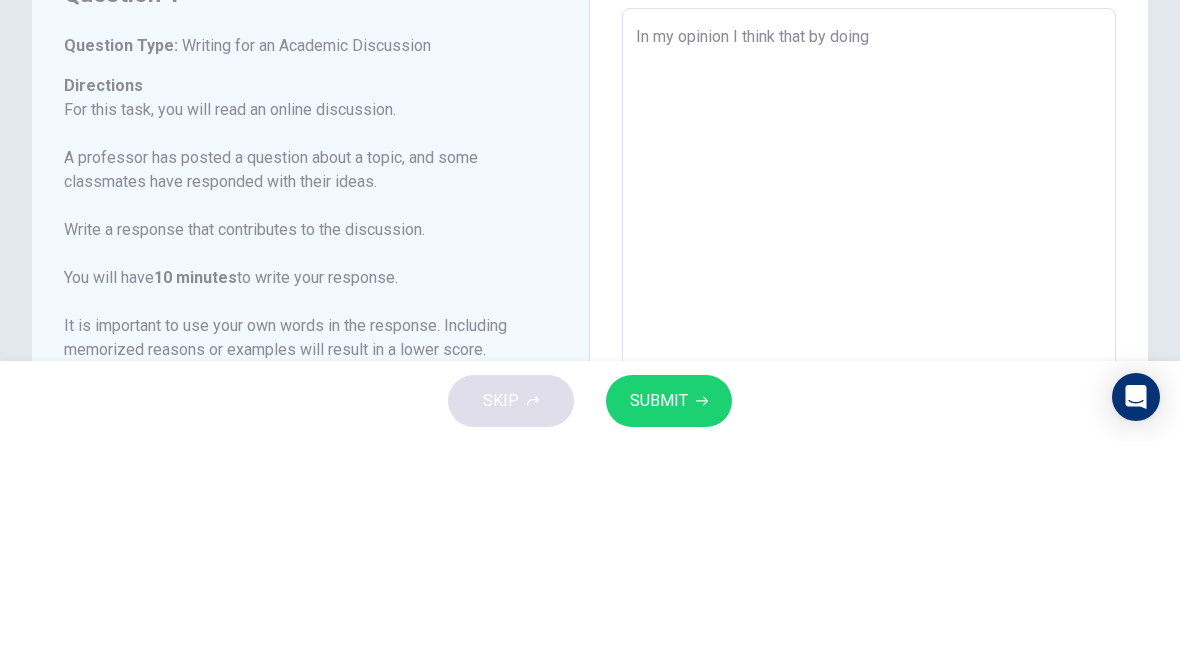 type on "x" 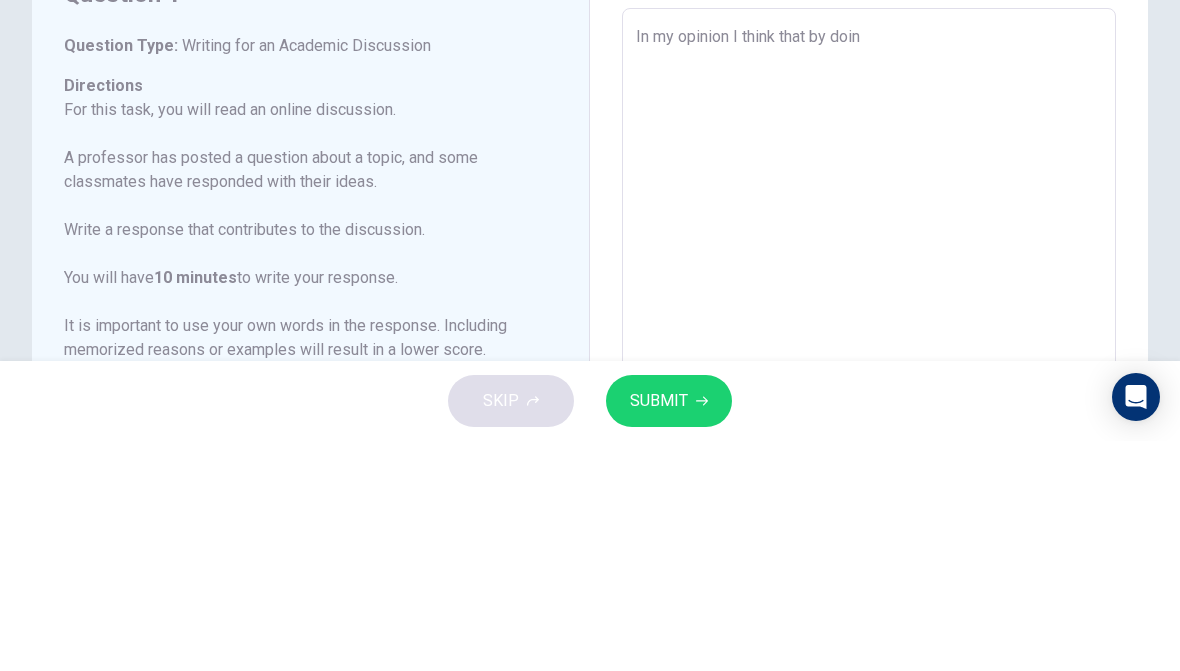 type on "x" 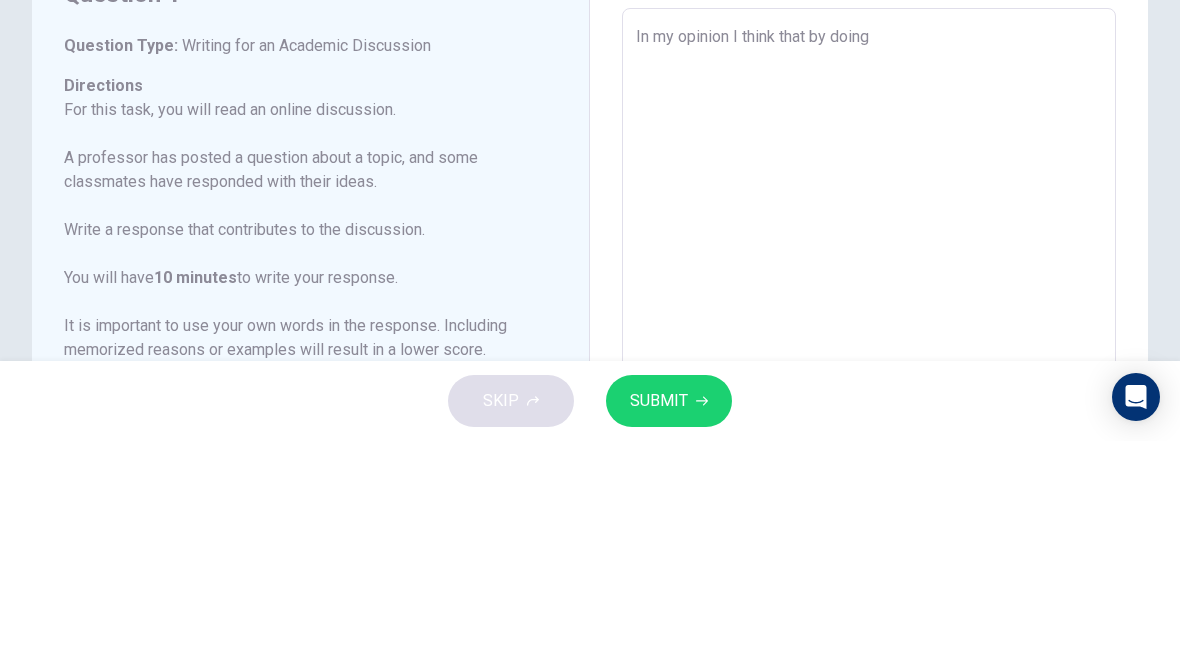 type on "x" 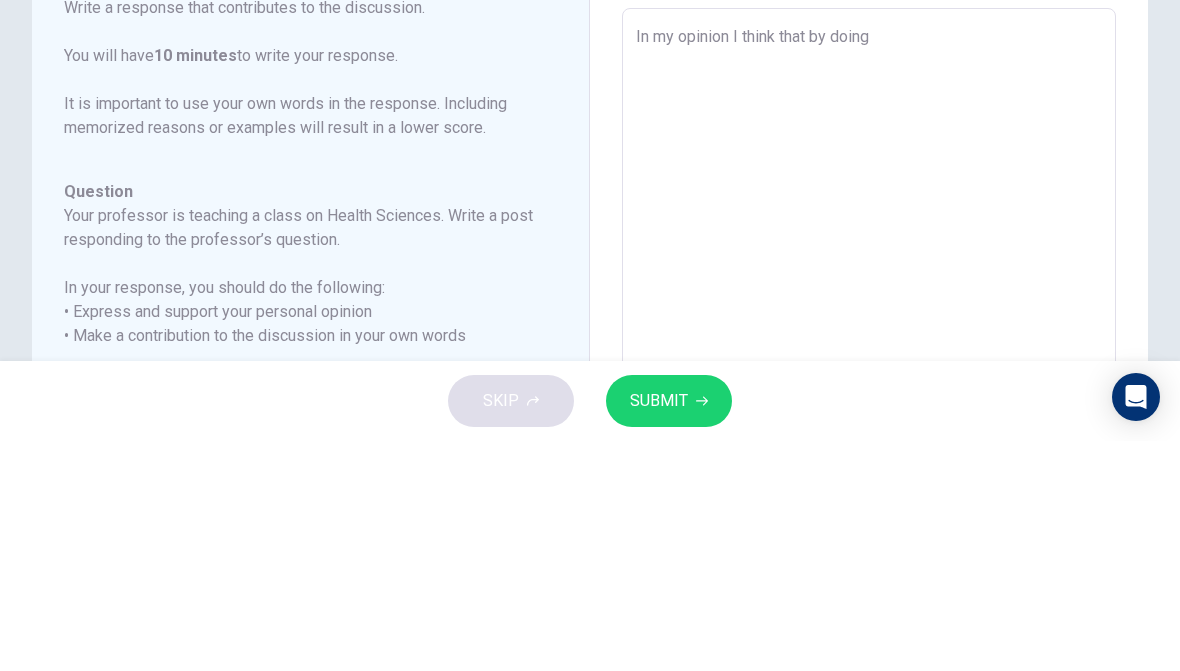 scroll, scrollTop: 222, scrollLeft: 0, axis: vertical 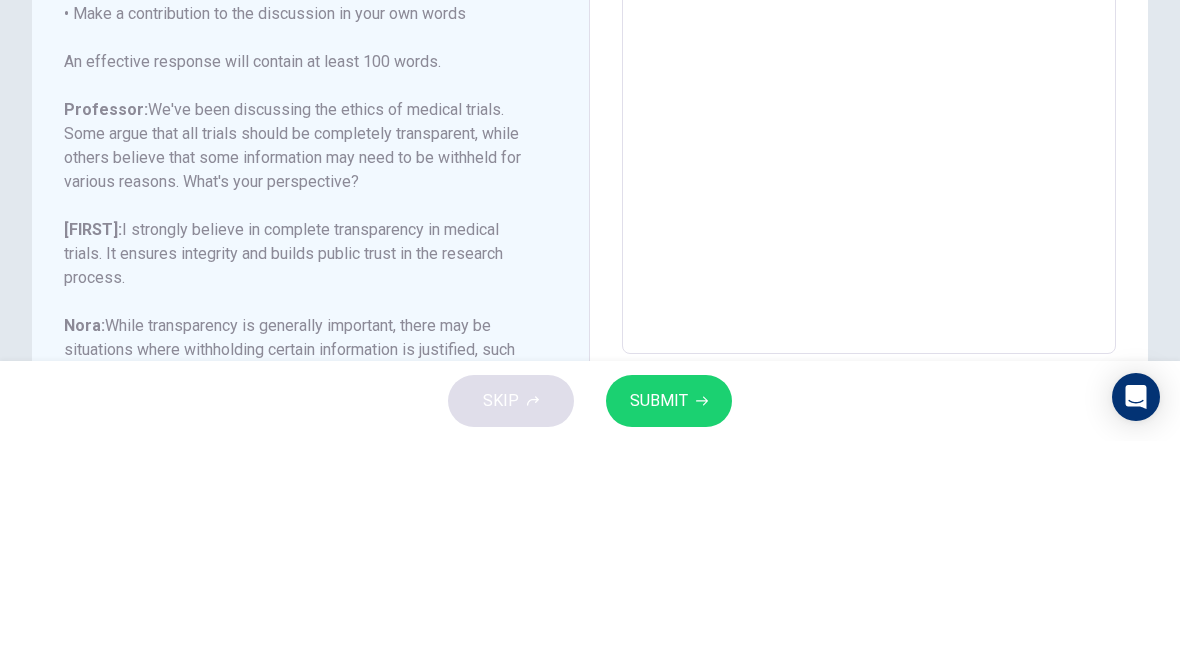 type on "In my opinion I think that by doing m" 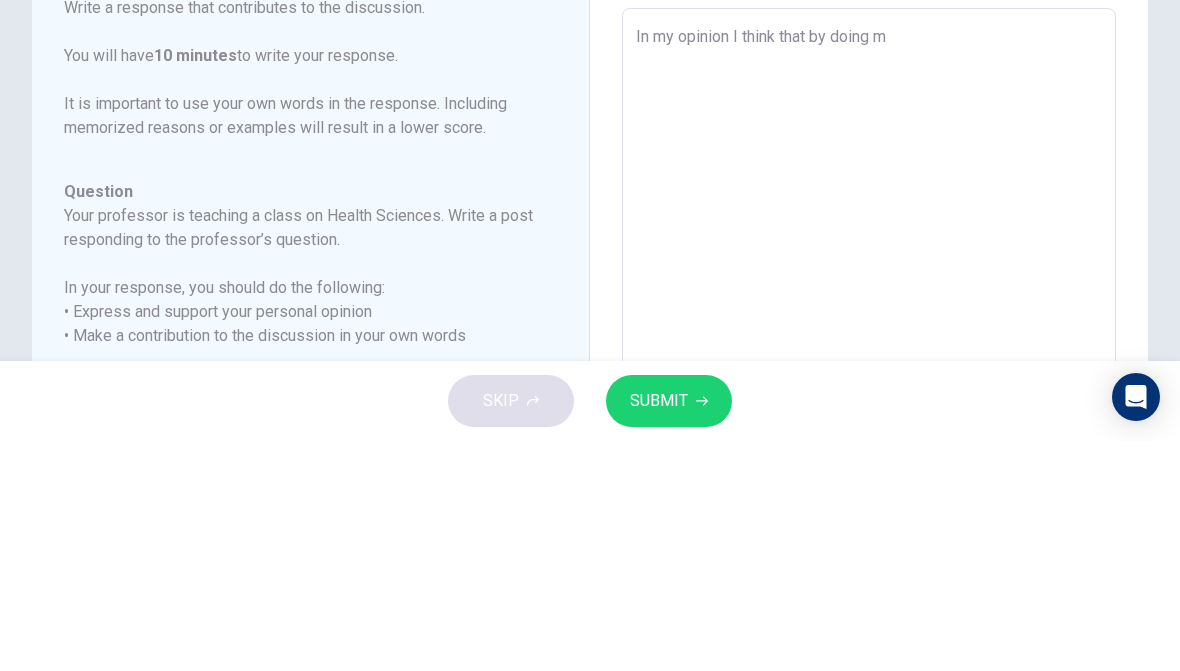 type on "In my opinion I think that by doing me" 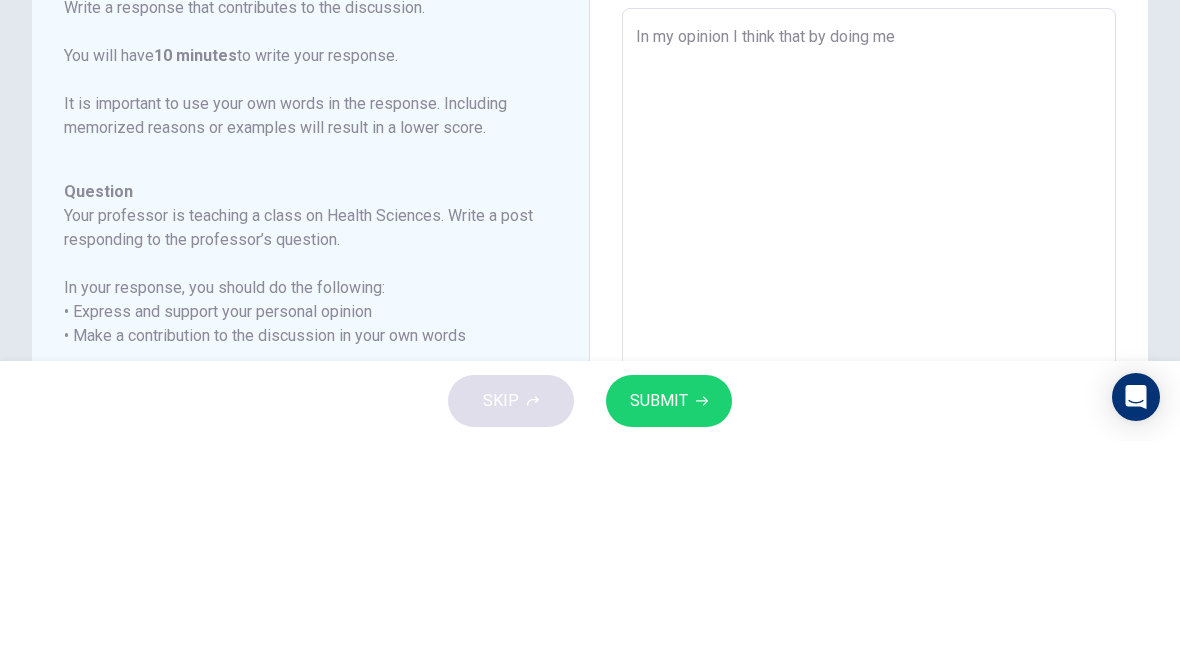 type on "x" 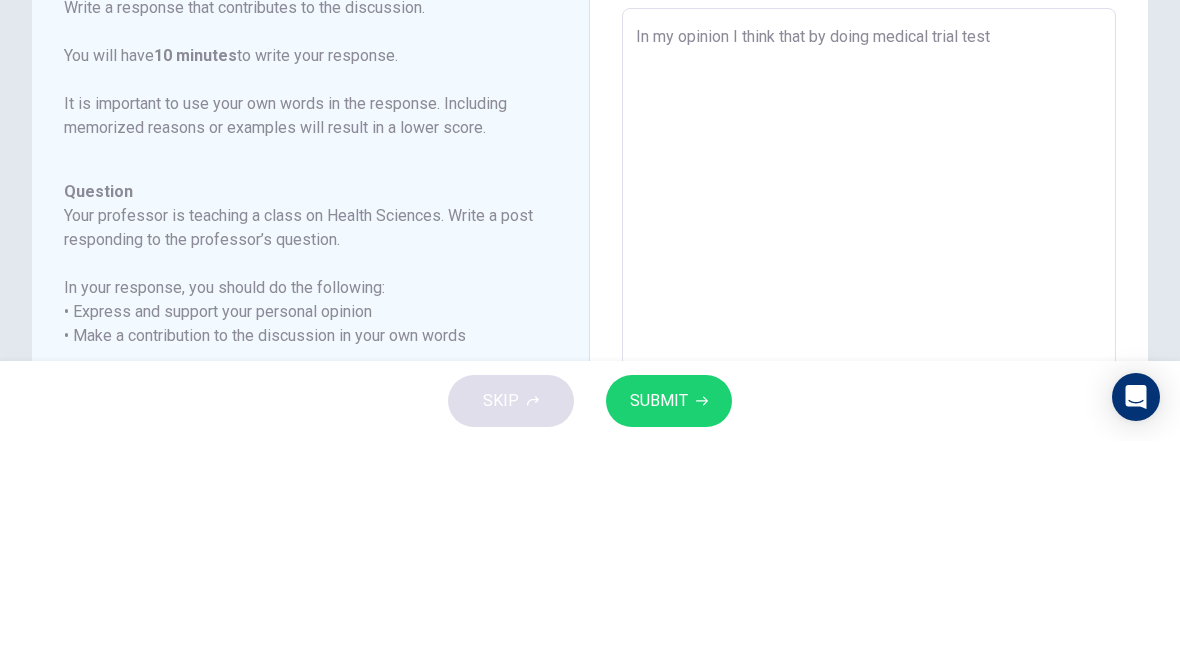 type on "x" 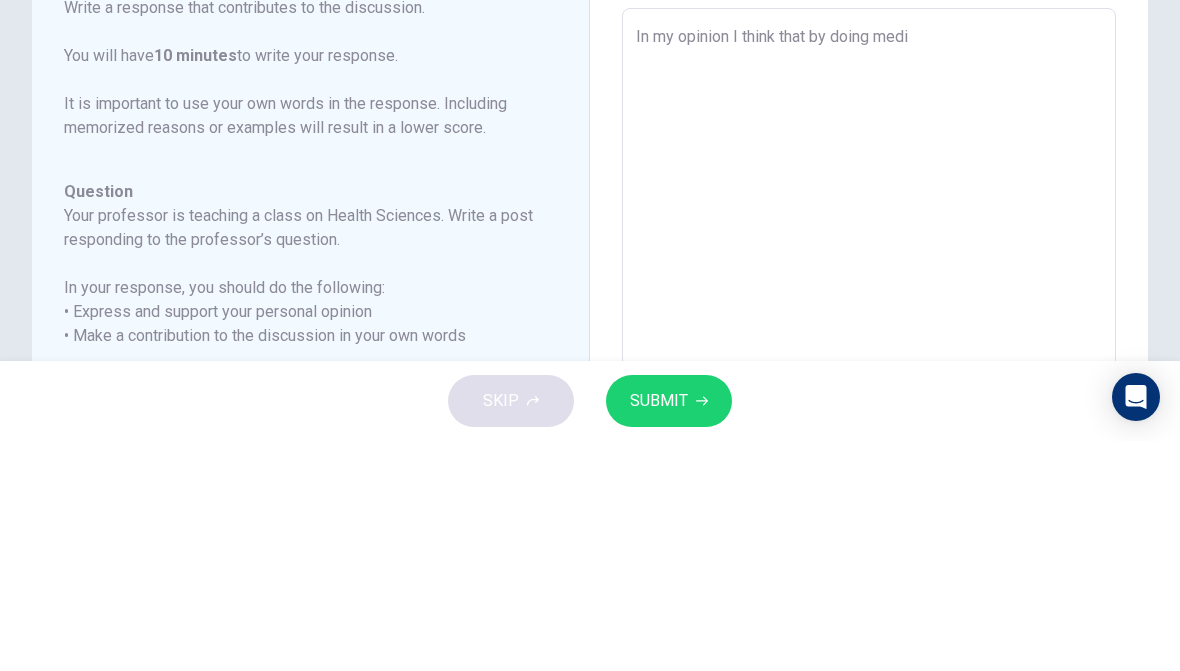 type on "x" 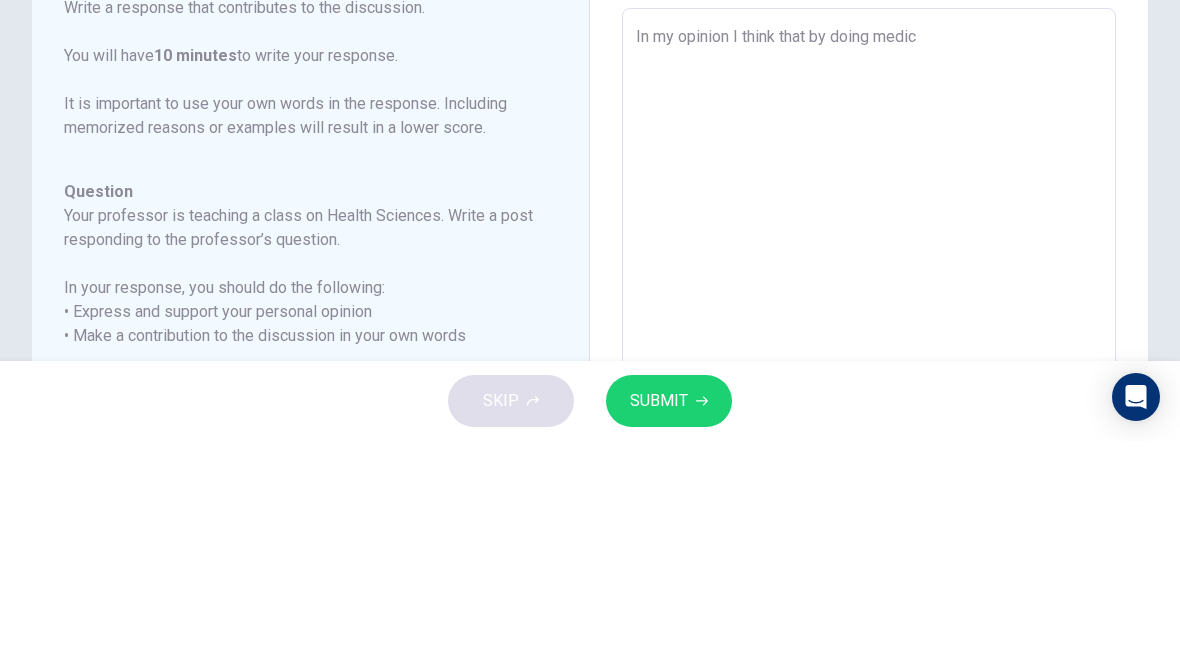 type on "x" 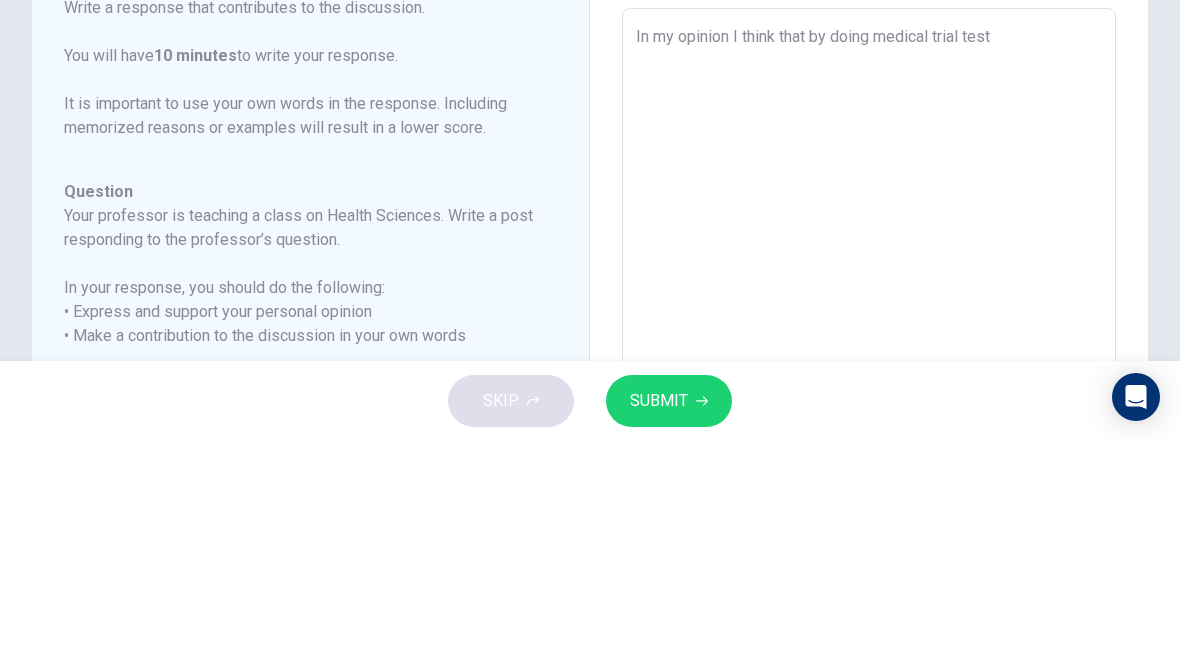 type on "x" 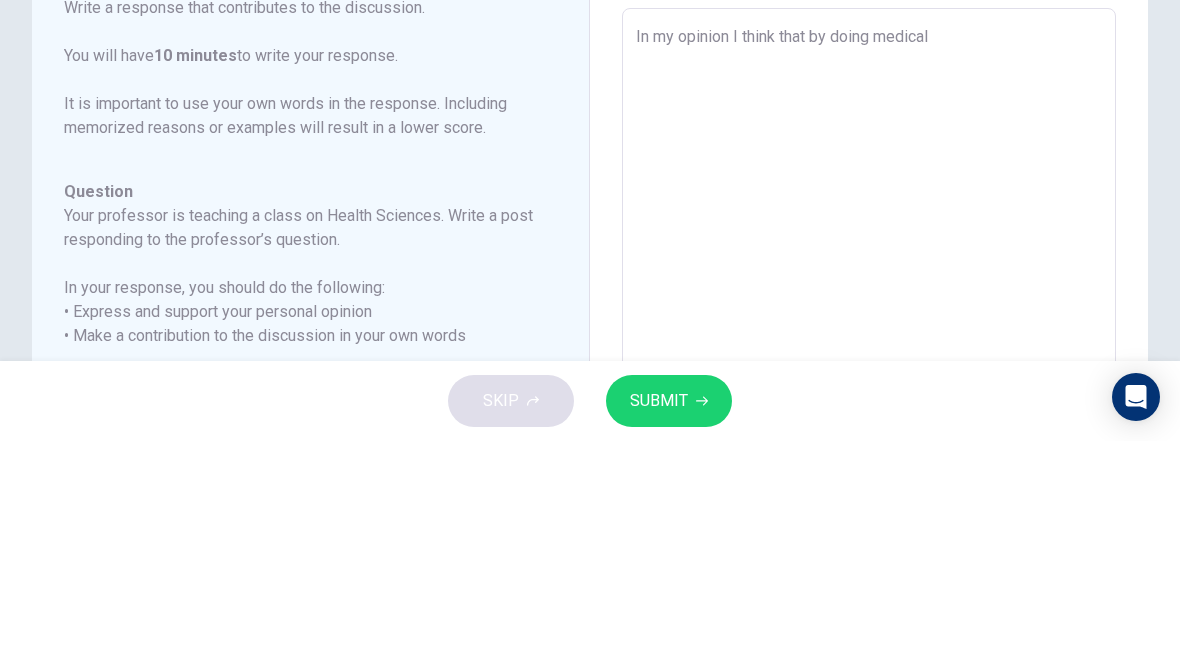 type on "x" 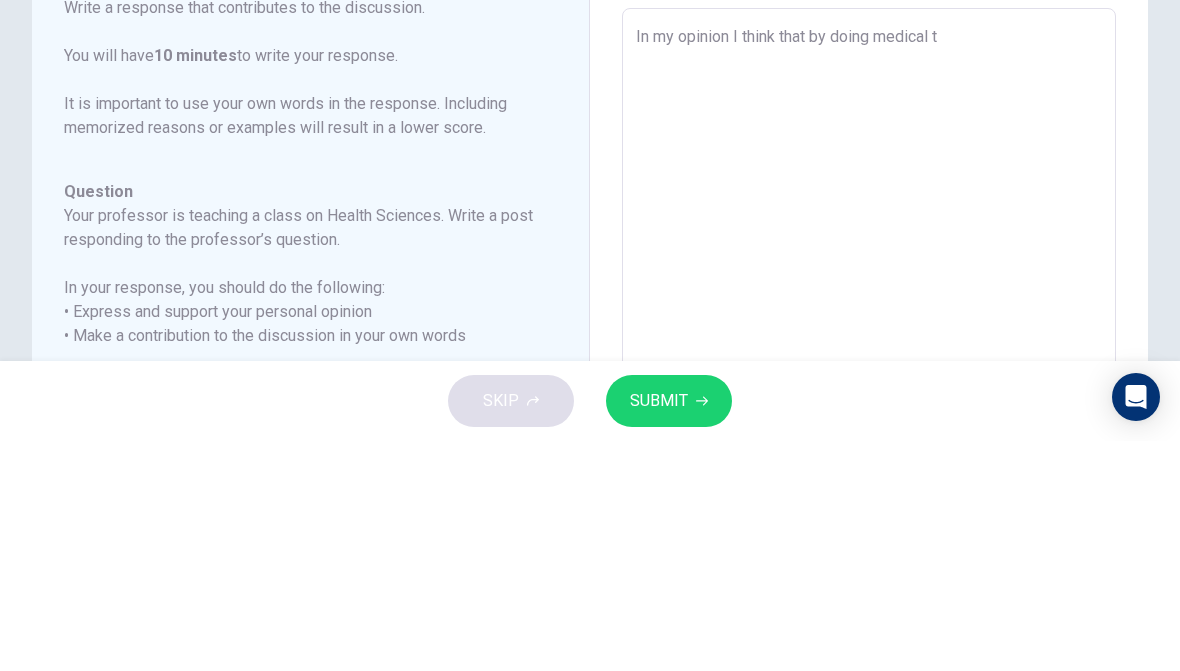 type on "x" 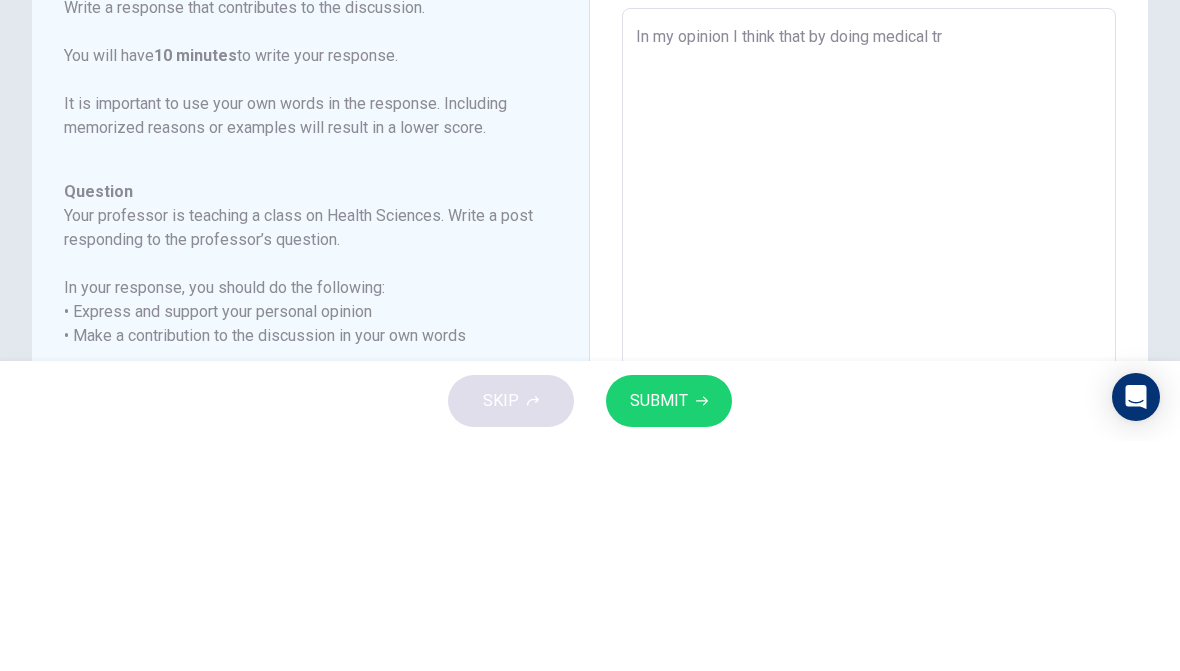 type on "x" 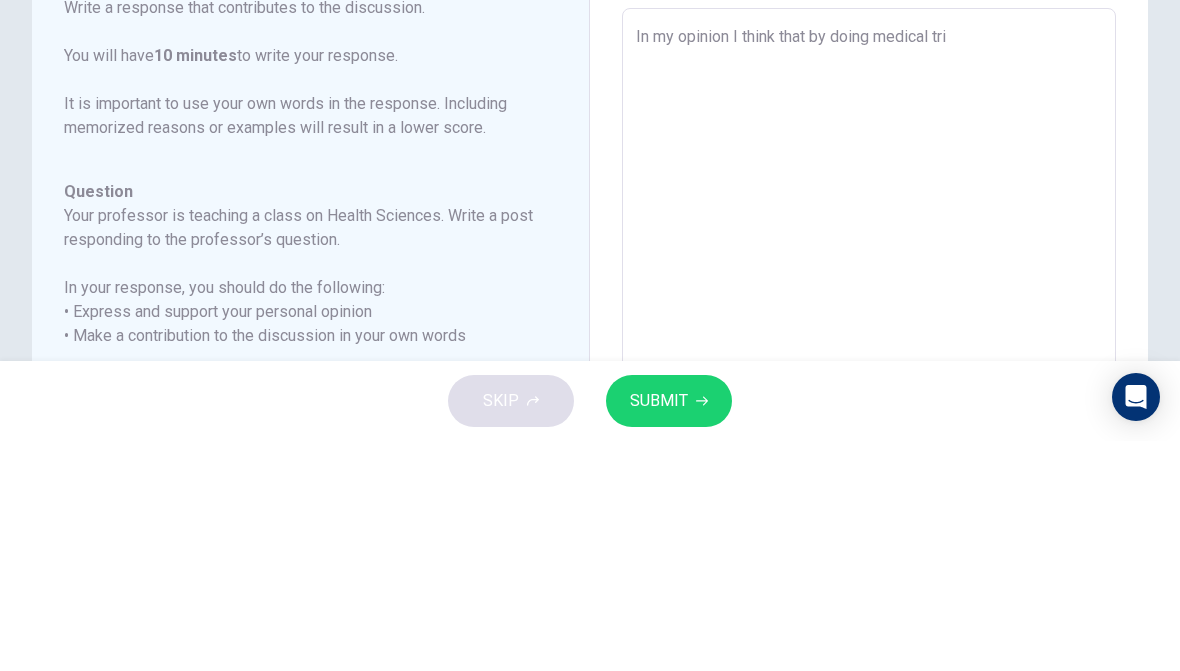 type on "x" 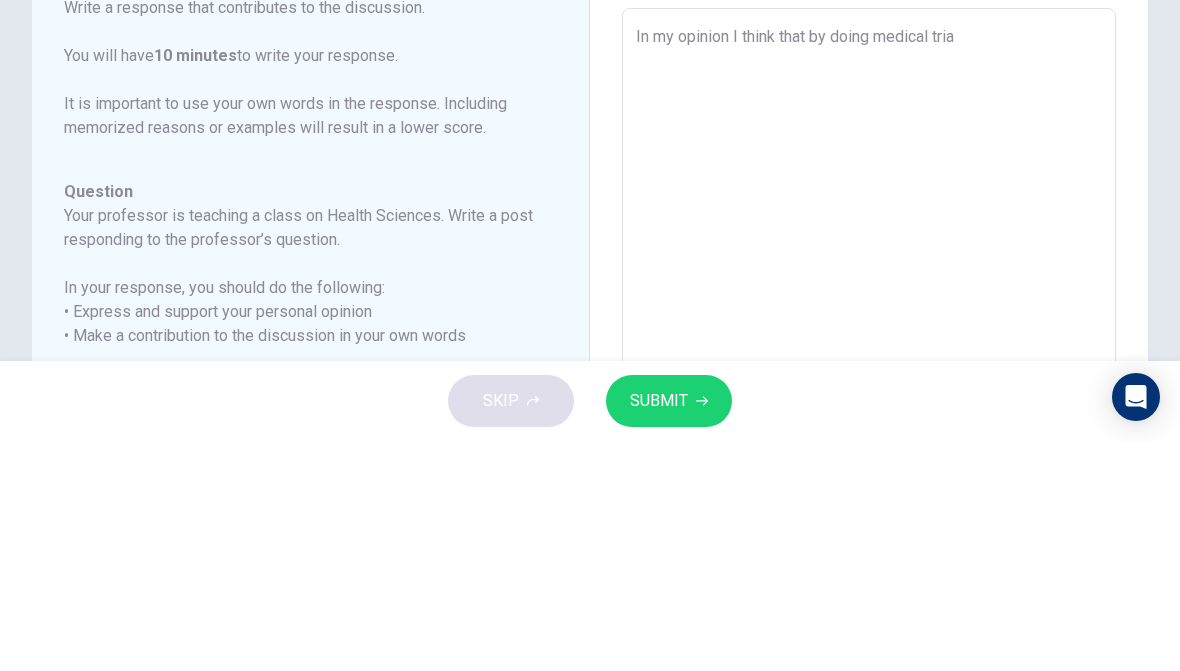 type on "x" 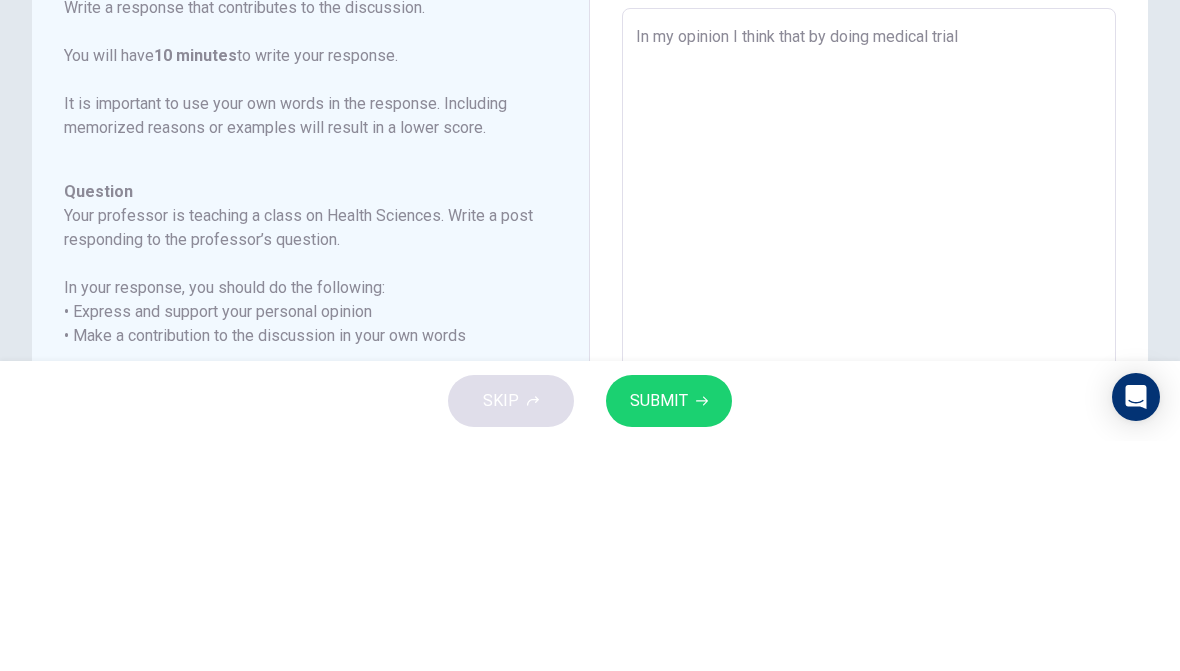 type on "x" 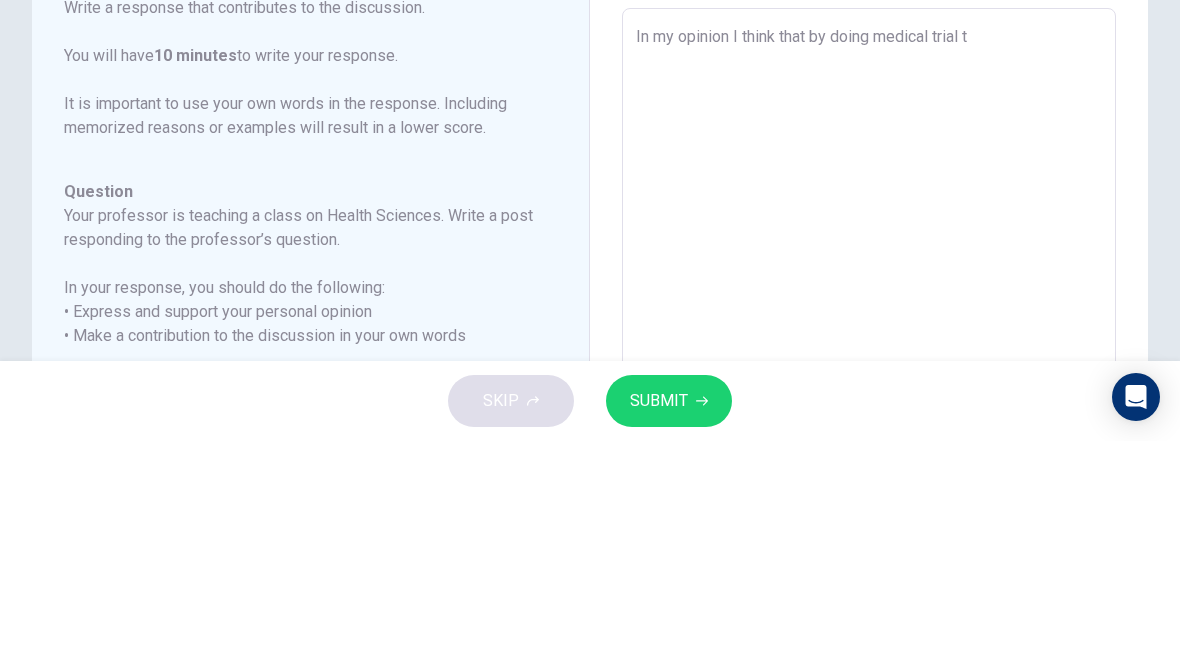 type on "x" 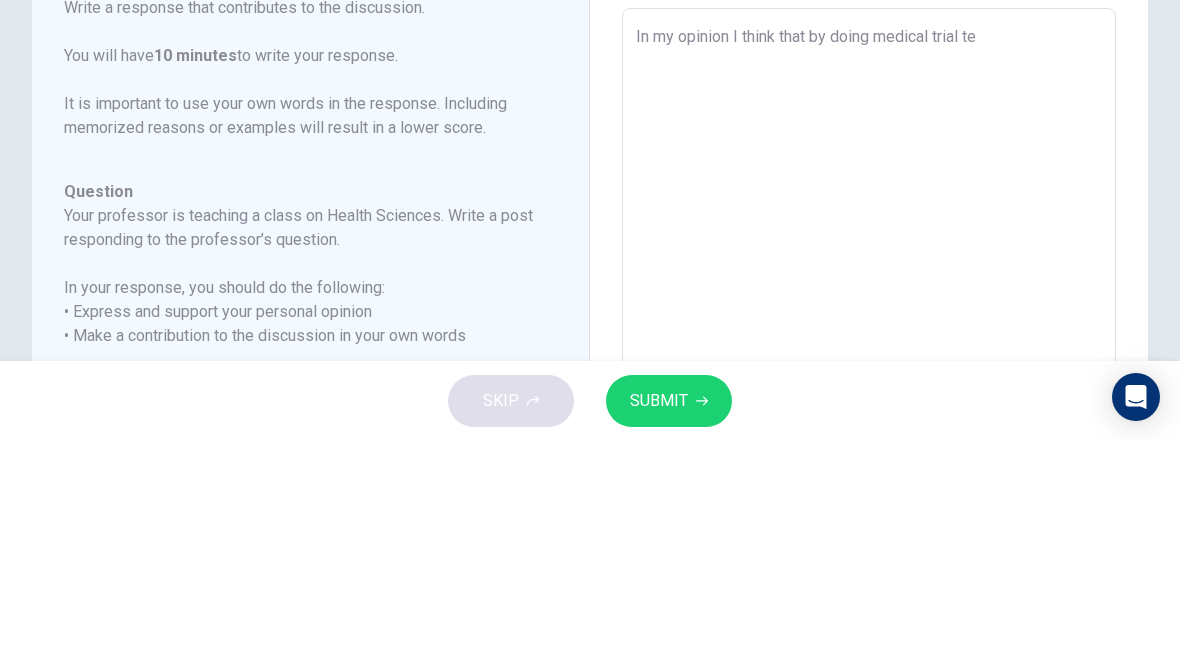 type on "x" 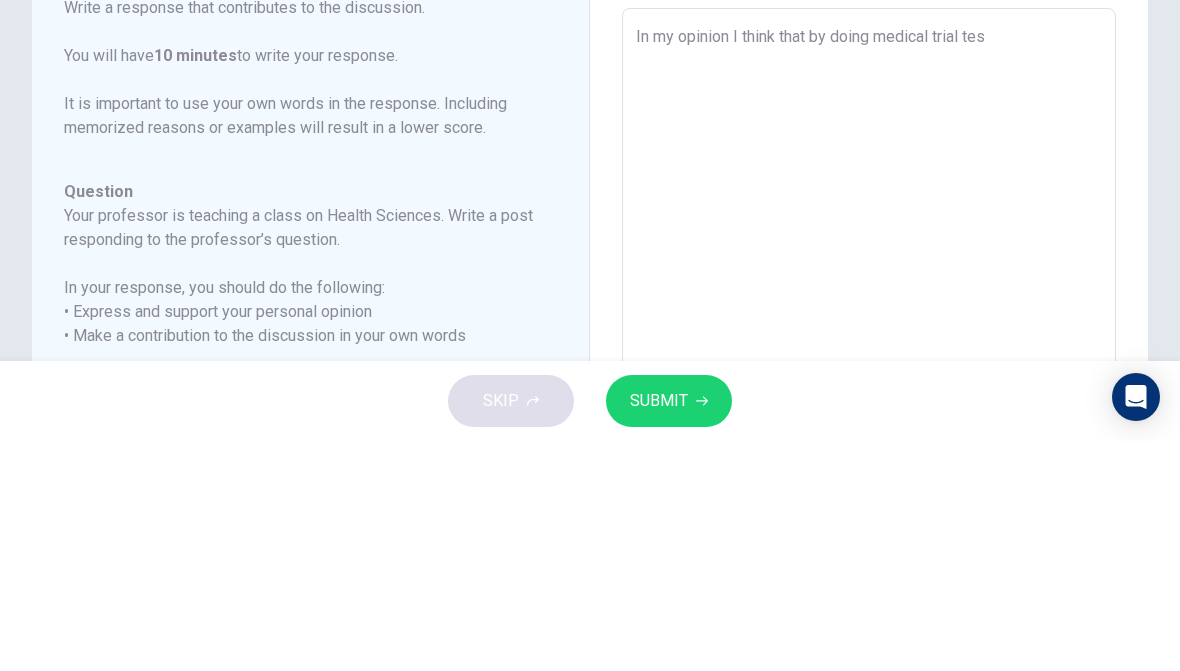 type on "x" 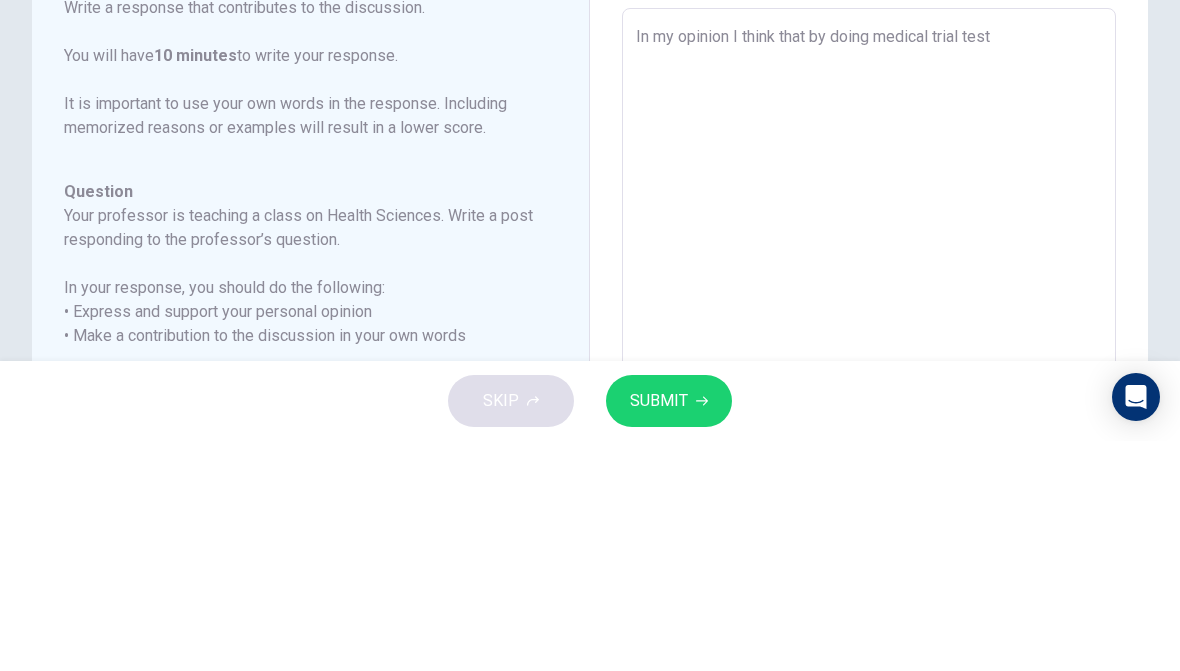 type on "x" 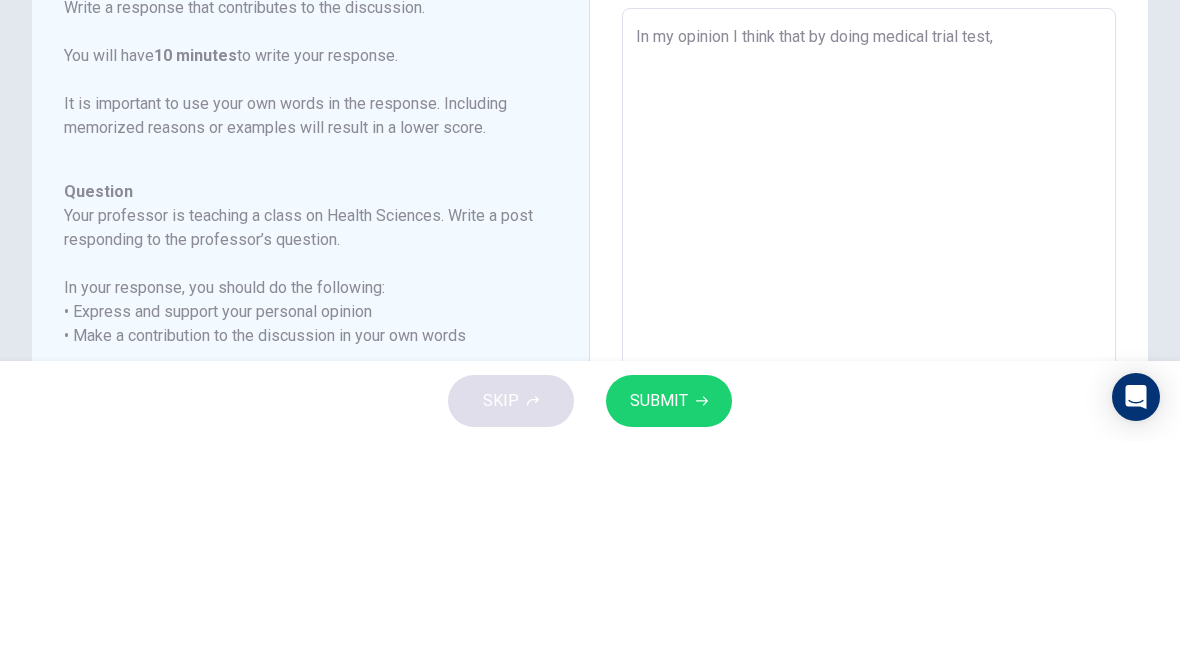 type on "x" 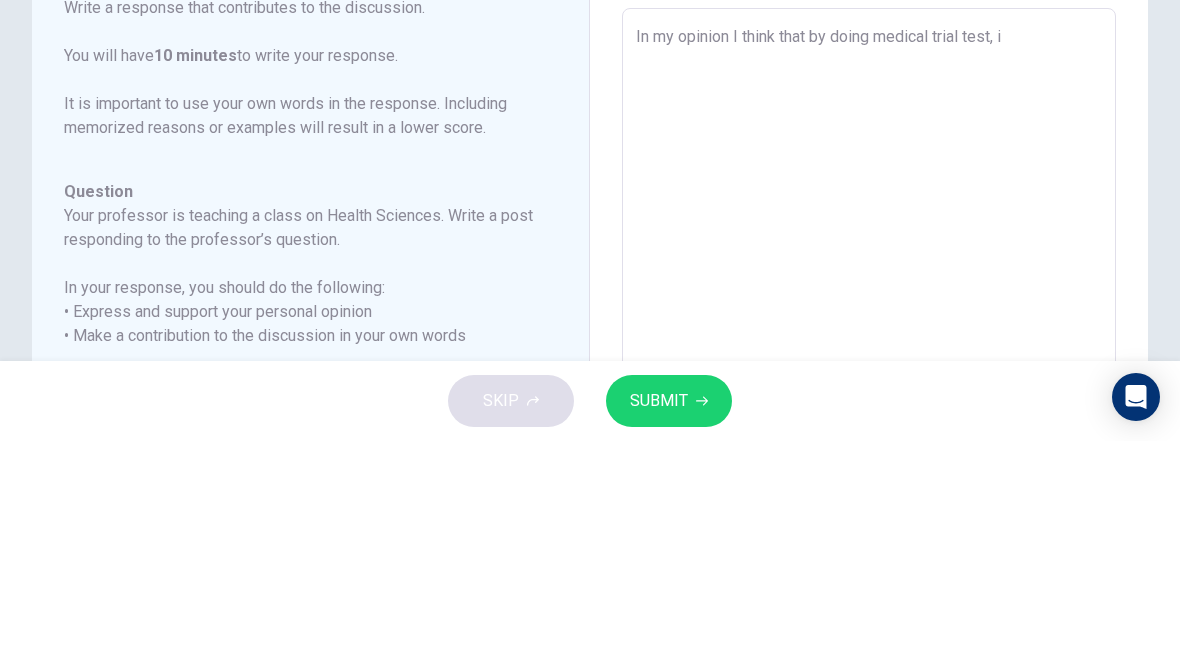 type on "x" 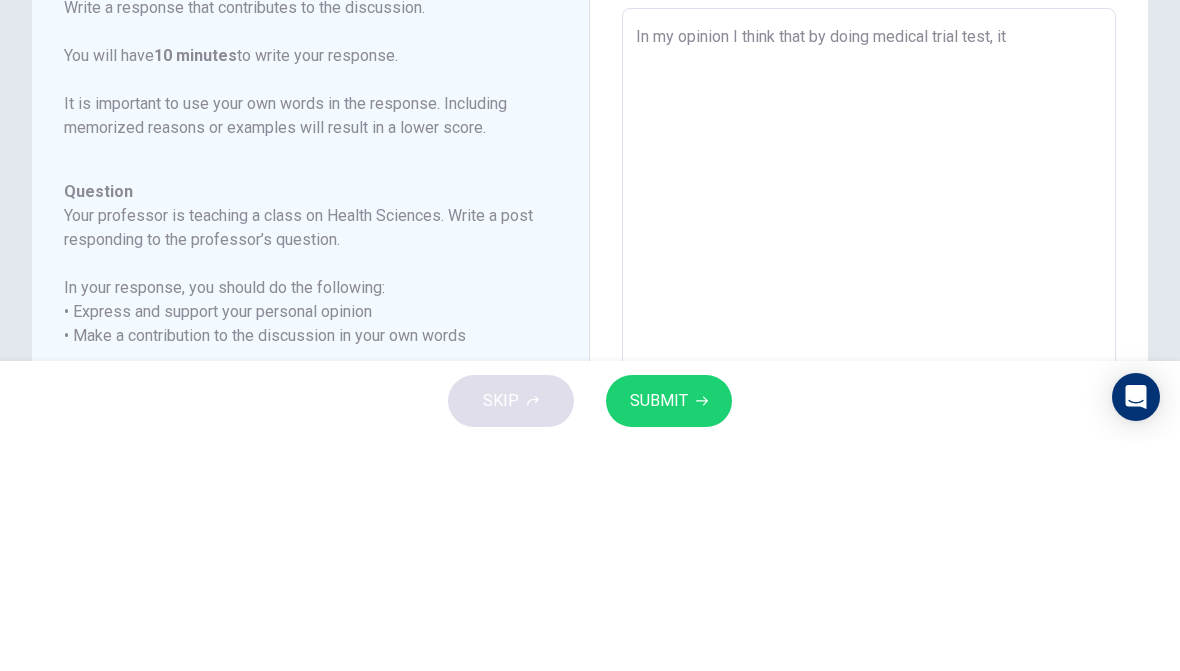 type on "x" 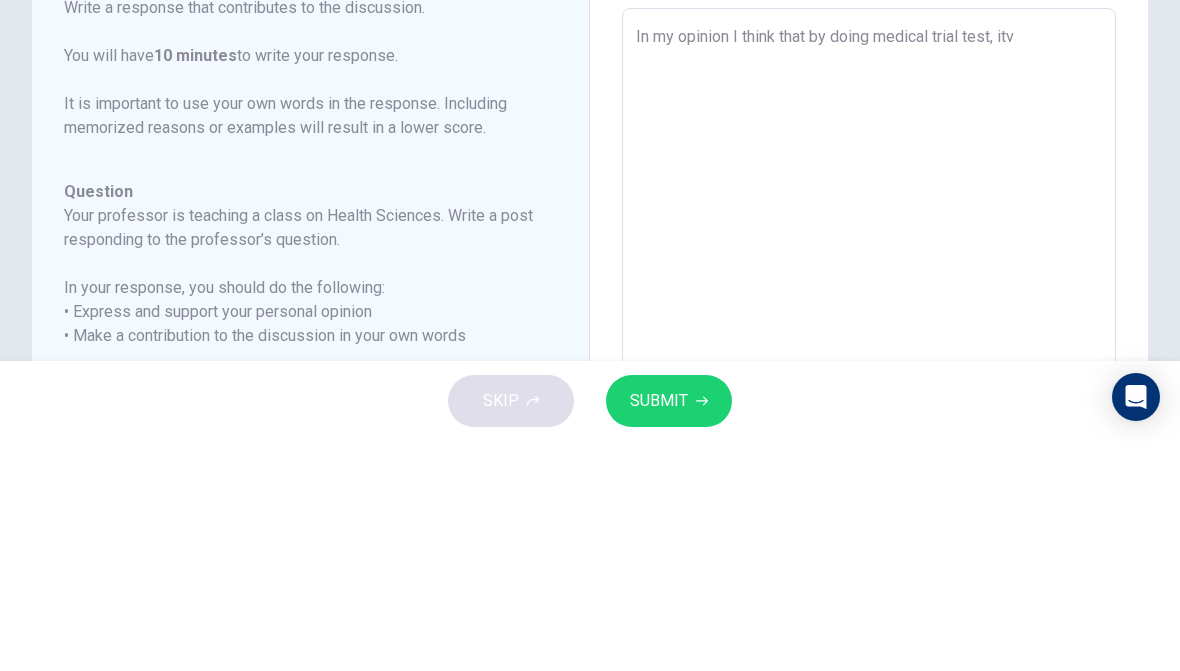 type on "x" 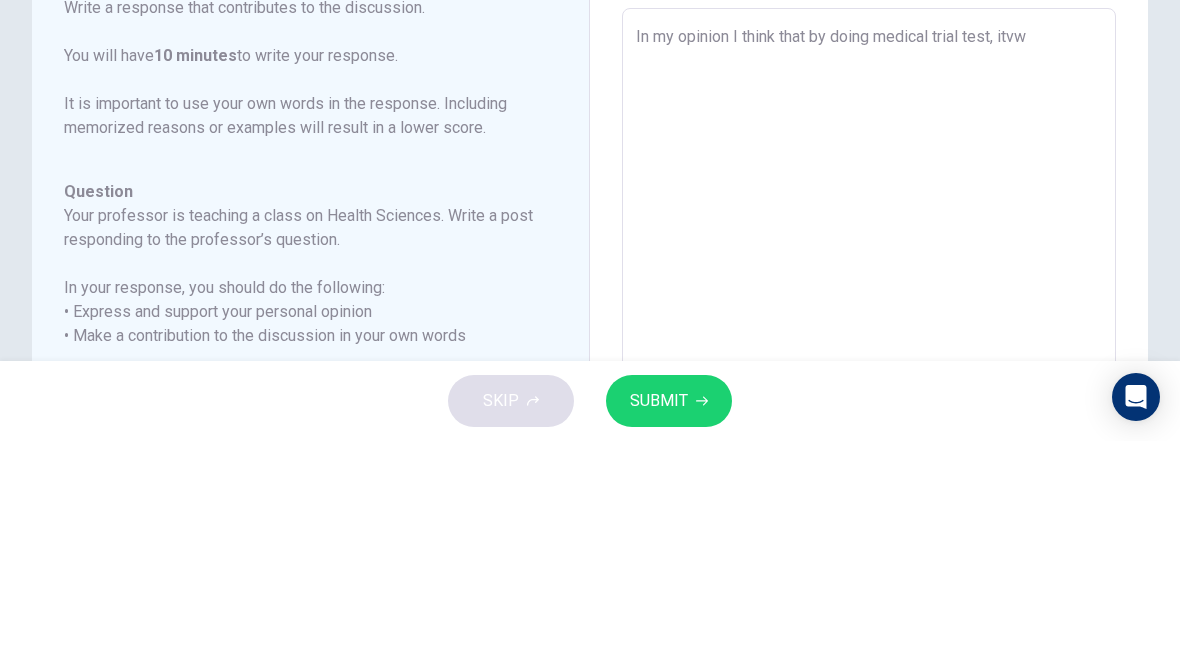 type on "x" 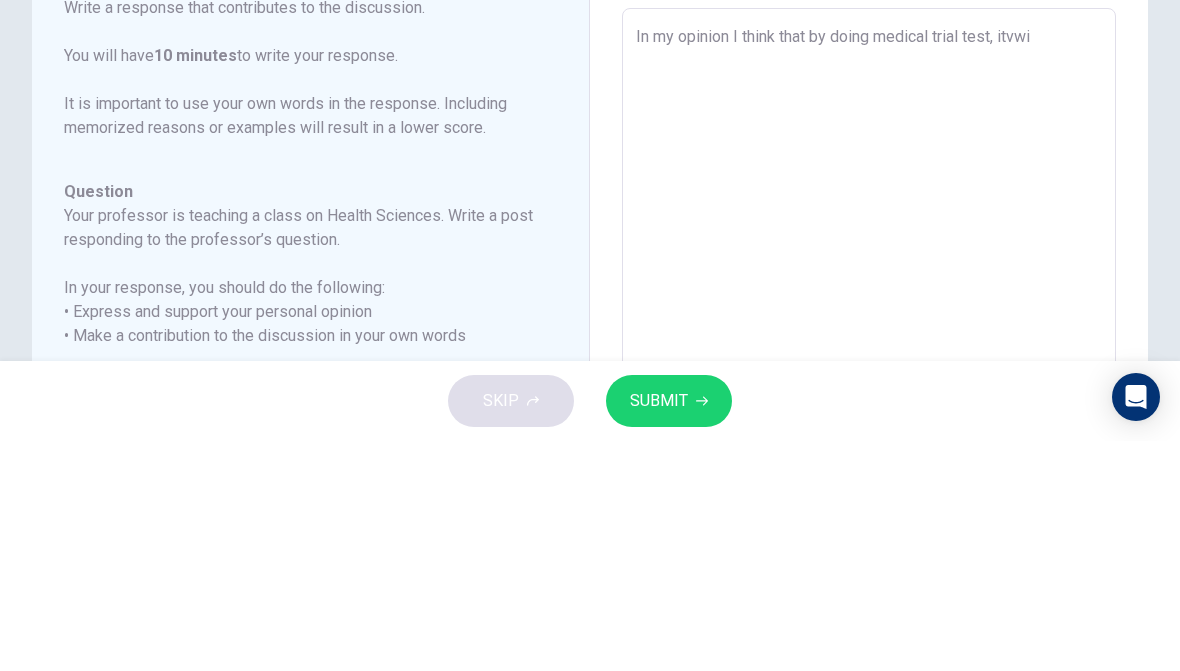 type on "x" 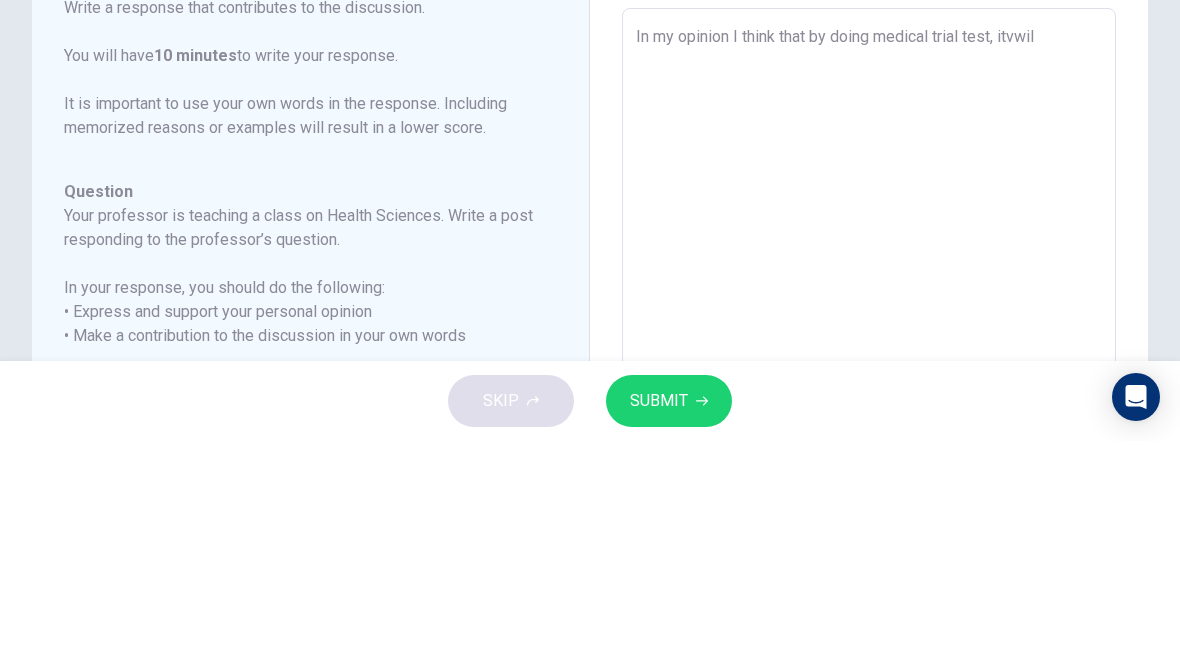 type on "x" 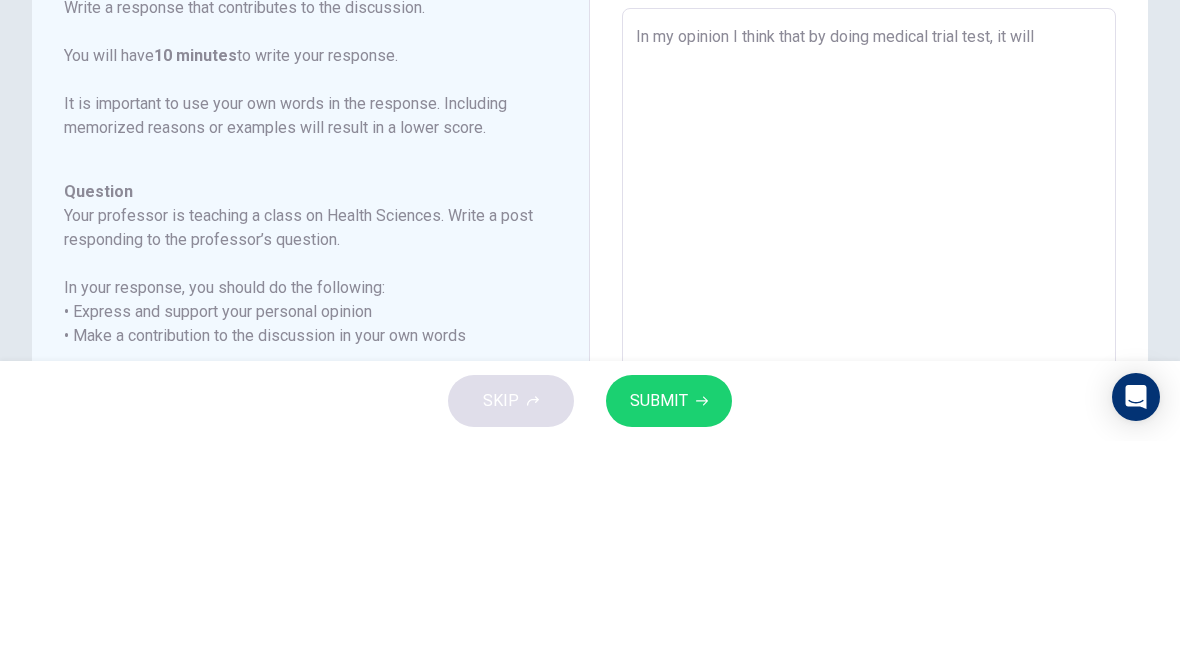 type on "x" 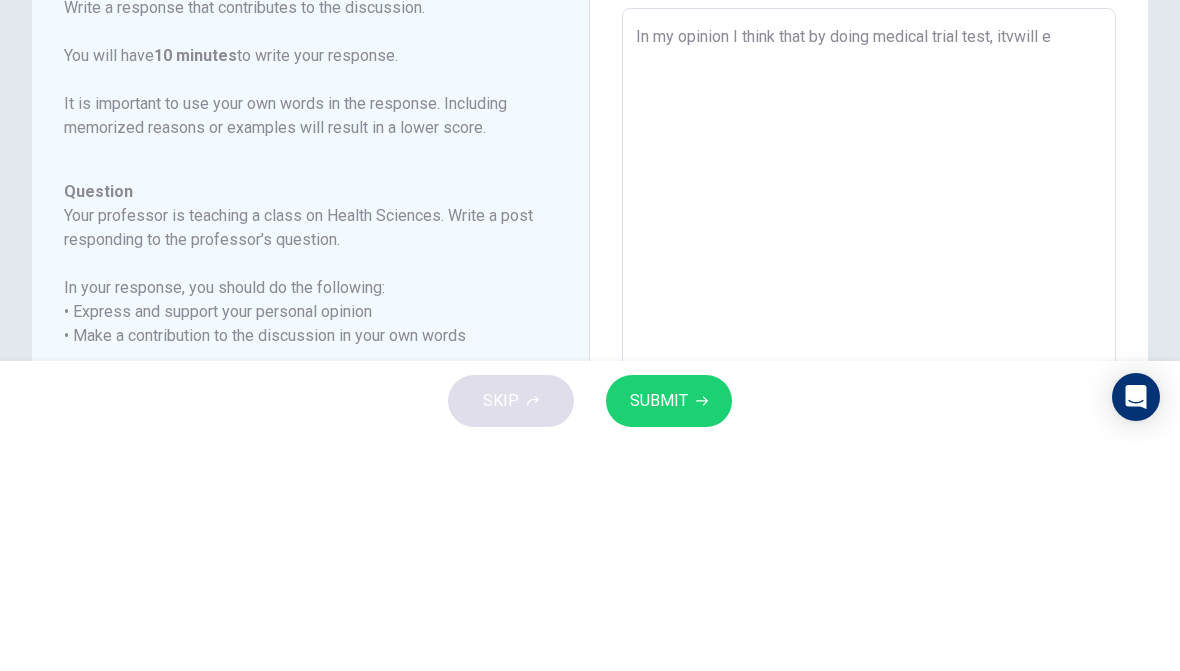 type on "x" 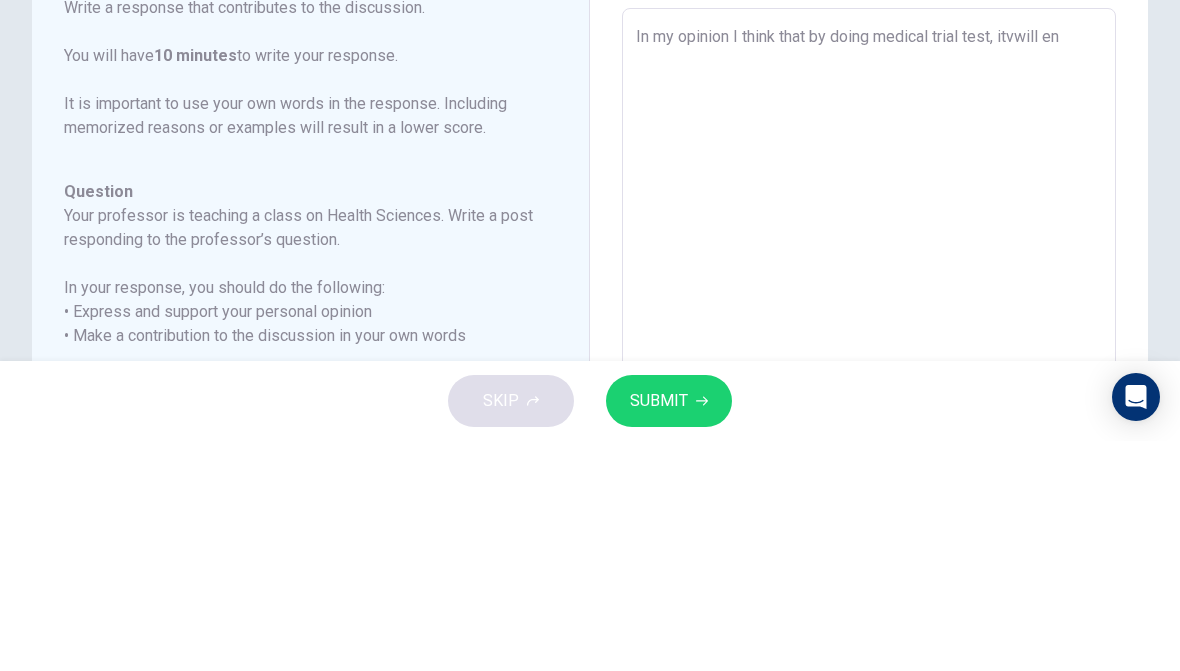type on "x" 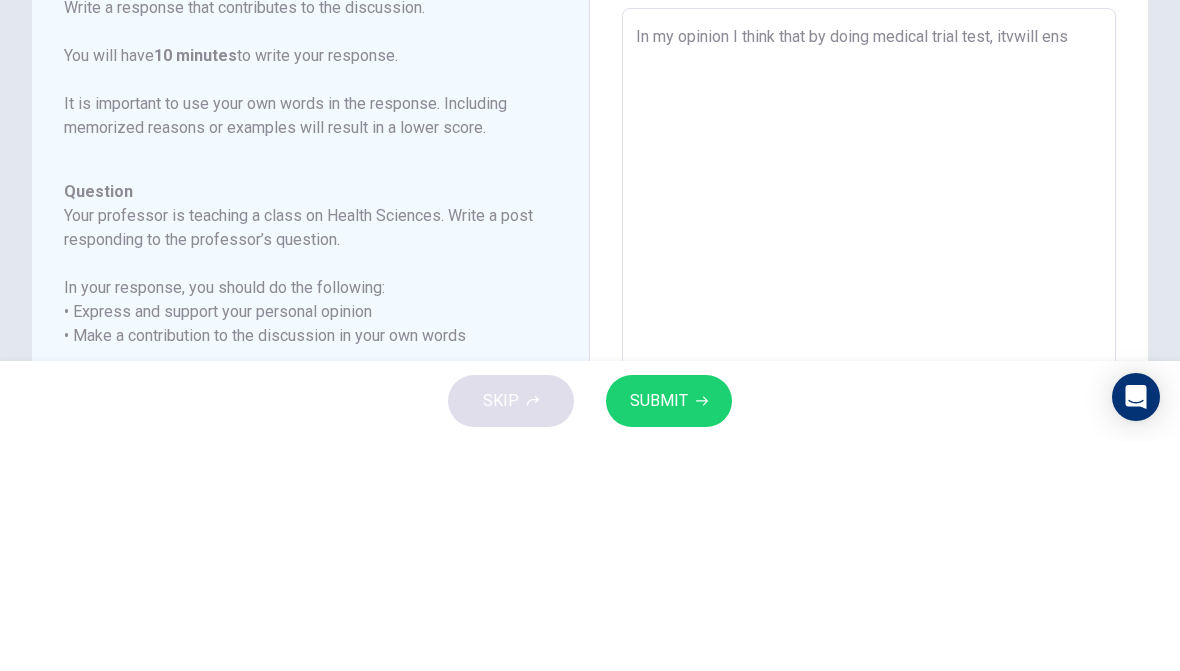 type on "x" 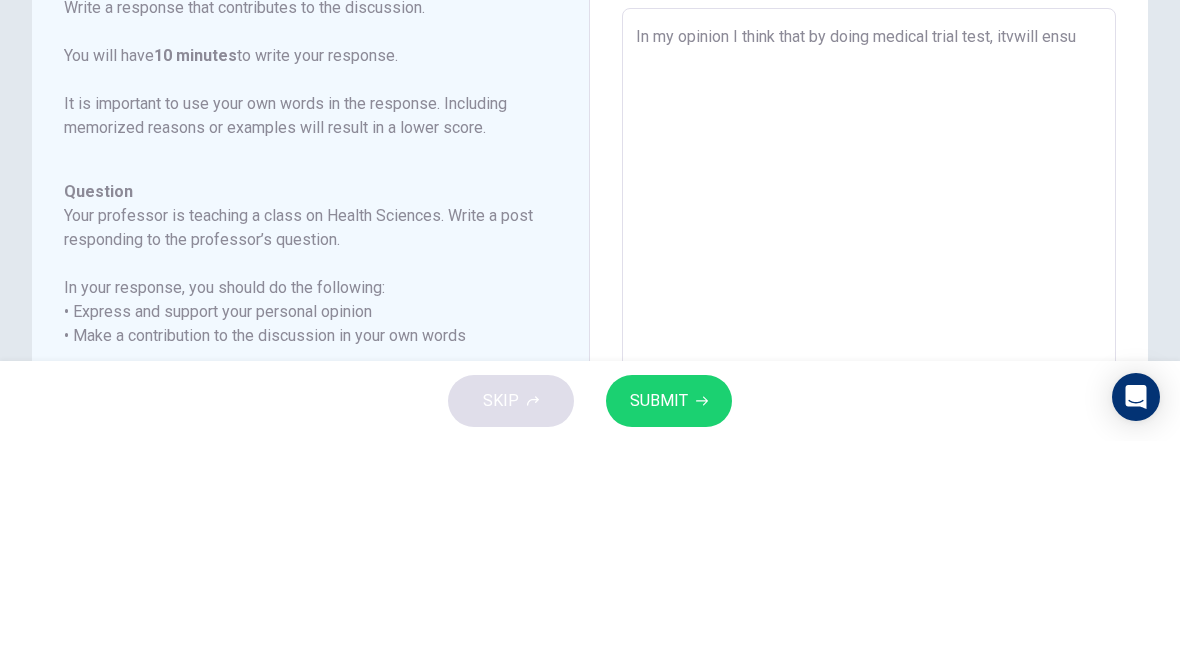 type on "x" 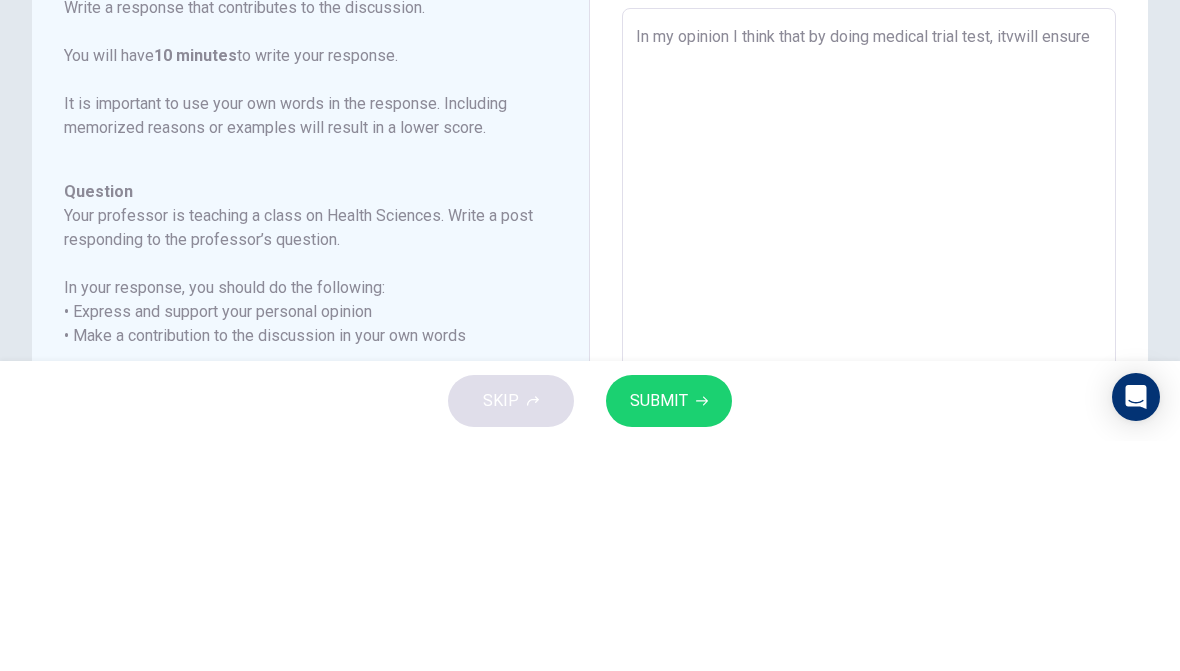 type on "x" 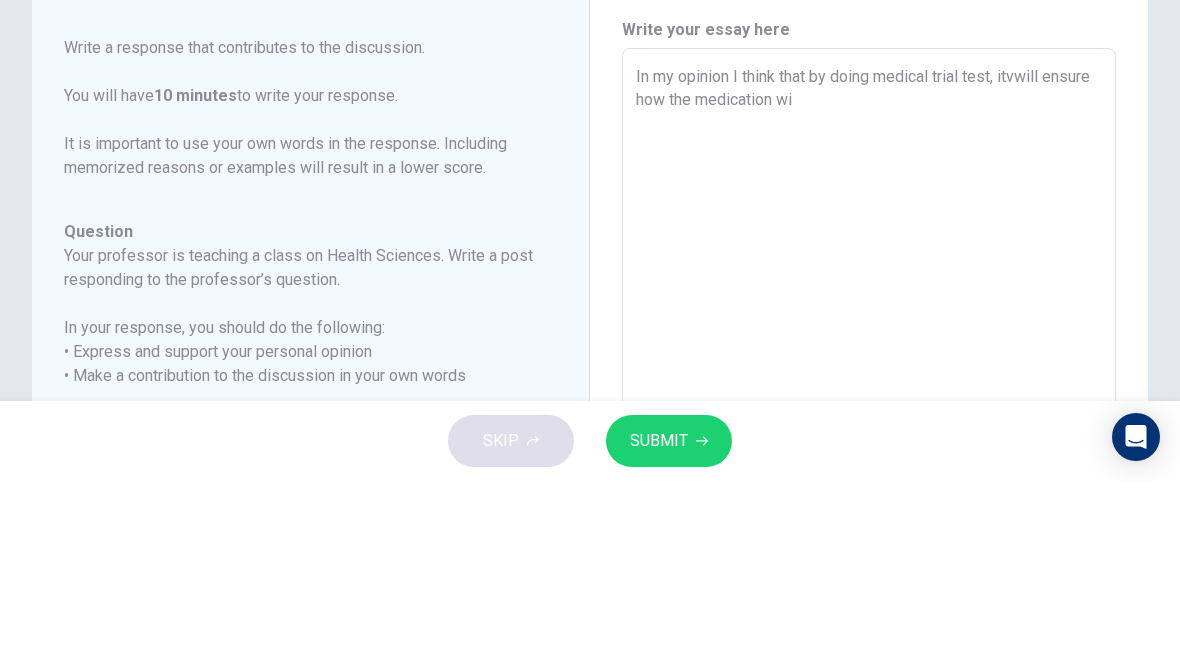 click on "In my opinion I think that by doing medical trial test, itvwill ensure how the medication wi" at bounding box center (869, 572) 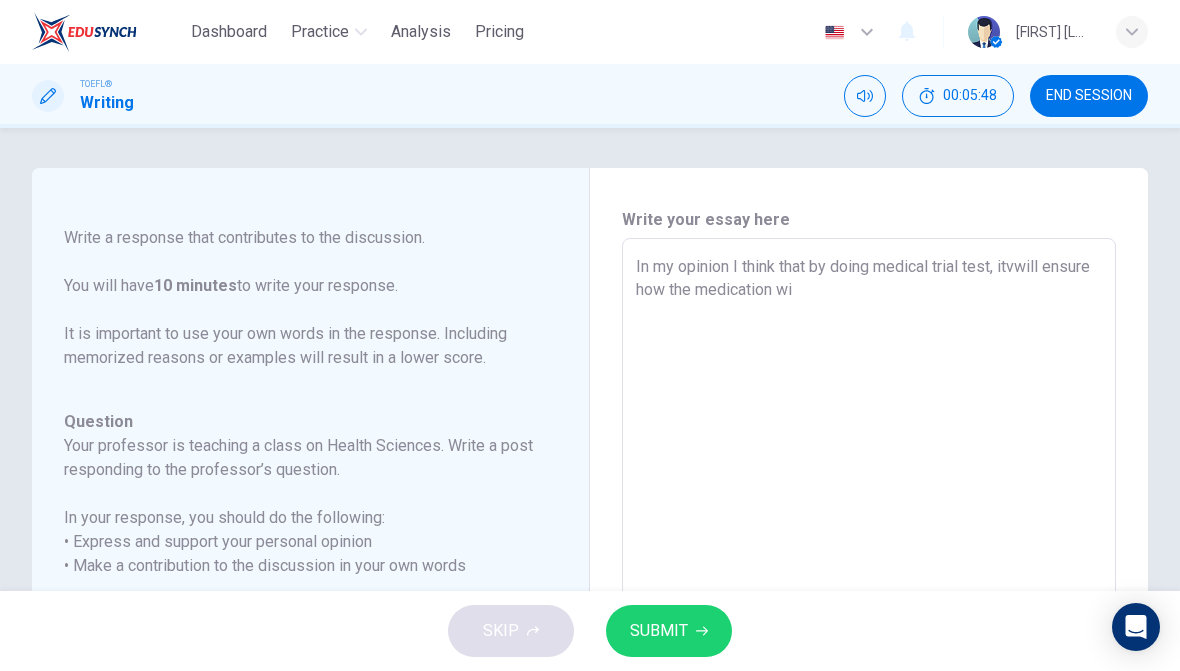 click on "In my opinion I think that by doing medical trial test, itvwill ensure how the medication wi" at bounding box center (869, 572) 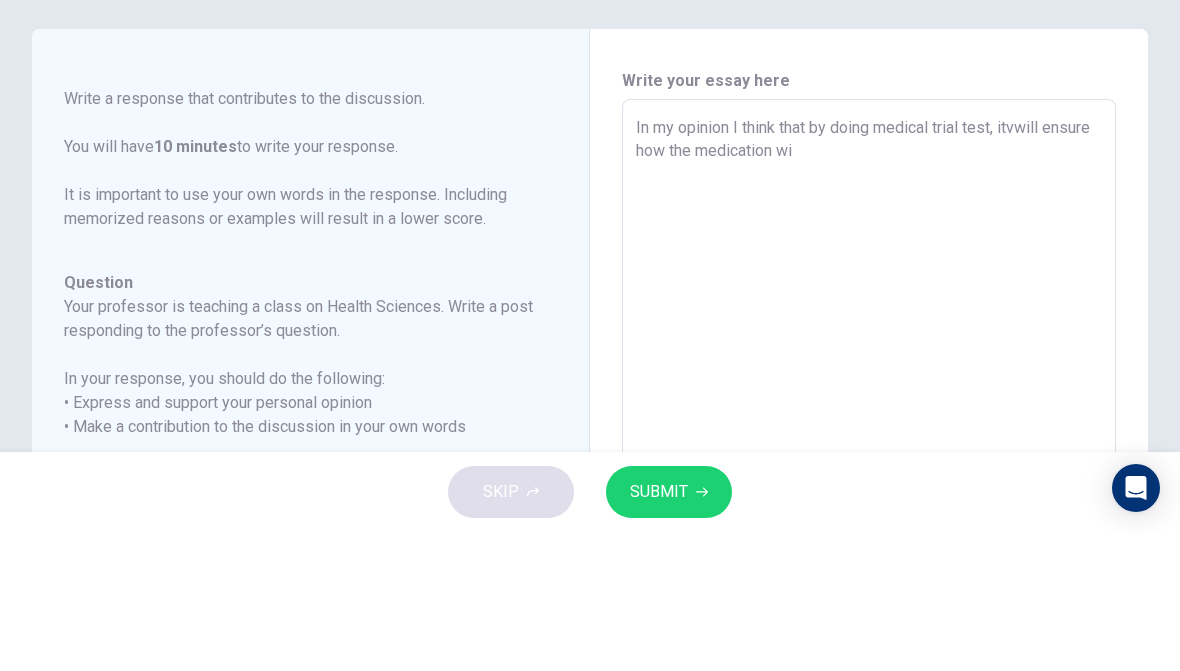 click on "In my opinion I think that by doing medical trial test, itvwill ensure how the medication wi" at bounding box center [869, 572] 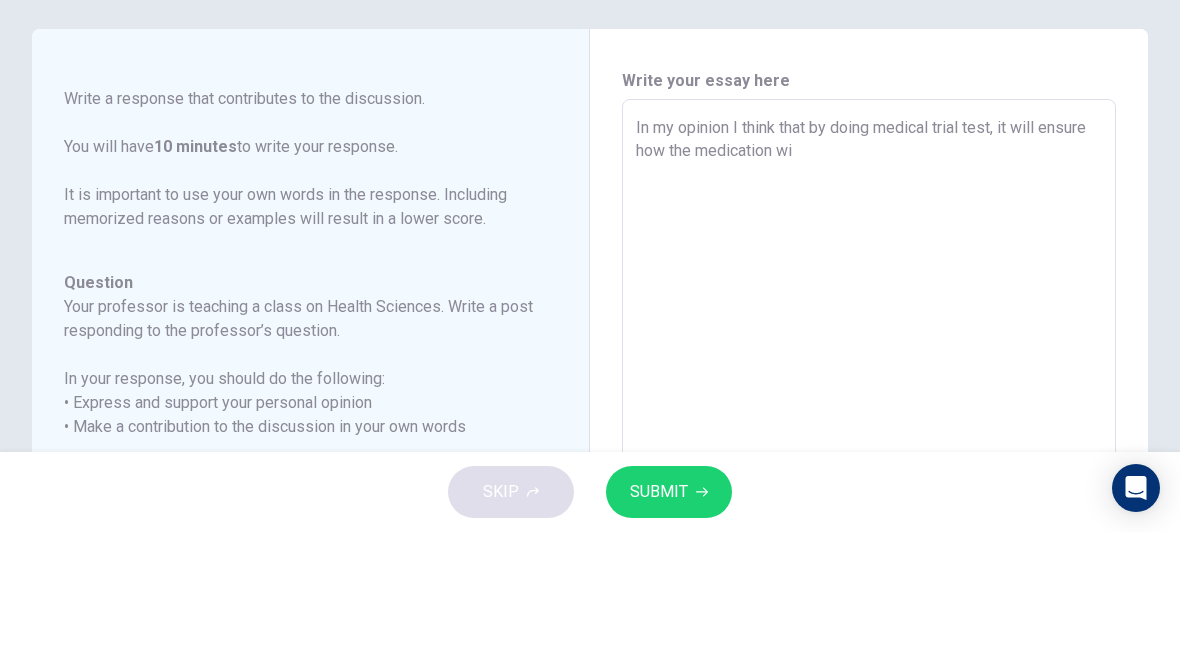 click on "In my opinion I think that by doing medical trial test, it will ensure how the medication wi" at bounding box center [869, 572] 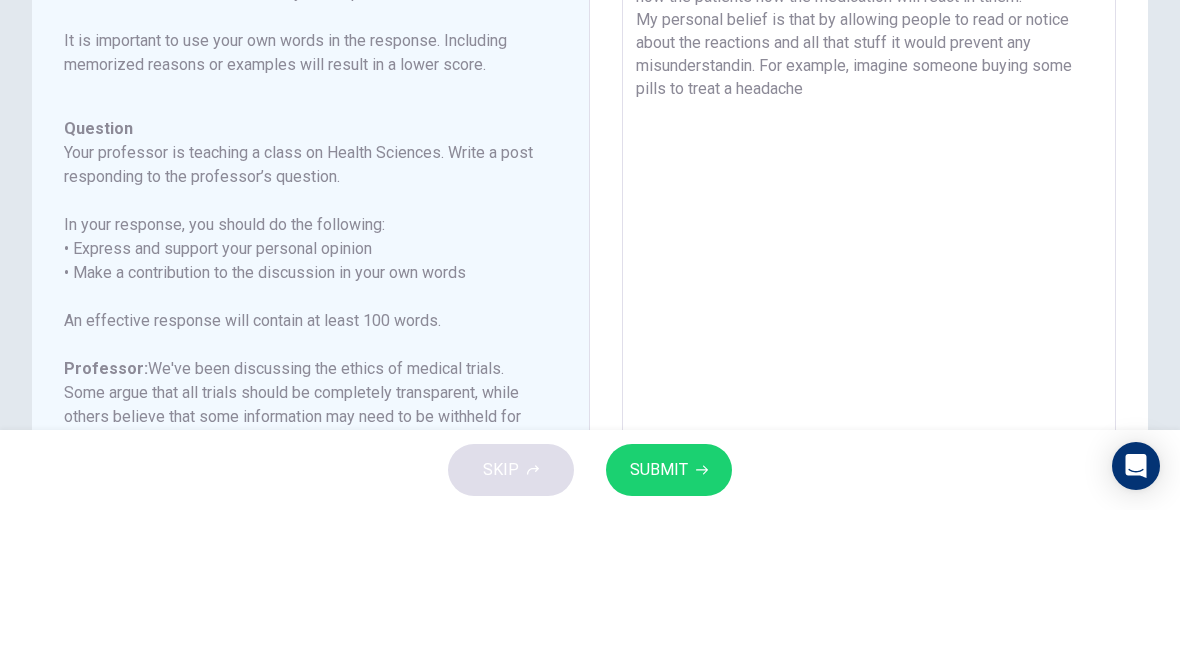 scroll, scrollTop: 133, scrollLeft: 0, axis: vertical 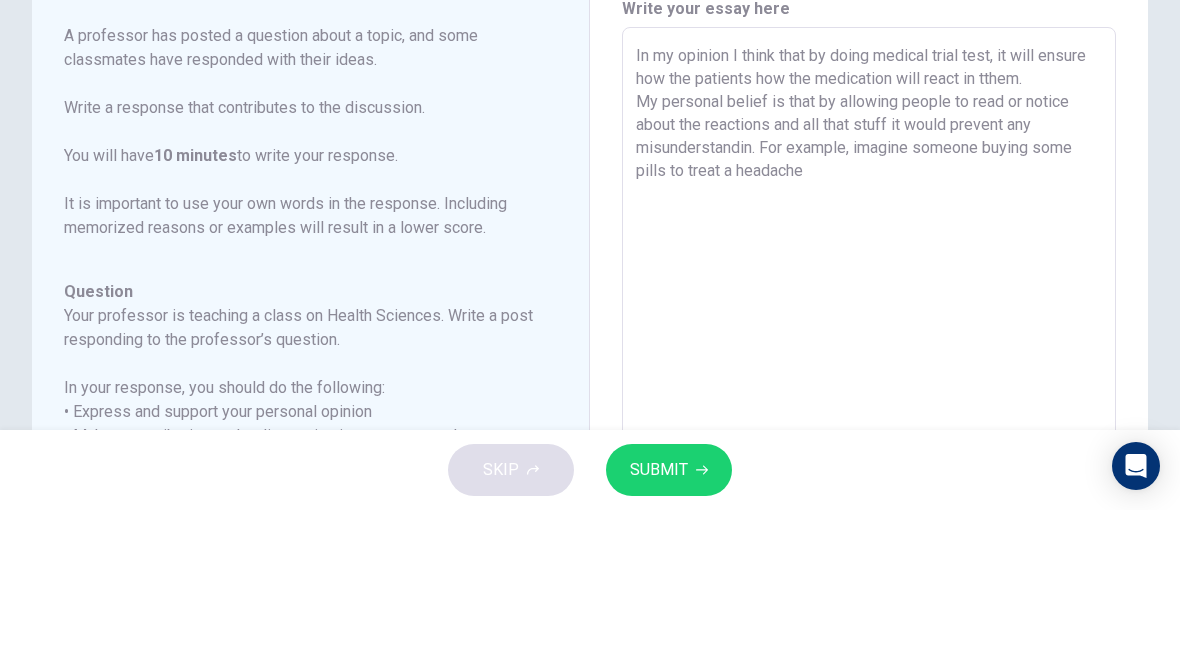 click on "In my opinion I think that by doing medical trial test, it will ensure how the patients how the medication will react in tthem.
My personal belief is that by allowing people to read or notice about the reactions and all that stuff it would prevent any misunderstandin. For example, imagine someone buying some pills to treat a headache" at bounding box center [869, 522] 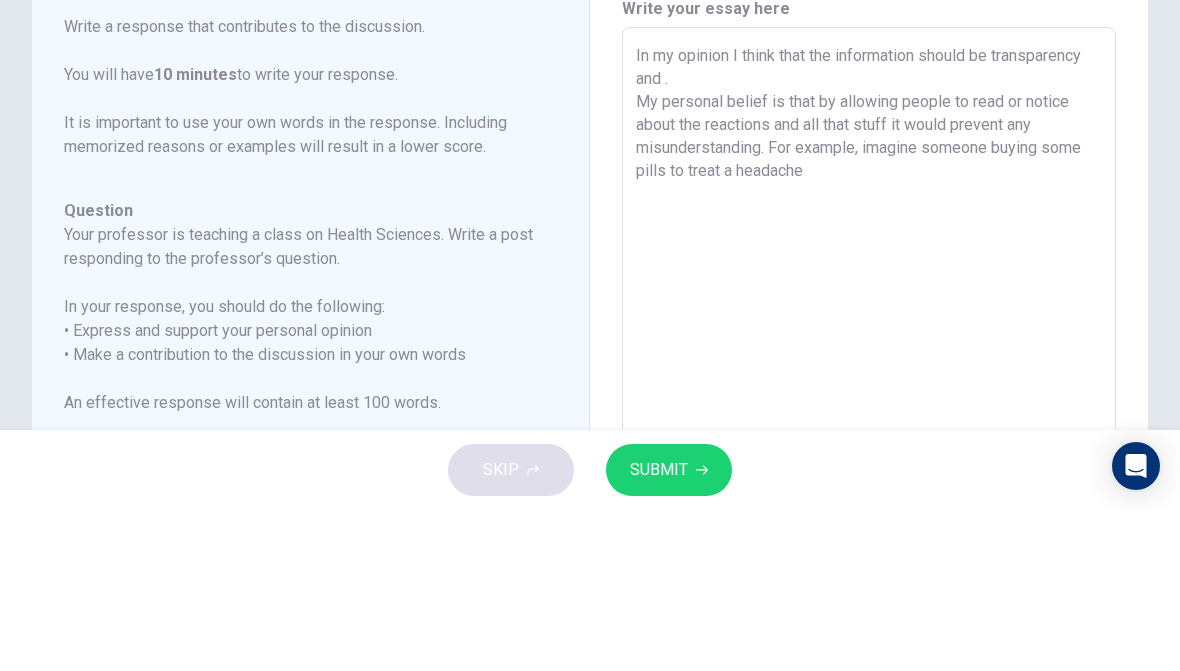 scroll, scrollTop: 232, scrollLeft: 0, axis: vertical 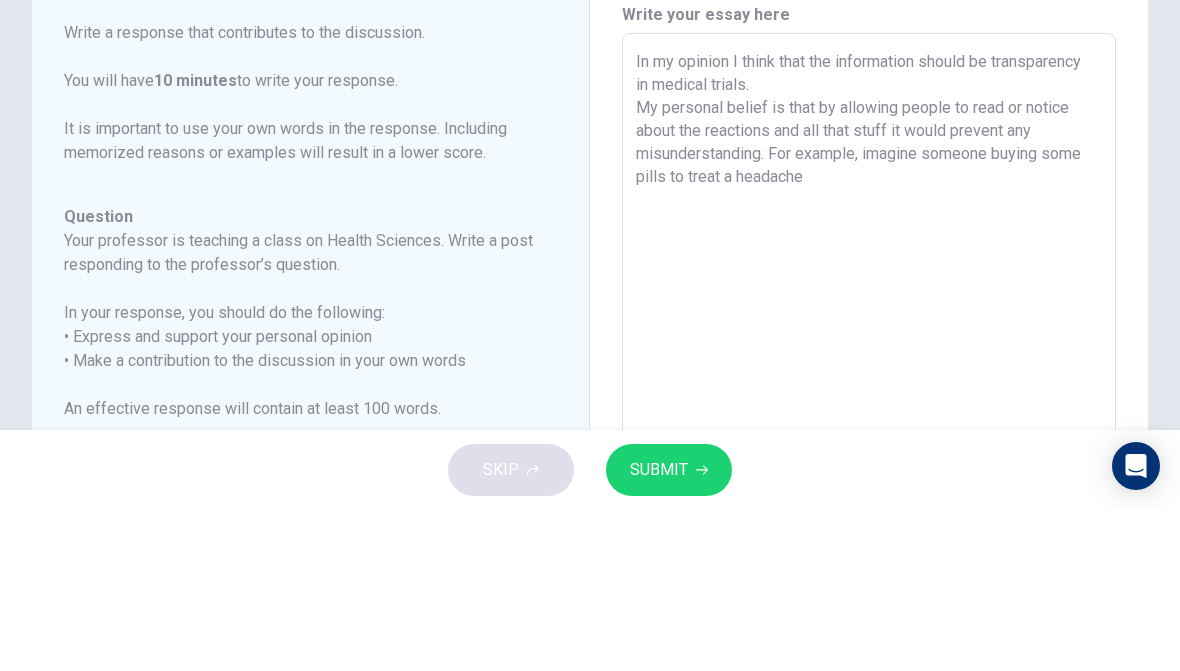 click on "In my opinion I think that the information should be transparency in medical trials.
My personal belief is that by allowing people to read or notice about the reactions and all that stuff it would prevent any misunder­standing. For example, imagine someone buying some pills to treat a headache" at bounding box center (869, 528) 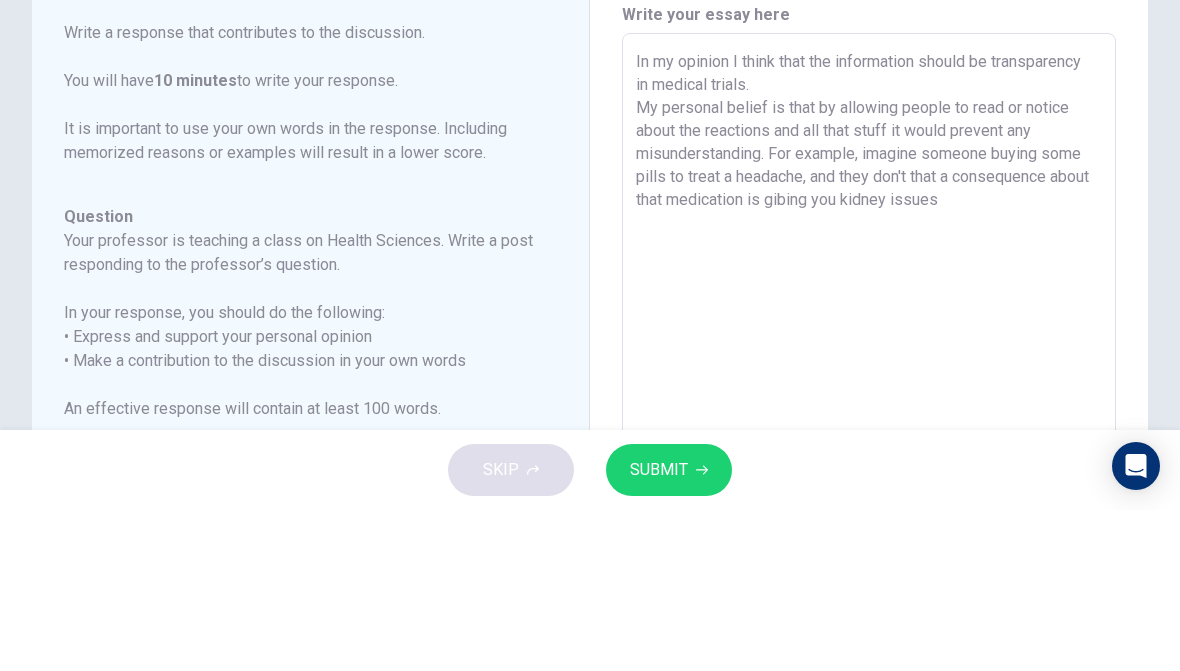 click on "In my opinion I think that the information should be transparency in medical trials.
My personal belief is that by allowing people to read or notice about the reactions and all that stuff it would prevent any misunderstanding. For example, imagine someone buying some pills to treat a headache, and they don't that a consequence about that medication is gibing you kidney issues" at bounding box center [869, 528] 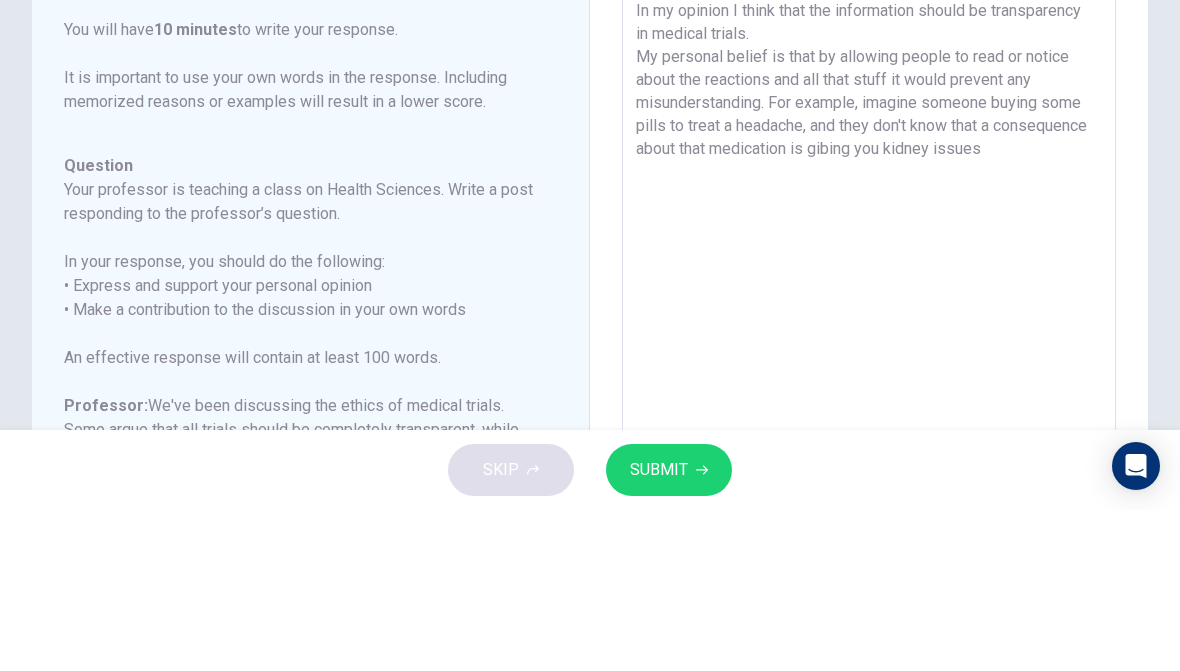 scroll, scrollTop: 100, scrollLeft: 0, axis: vertical 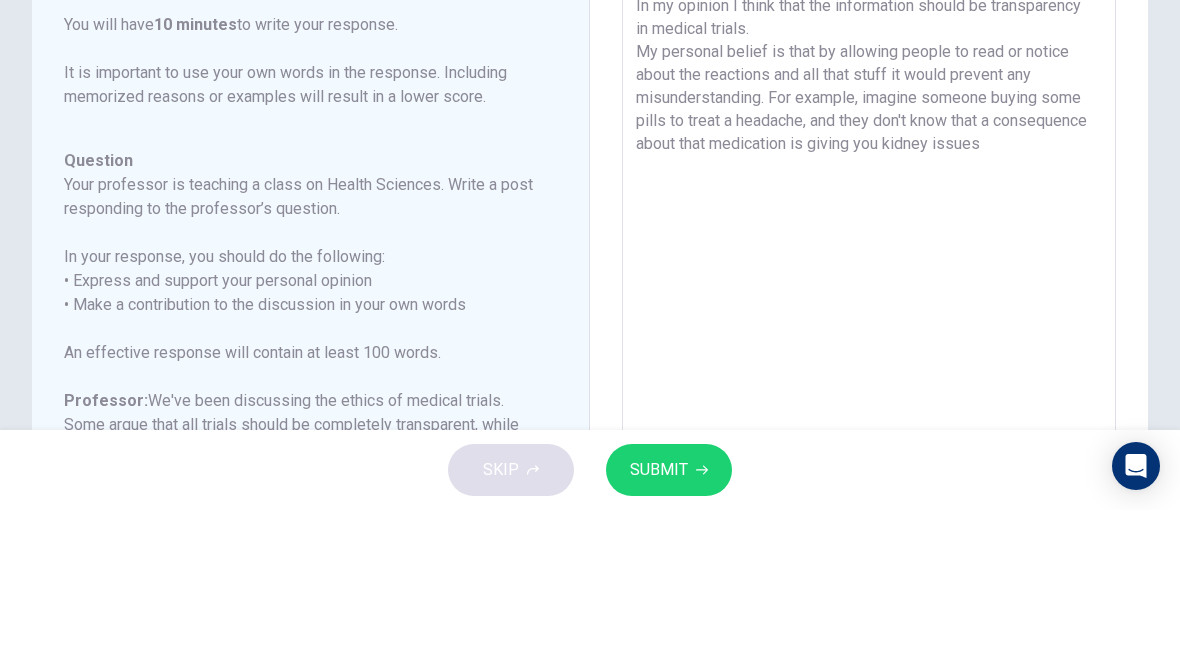 click on "In my opinion I think that the information should be transparency in medical trials.
My personal belief is that by allowing people to read or notice about the reactions and all that stuff it would prevent any misunderstanding. For example, imagine someone buying some pills to treat a headache, and they don't know that a consequence about that medication is giving you kidney issues" at bounding box center (869, 472) 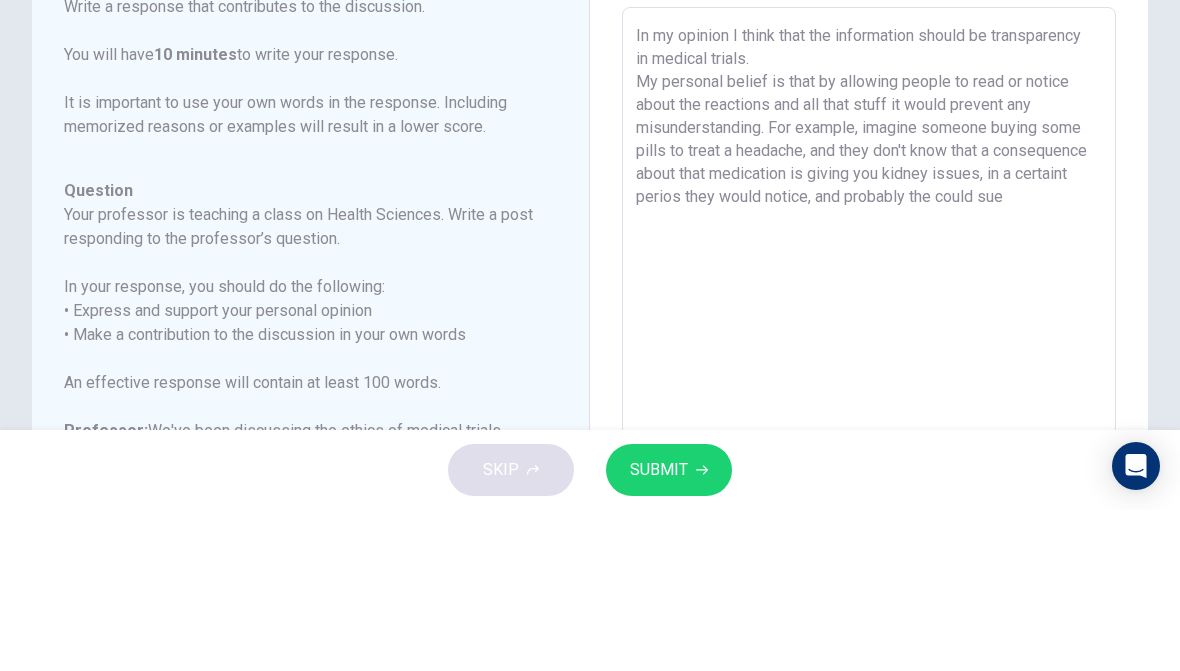scroll, scrollTop: 66, scrollLeft: 0, axis: vertical 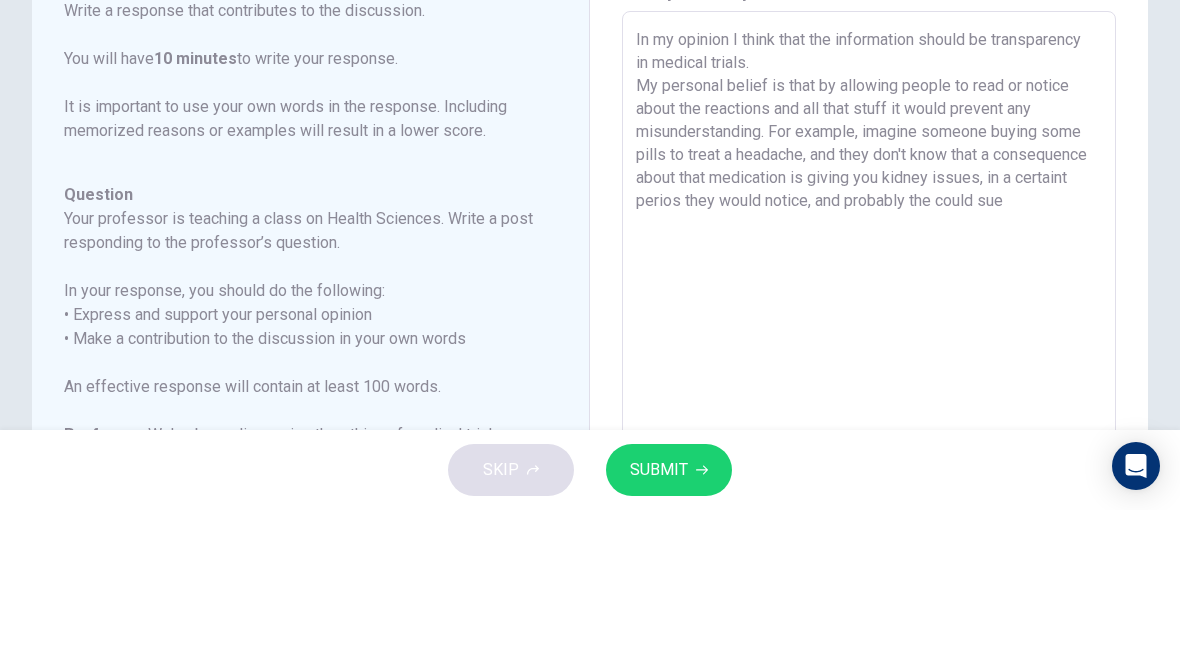 click on "In my opinion I think that the information should be transparency in medical trials.
My personal belief is that by allowing people to read or notice about the reactions and all that stuff it would prevent any misunderstanding. For example, imagine someone buying some pills to treat a headache, and they don't know that a consequence about that medication is giving you kidney issues, in a certaint perios they would notice, and probably the could sue" at bounding box center (869, 506) 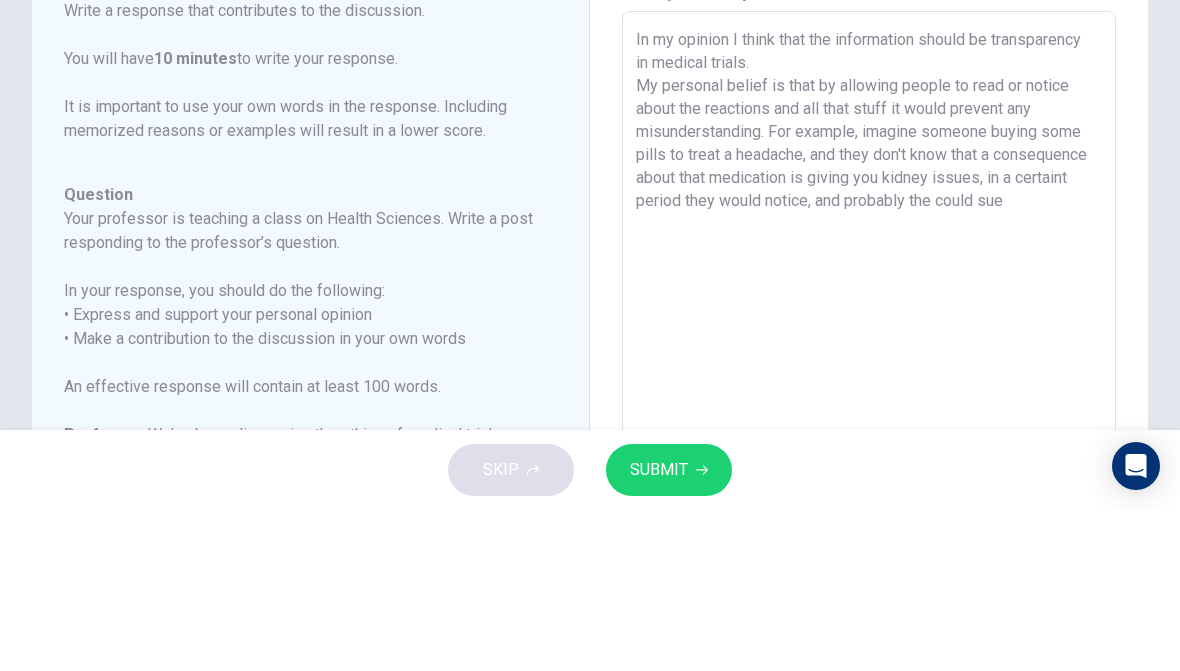 click on "In my opinion I think that the information should be transparency in medical trials.
My personal belief is that by allowing people to read or notice about the reactions and all that stuff it would prevent any misunderstanding. For example, imagine someone buying some pills to treat a headache, and they don't know that a consequence about that medication is giving you kidney issues, in a certaint period they would notice, and probably the could sue" at bounding box center [869, 506] 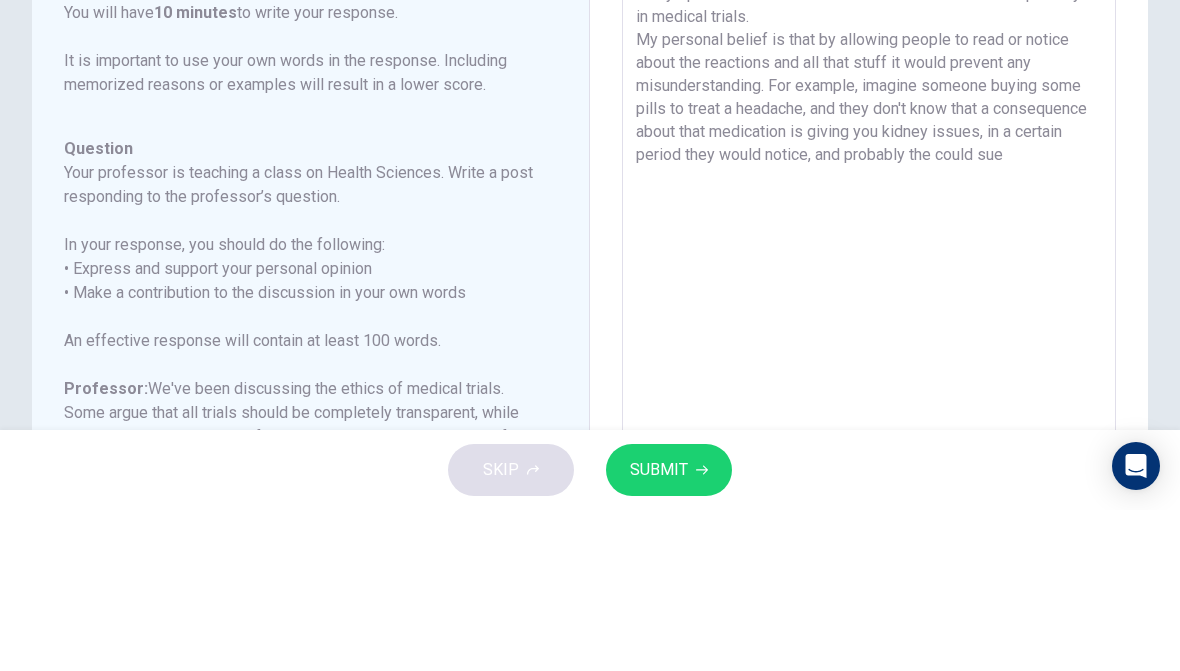 scroll, scrollTop: 113, scrollLeft: 0, axis: vertical 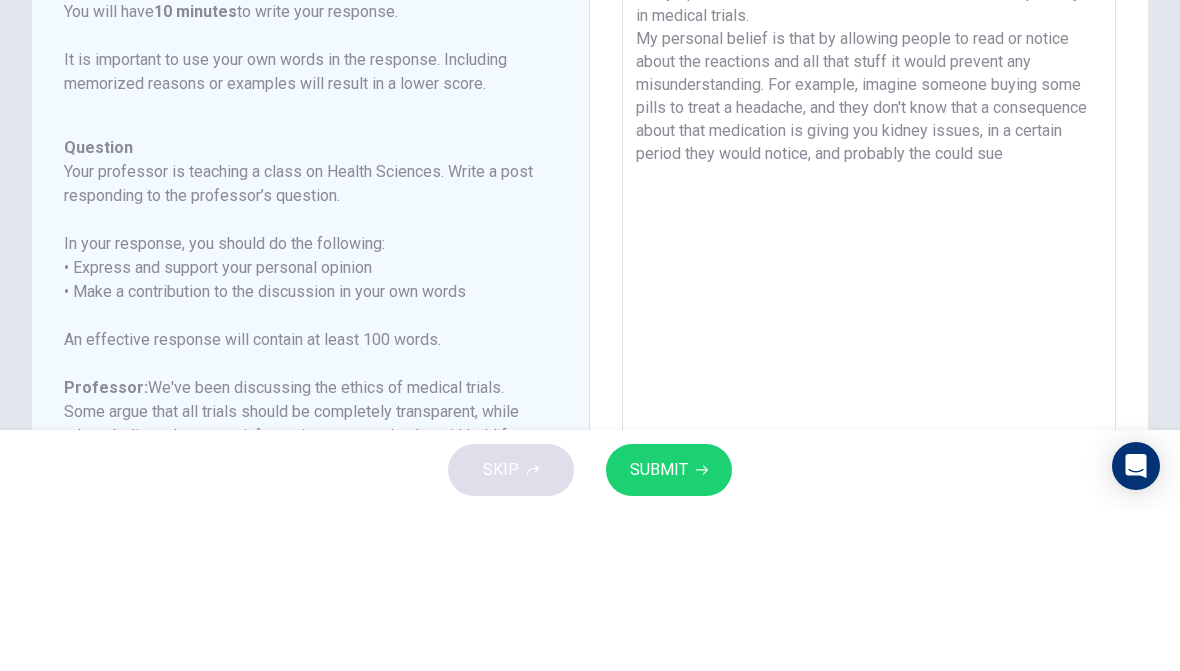 click on "In my opinion I think that the information should be transparency in medical trials.
My personal belief is that by allowing people to read or notice about the reactions and all that stuff it would prevent any misunderstanding. For example, imagine someone buying some pills to treat a headache, and they don't know that a consequence about that medication is giving you kidney issues, in a certain period they would notice, and probably the could sue" at bounding box center (869, 459) 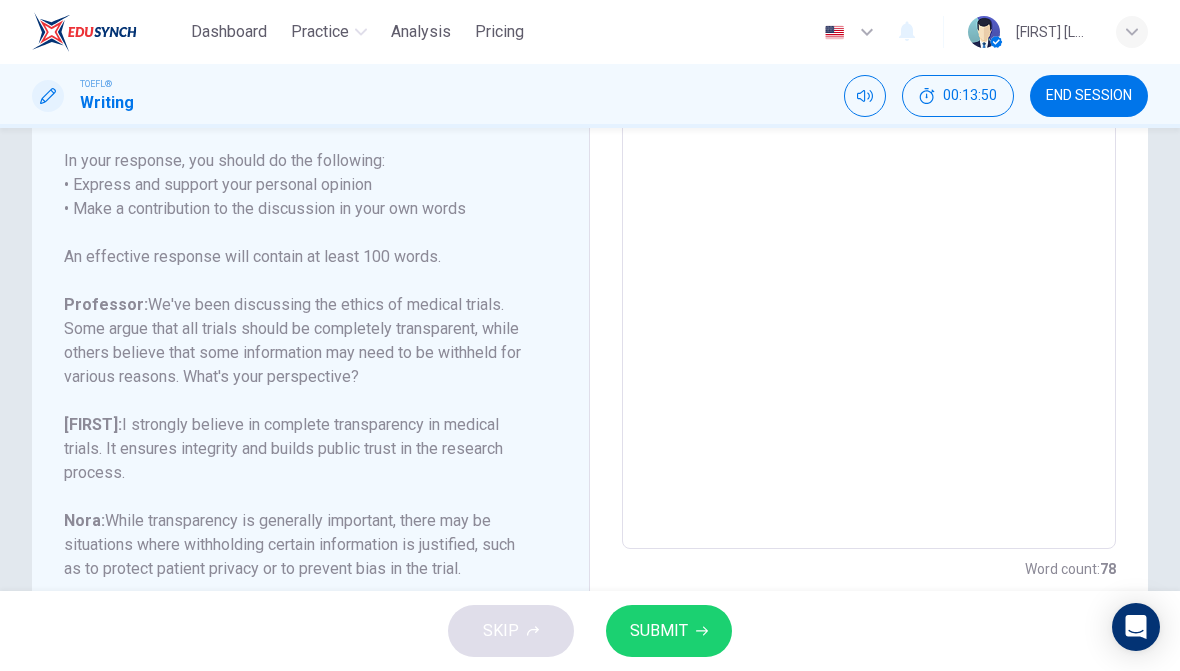scroll, scrollTop: 355, scrollLeft: 0, axis: vertical 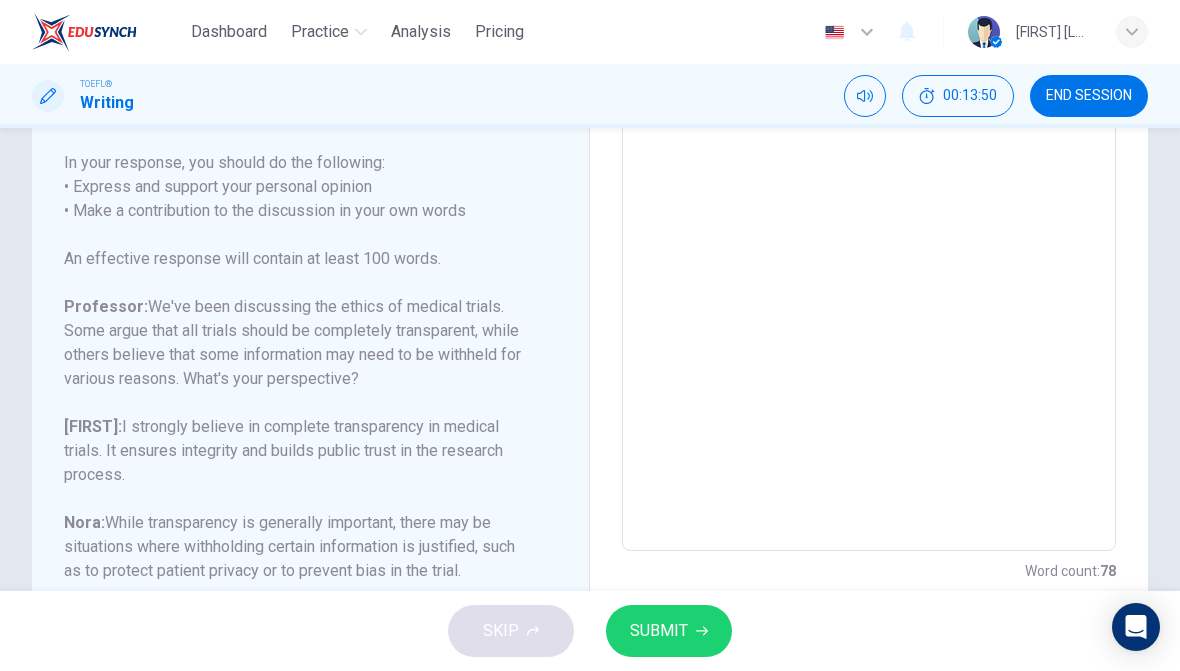 click on "SUBMIT" at bounding box center [669, 631] 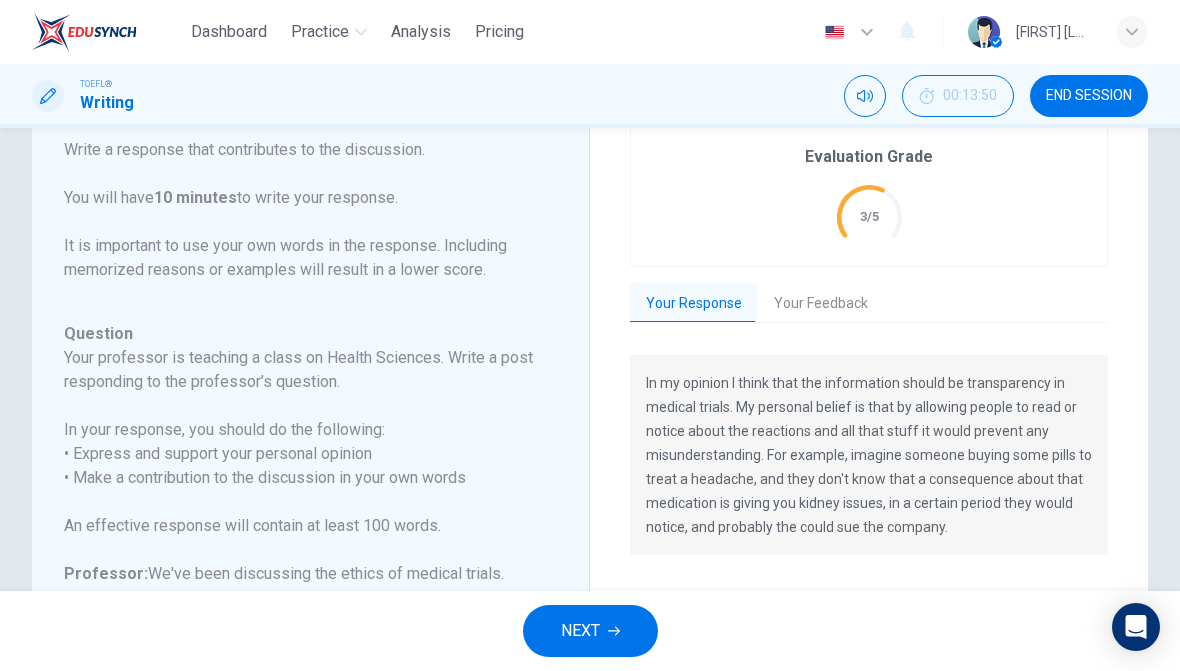 scroll, scrollTop: 90, scrollLeft: 0, axis: vertical 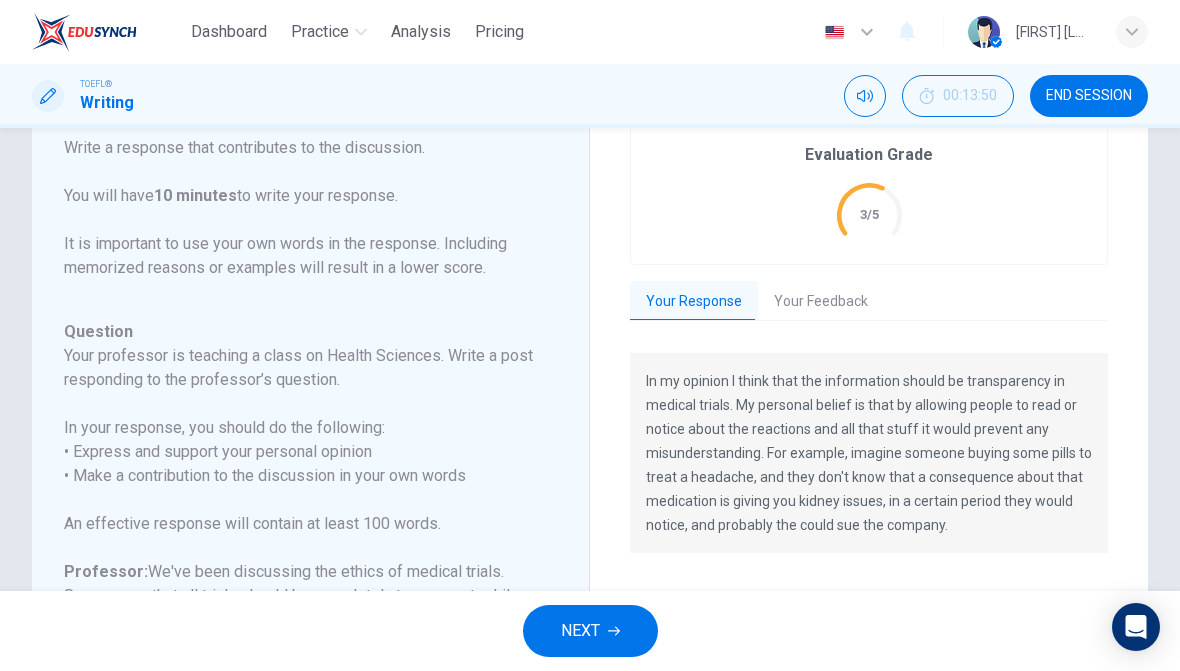 click on "Your Feedback" at bounding box center [821, 302] 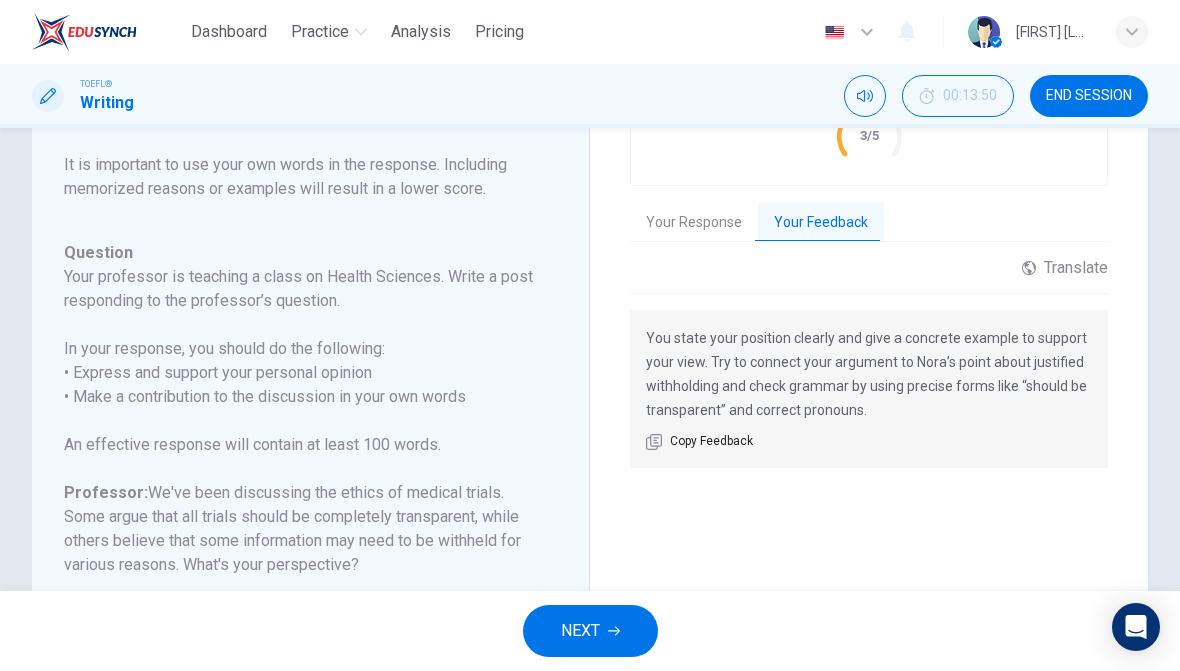 scroll, scrollTop: 171, scrollLeft: 0, axis: vertical 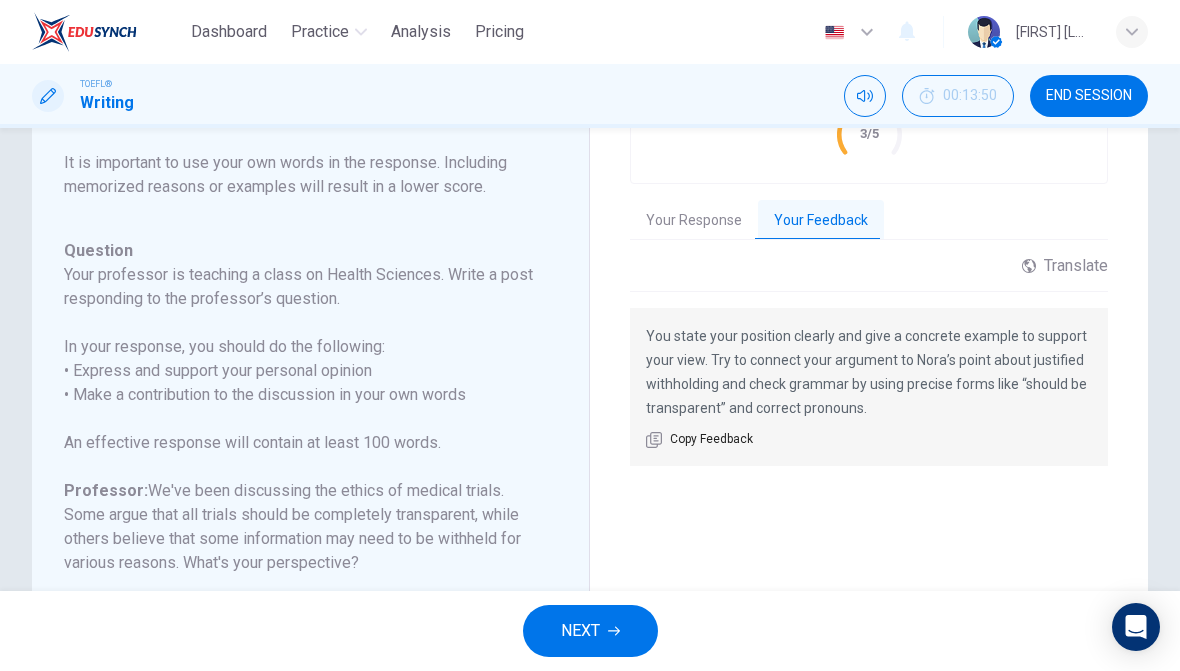 click on "NEXT" at bounding box center (590, 631) 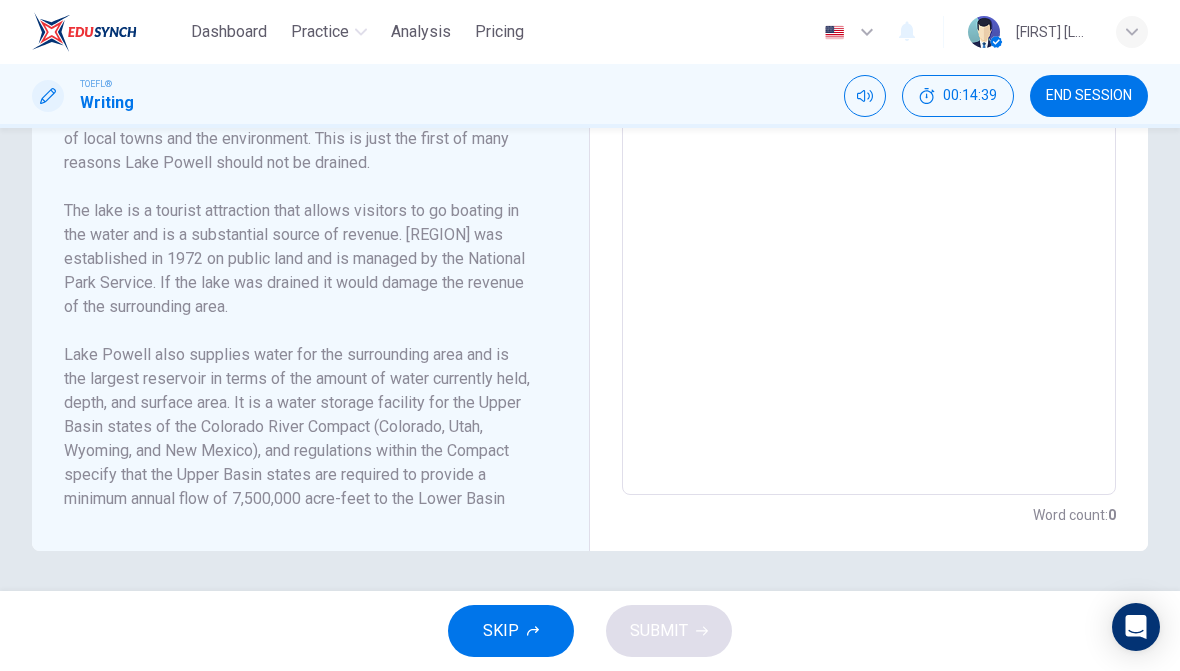 scroll, scrollTop: 730, scrollLeft: 0, axis: vertical 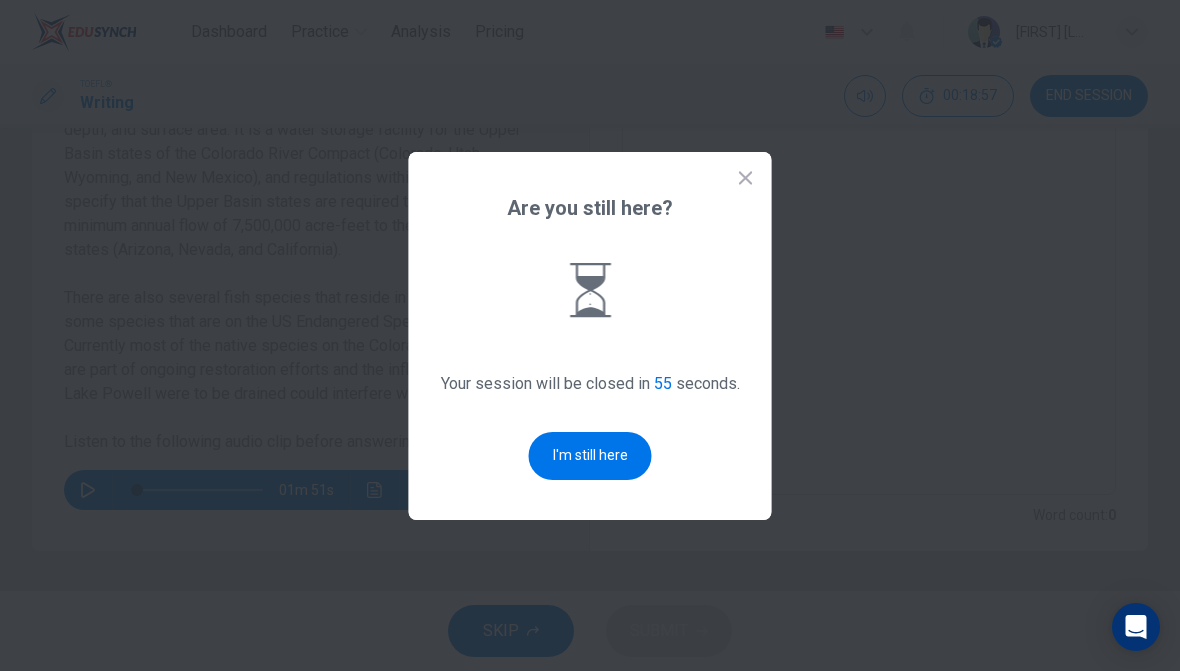 click on "I'm still here" at bounding box center (590, 456) 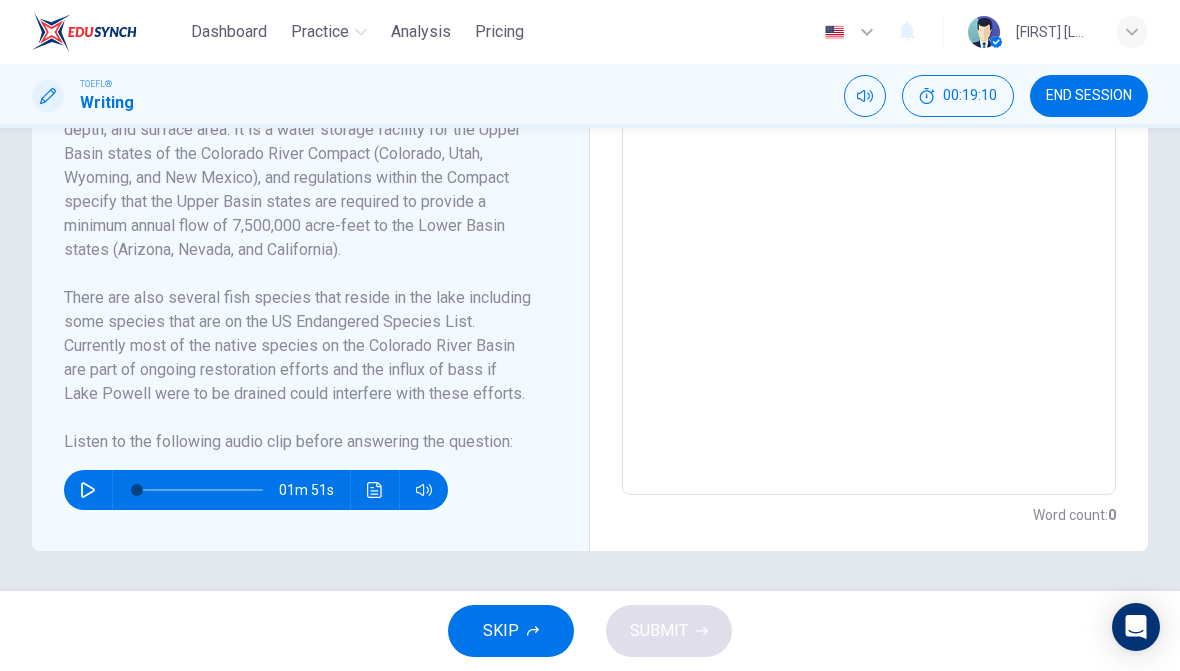 click on "01m 51s" at bounding box center (298, 482) 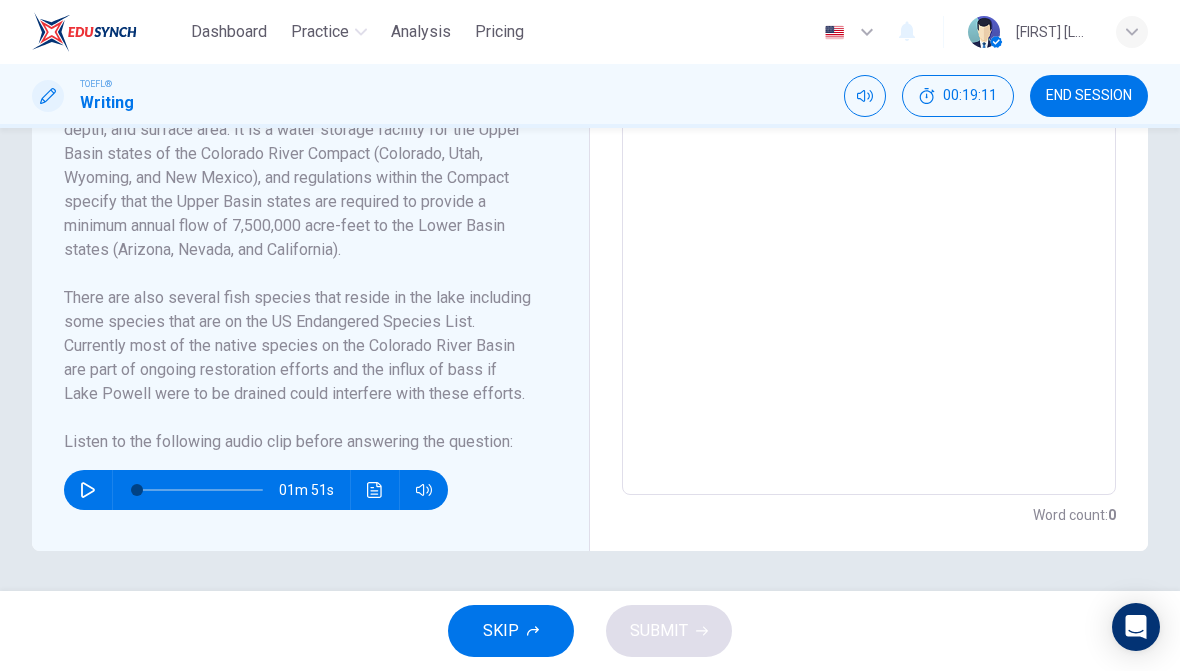 click 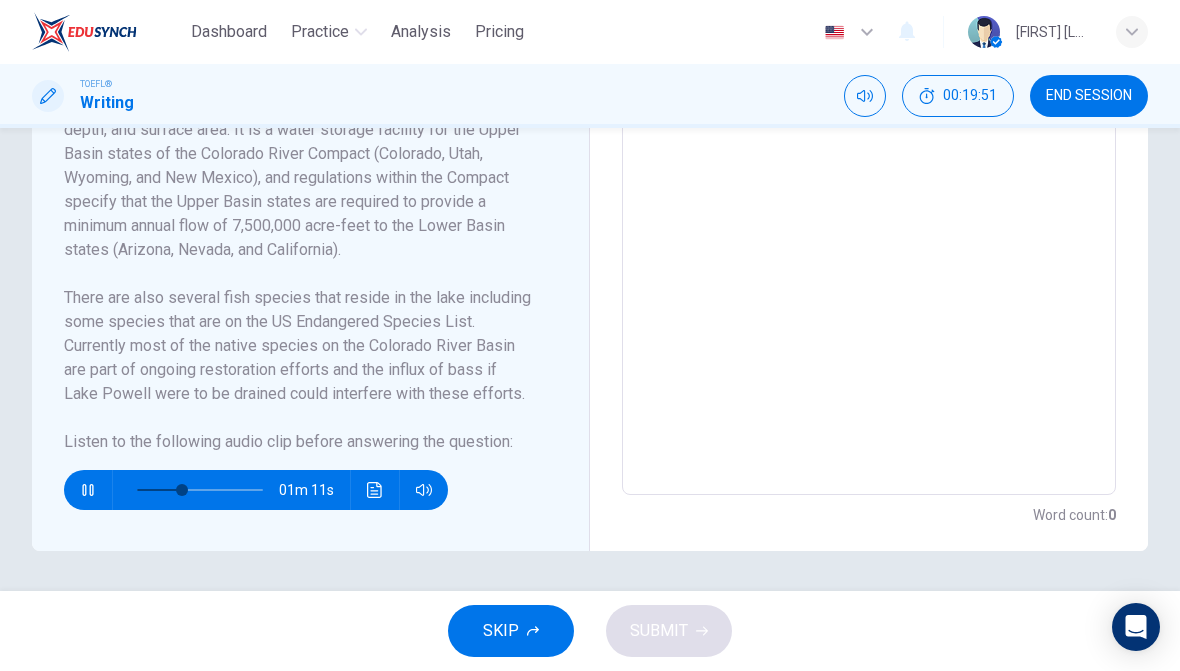 click 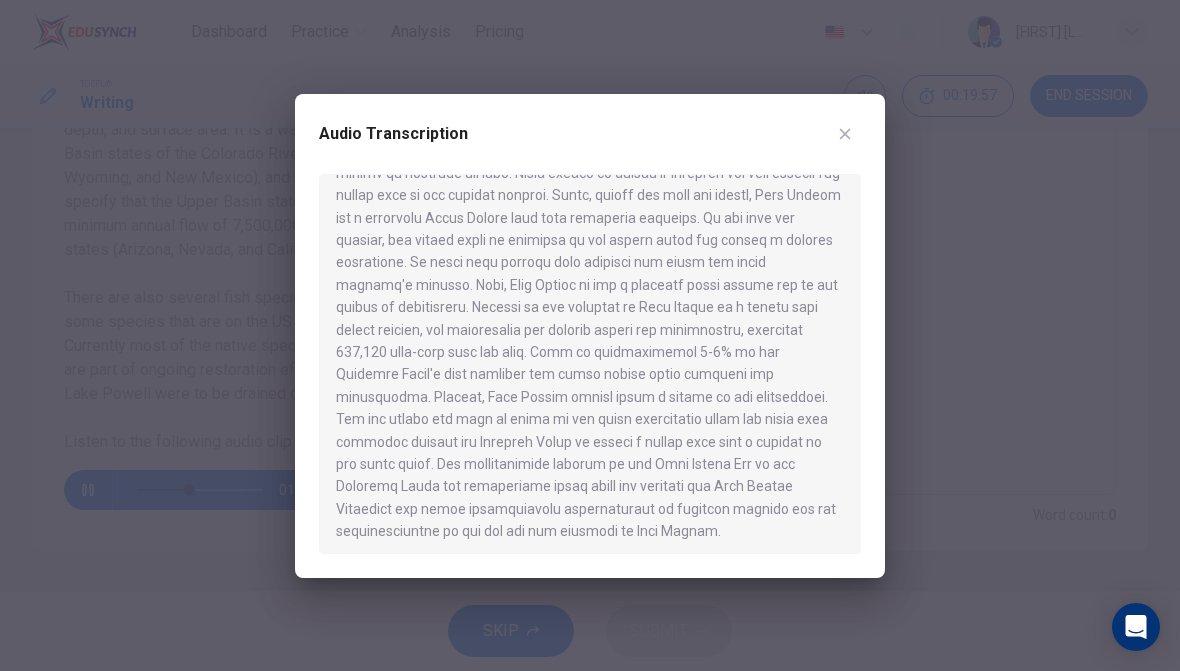scroll, scrollTop: 50, scrollLeft: 0, axis: vertical 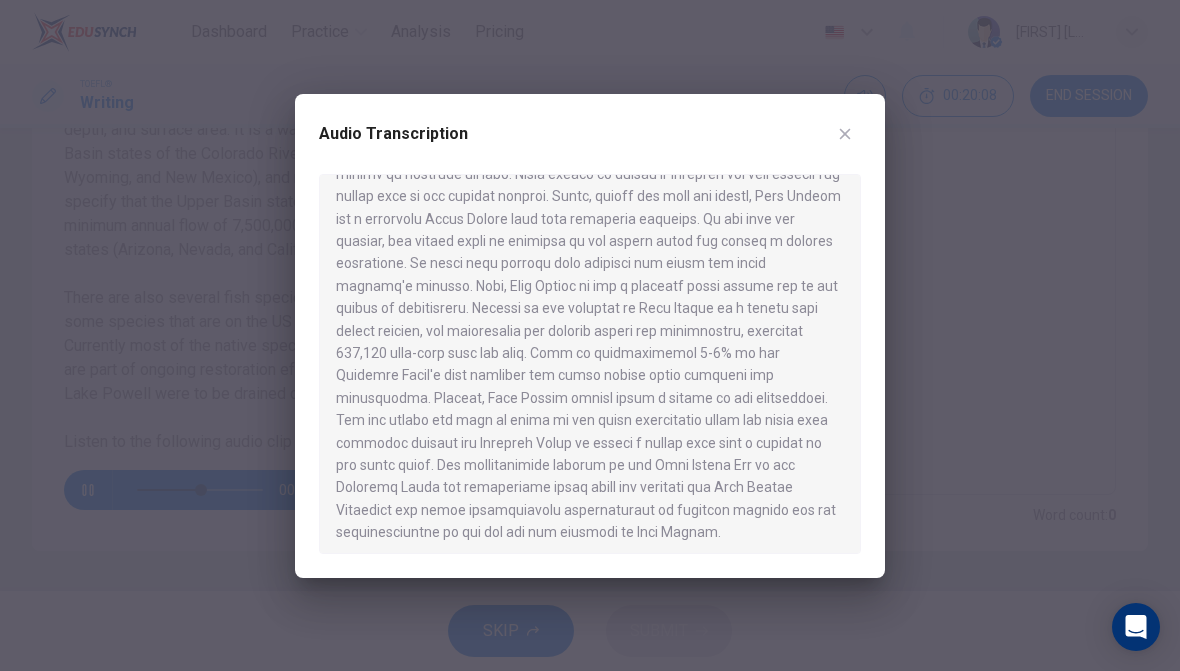 click on "Audio Transcription" at bounding box center [590, 146] 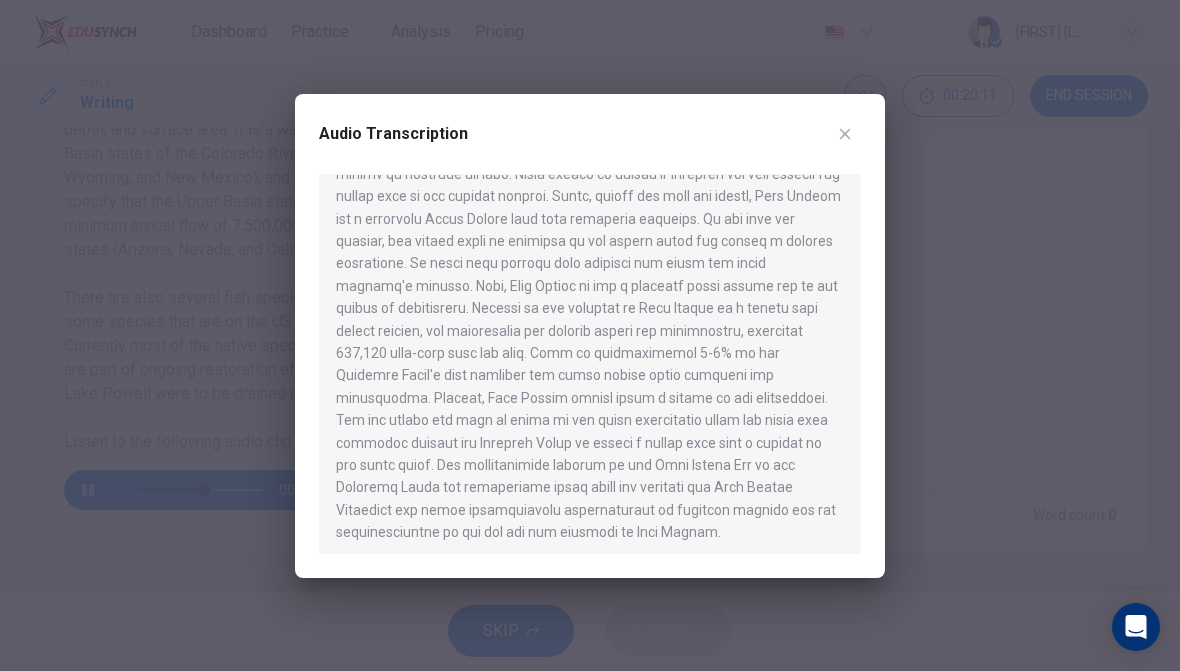 click at bounding box center (845, 134) 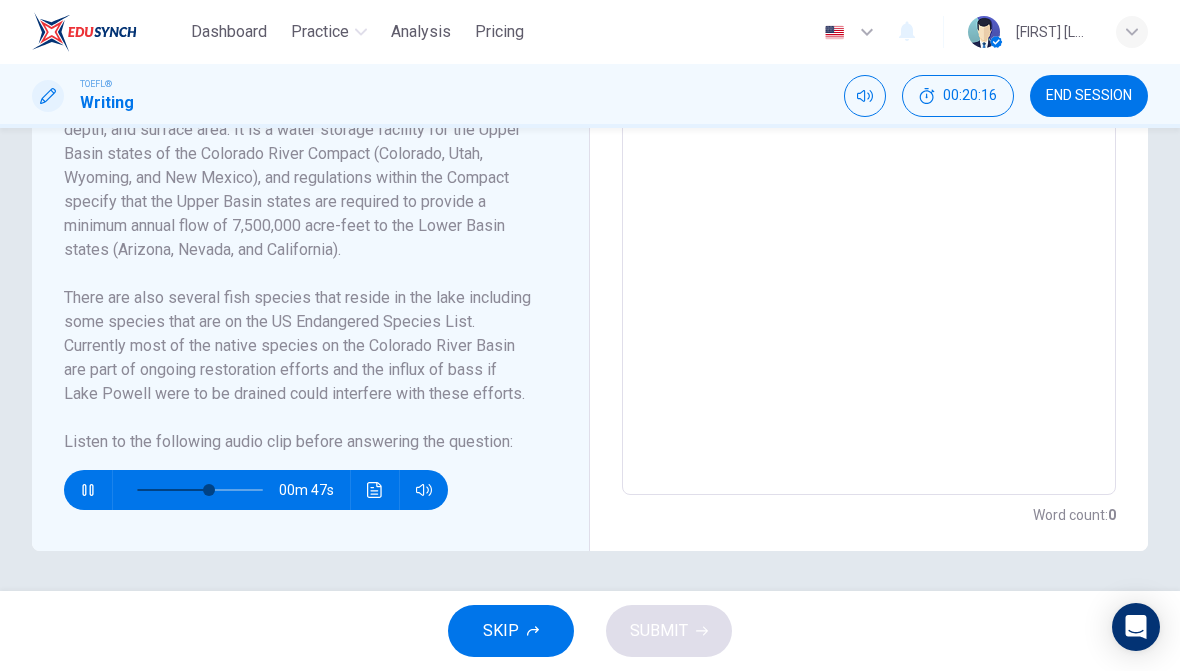 click at bounding box center [375, 490] 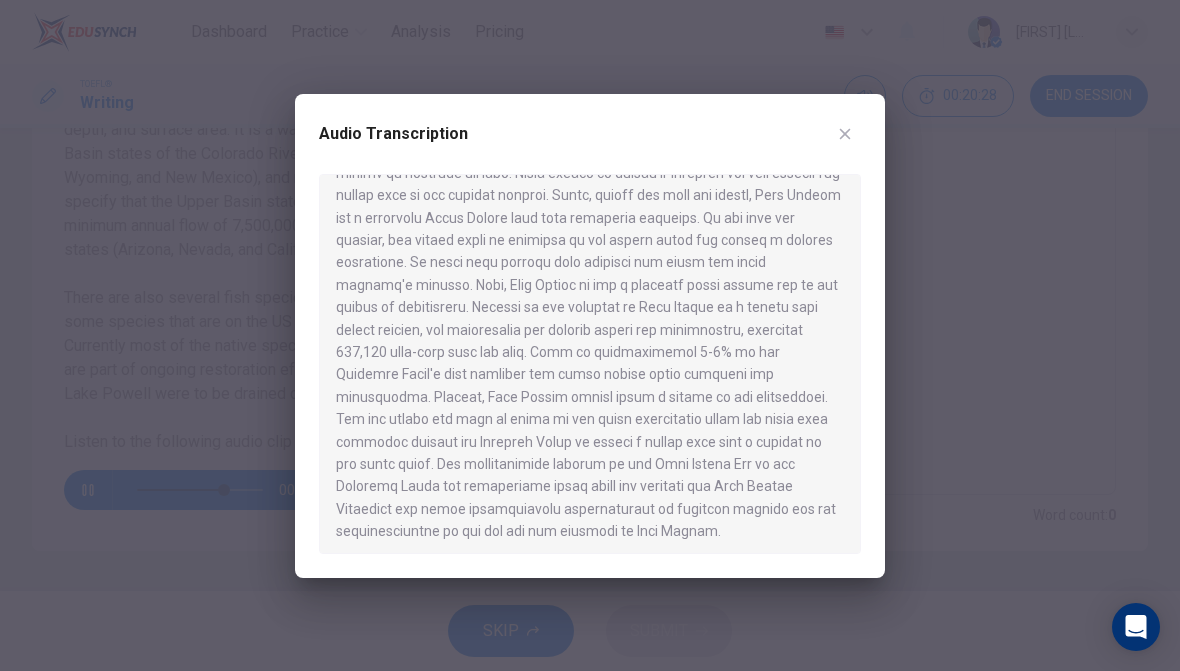 scroll, scrollTop: 50, scrollLeft: 0, axis: vertical 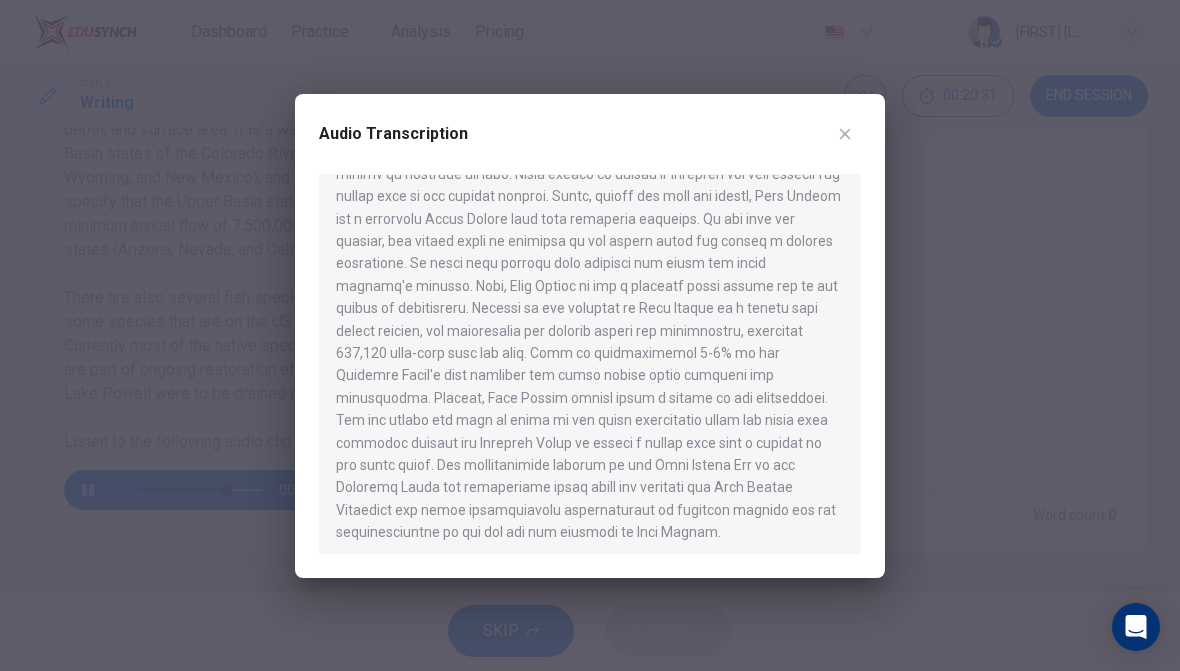 click 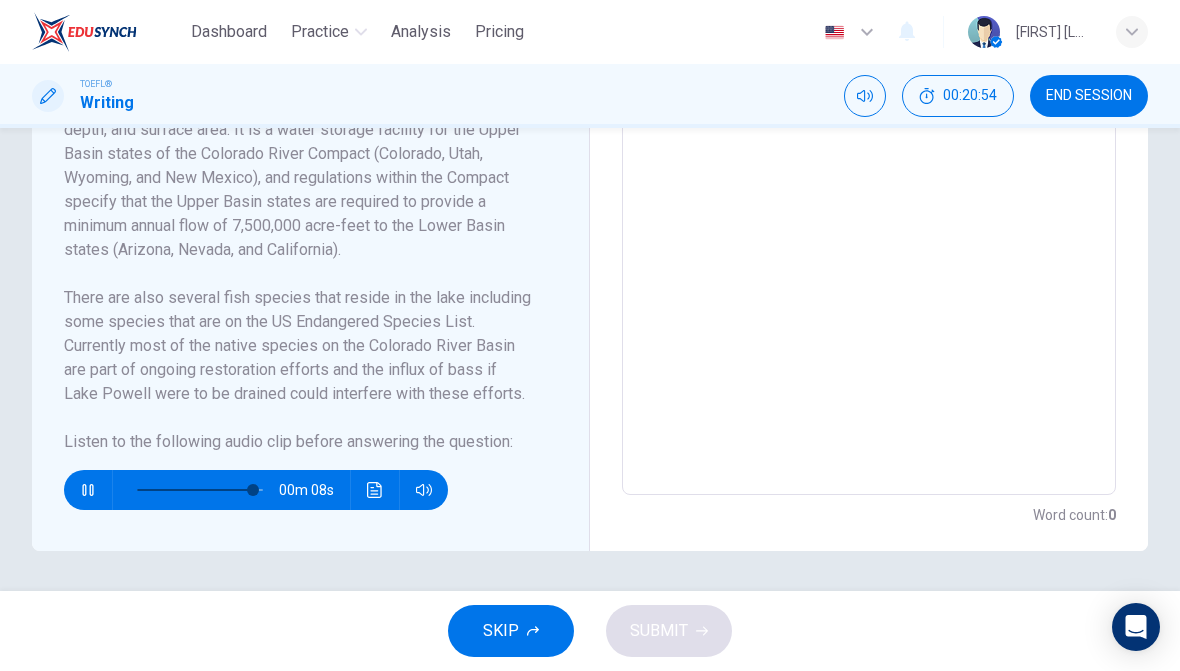 click 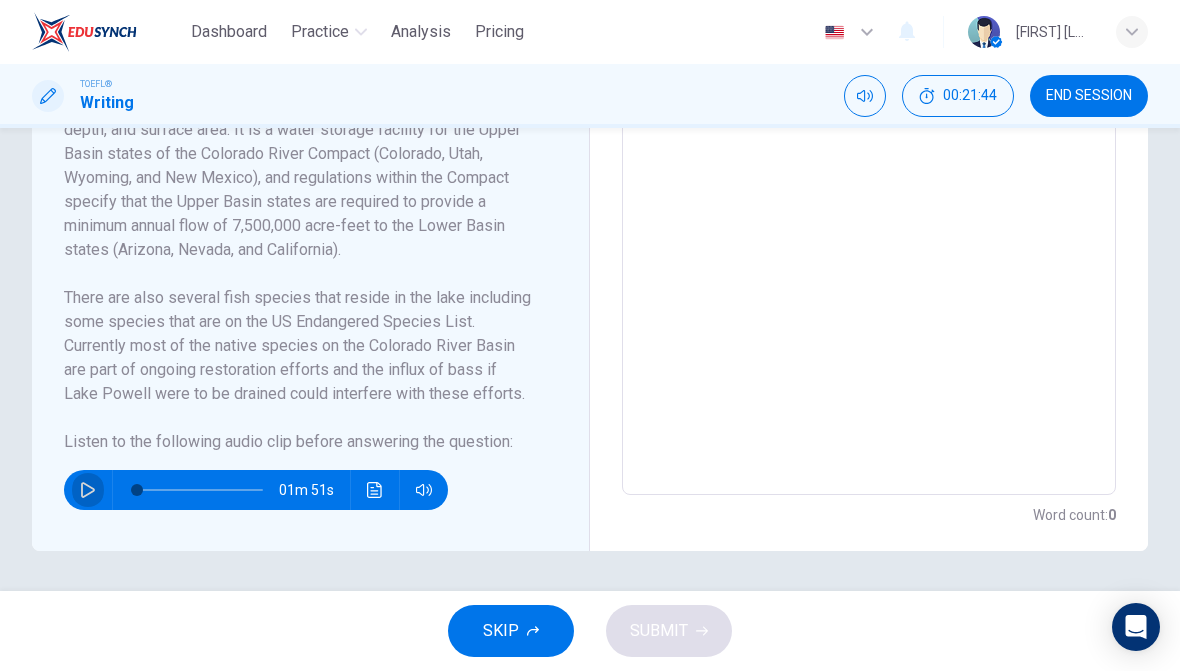 click 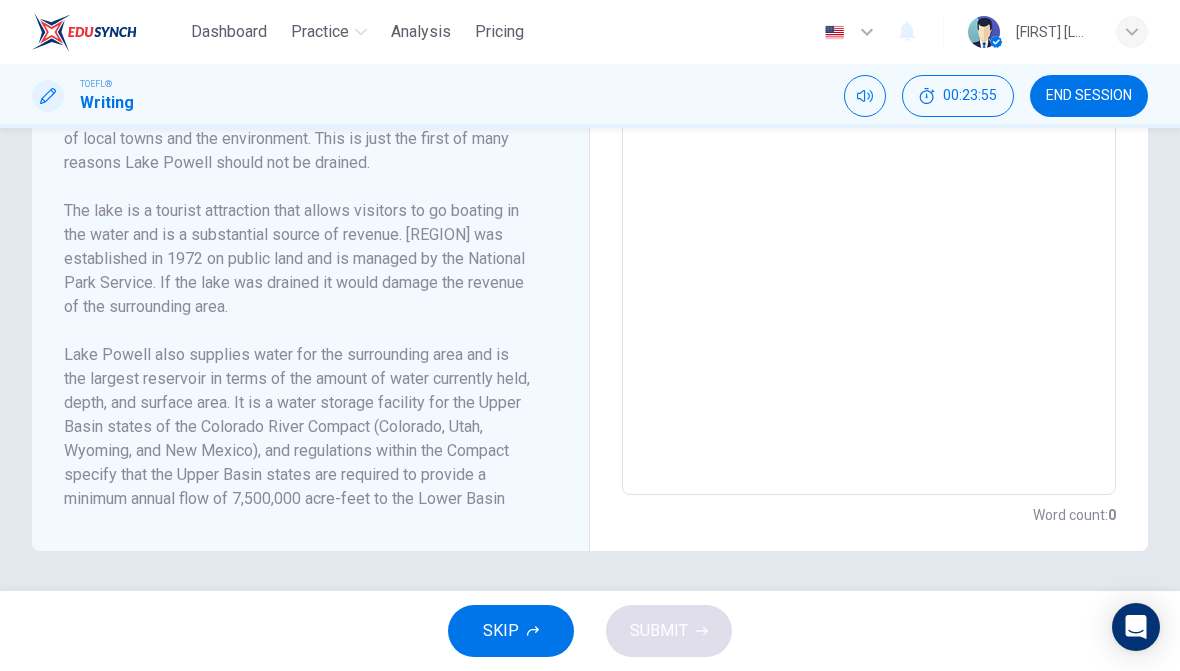 scroll, scrollTop: -6, scrollLeft: 0, axis: vertical 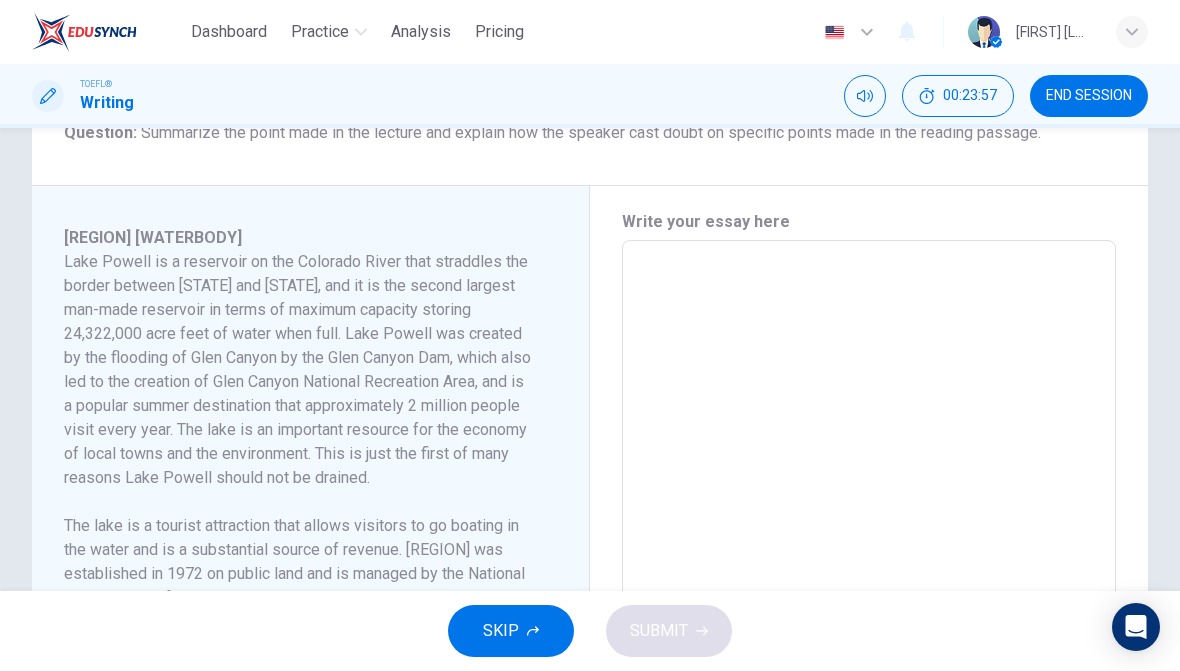 click at bounding box center [869, 525] 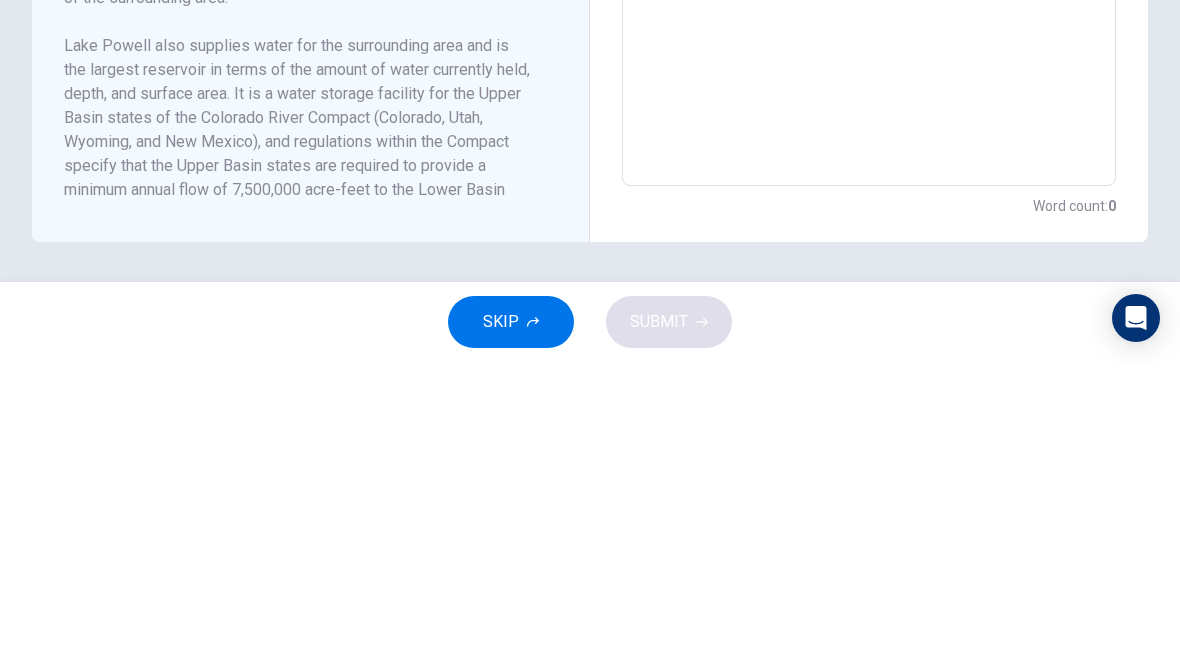 scroll, scrollTop: 730, scrollLeft: 0, axis: vertical 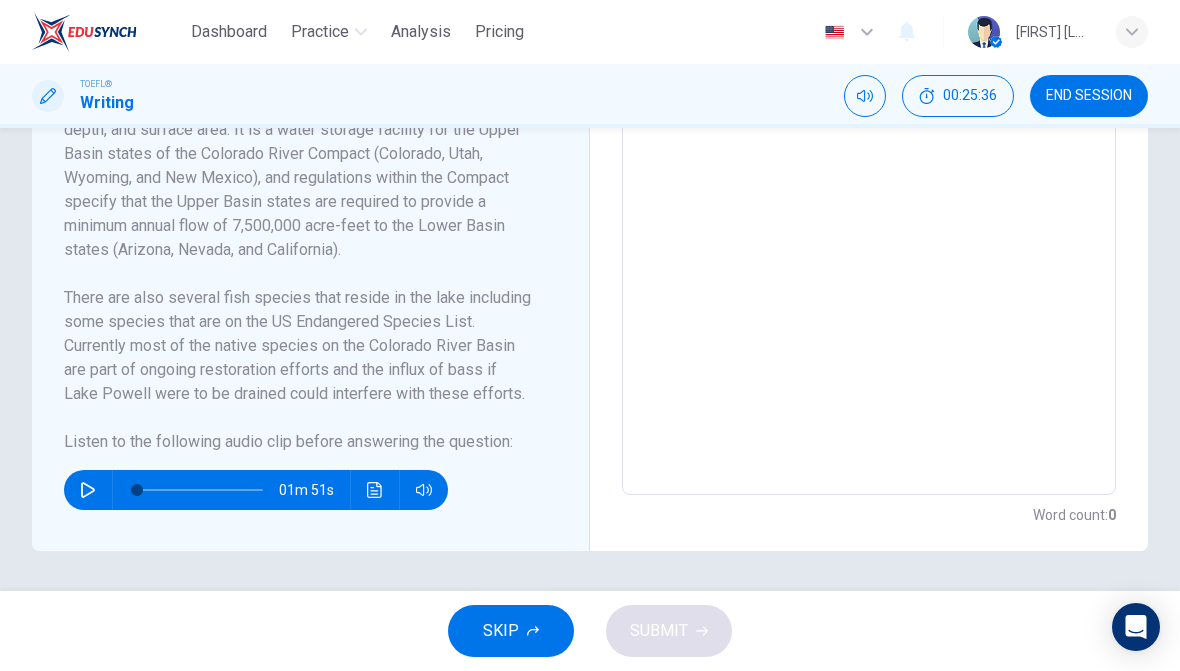 click at bounding box center (375, 490) 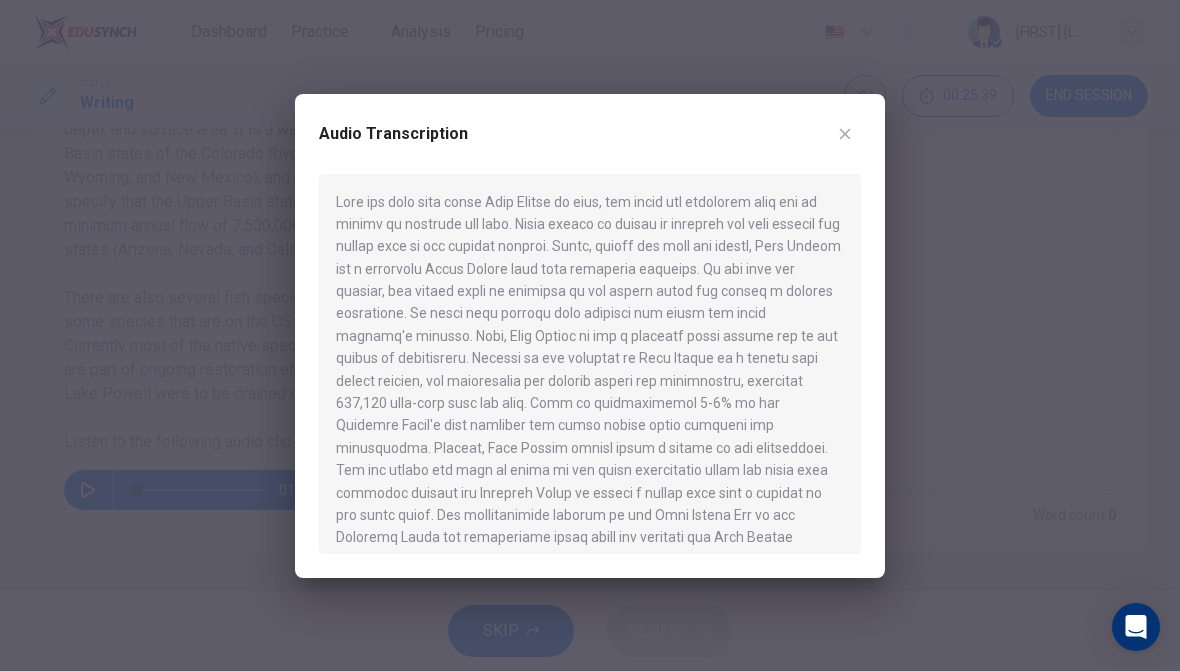 scroll, scrollTop: 0, scrollLeft: 0, axis: both 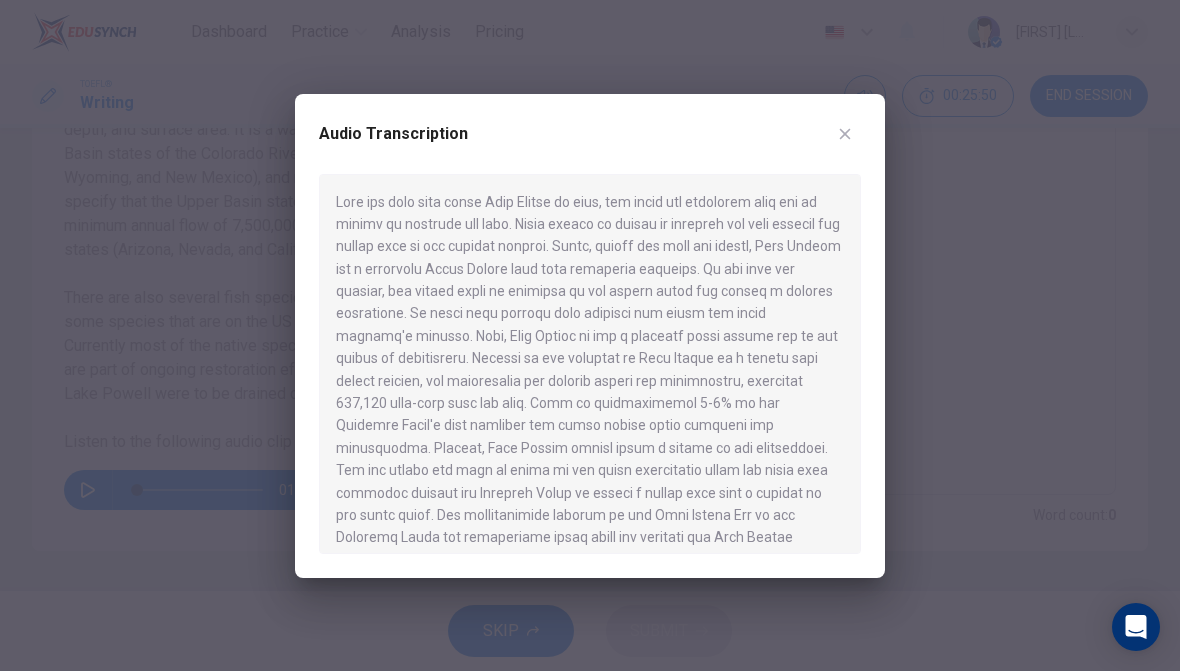 click 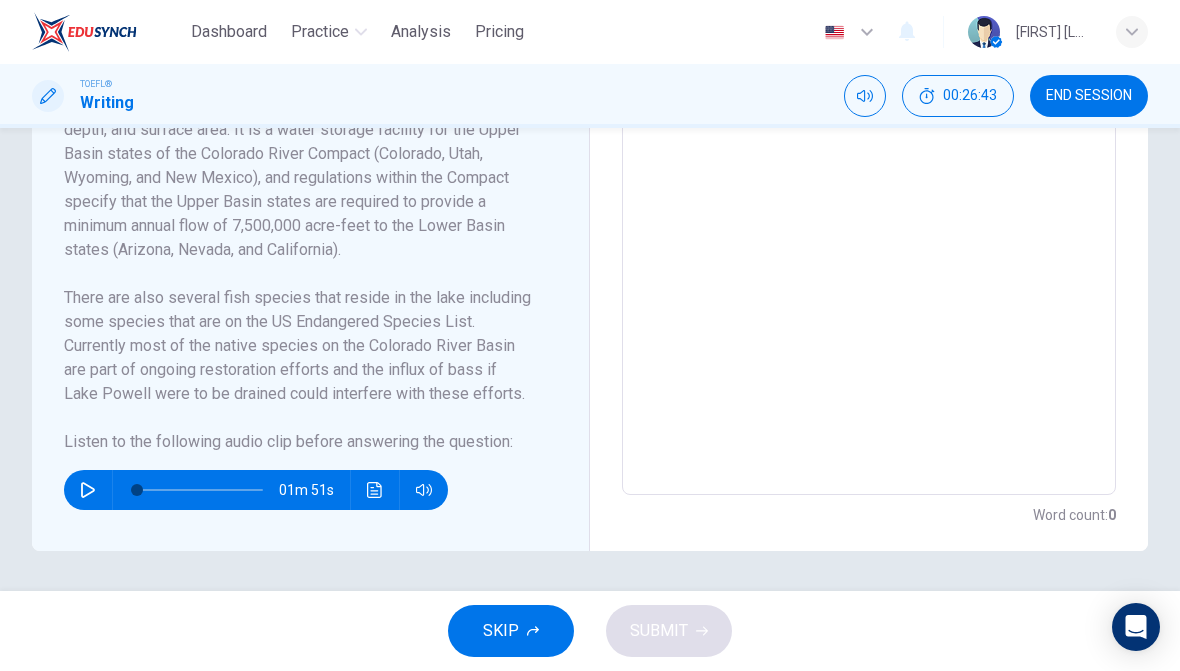 scroll, scrollTop: 730, scrollLeft: 0, axis: vertical 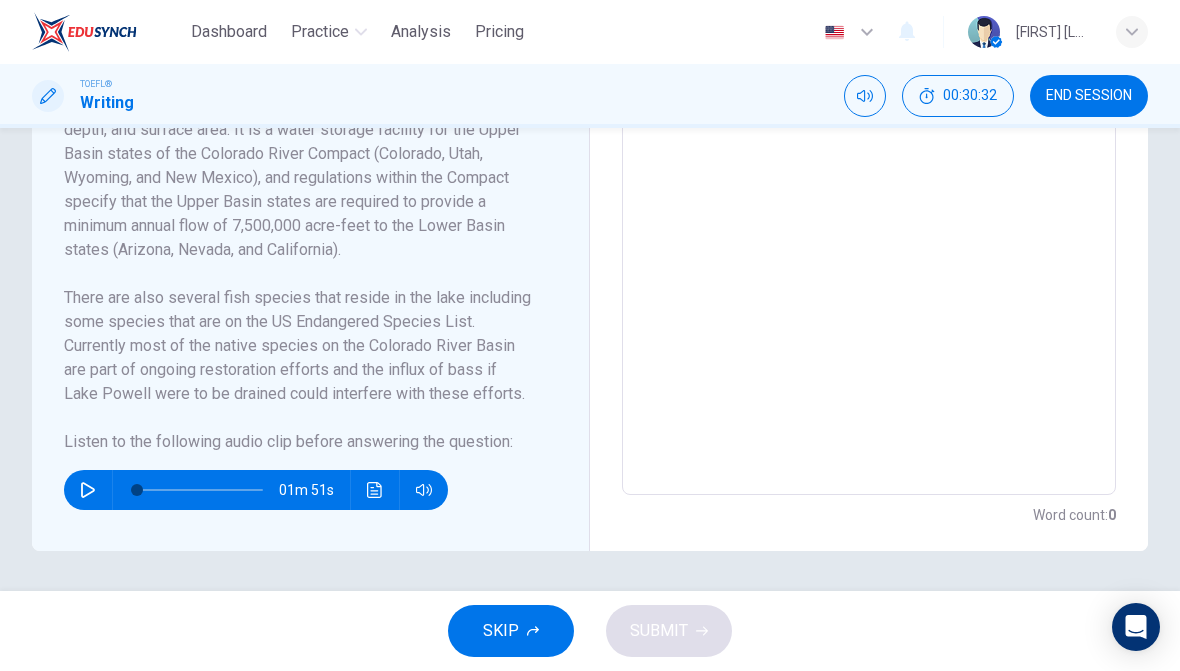 click at bounding box center (84, 32) 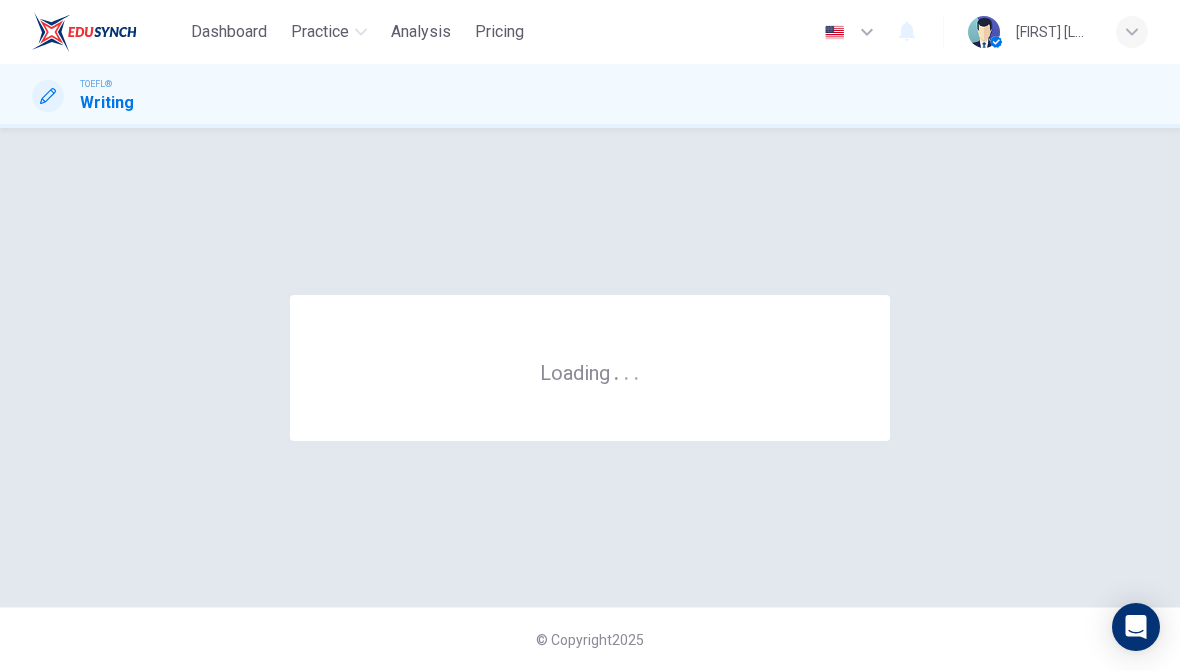 scroll, scrollTop: 0, scrollLeft: 0, axis: both 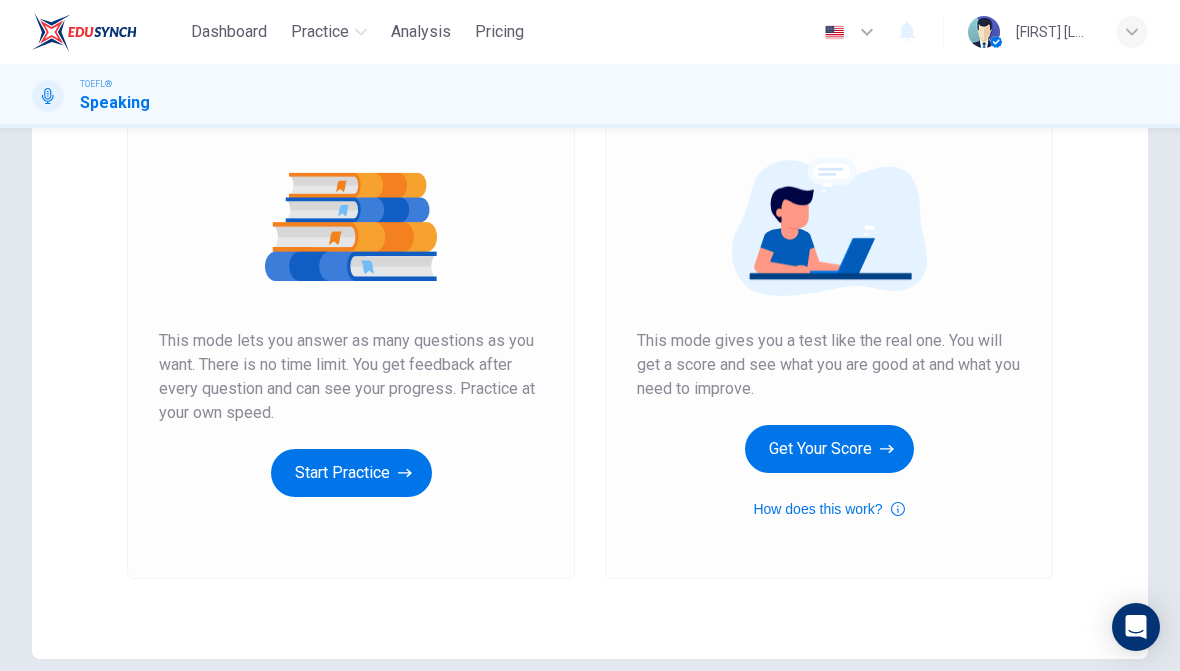 click 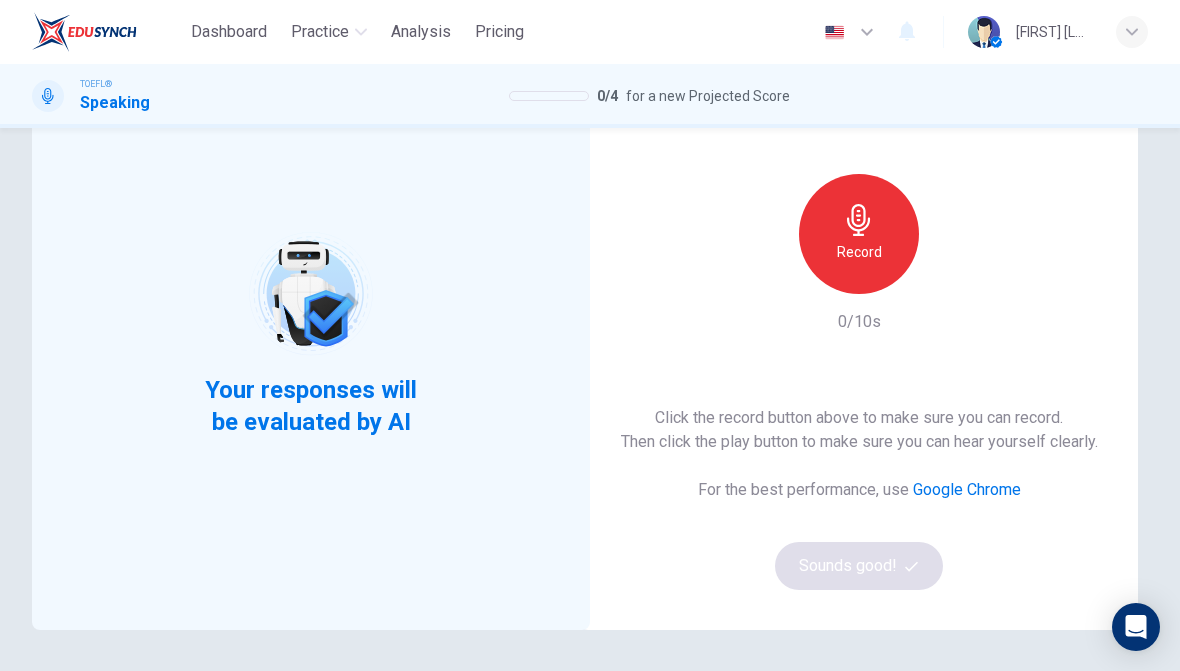 scroll, scrollTop: 135, scrollLeft: 0, axis: vertical 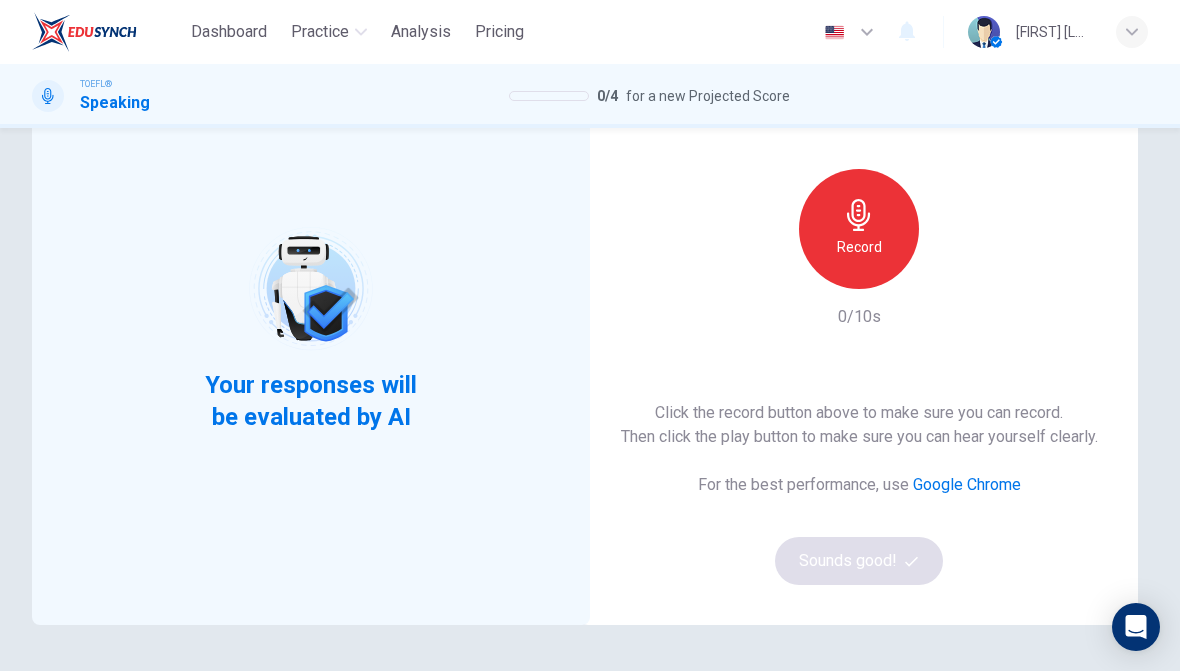 click 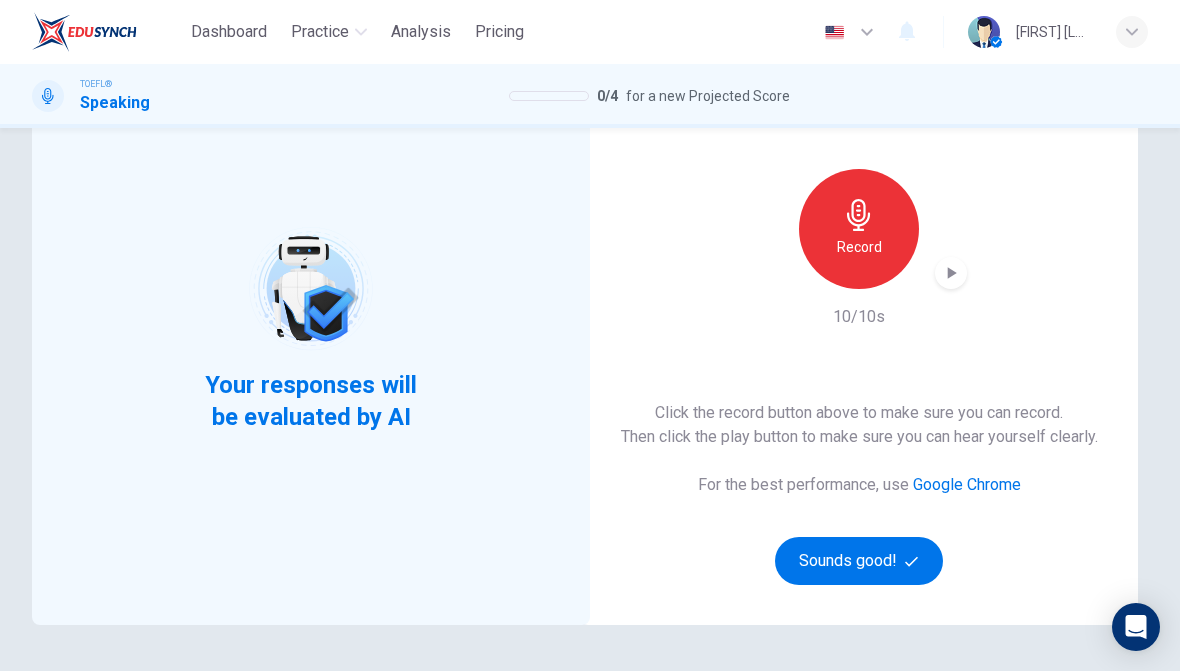 click on "Record" at bounding box center [859, 247] 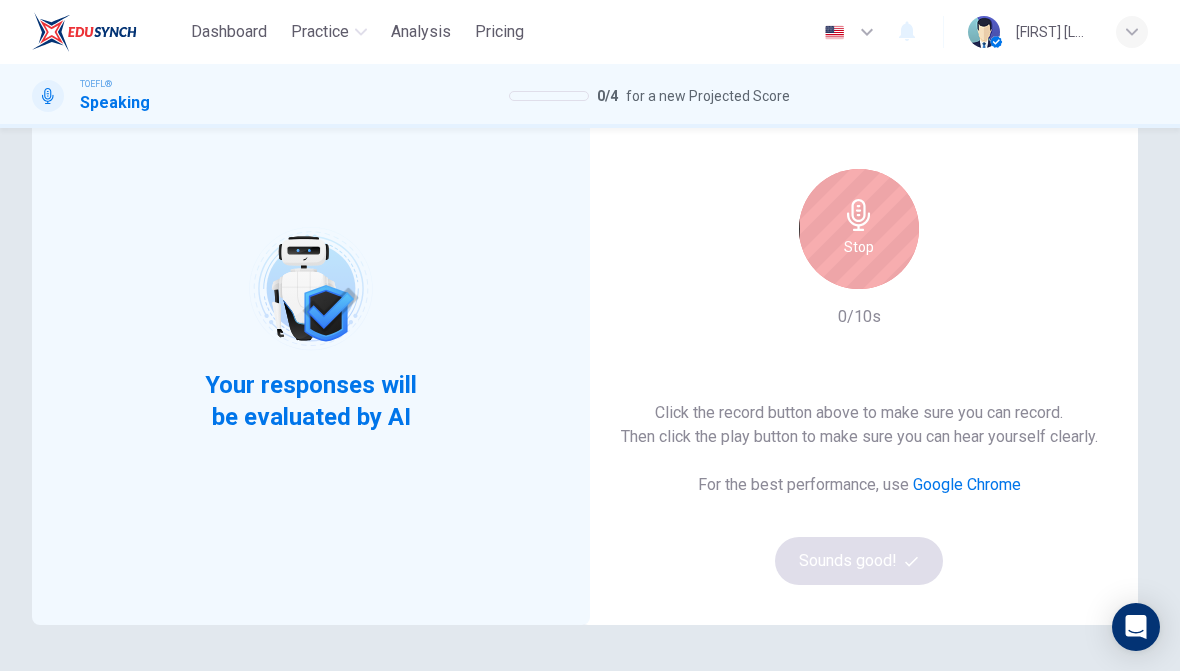 click on "Stop" at bounding box center [859, 229] 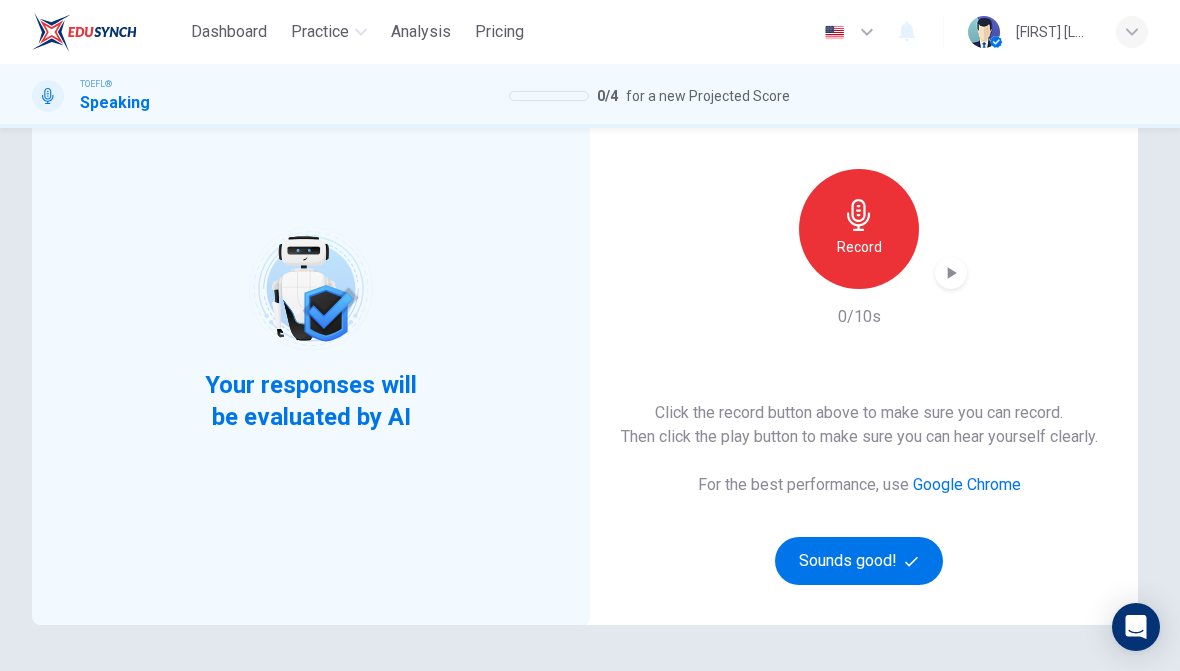 click 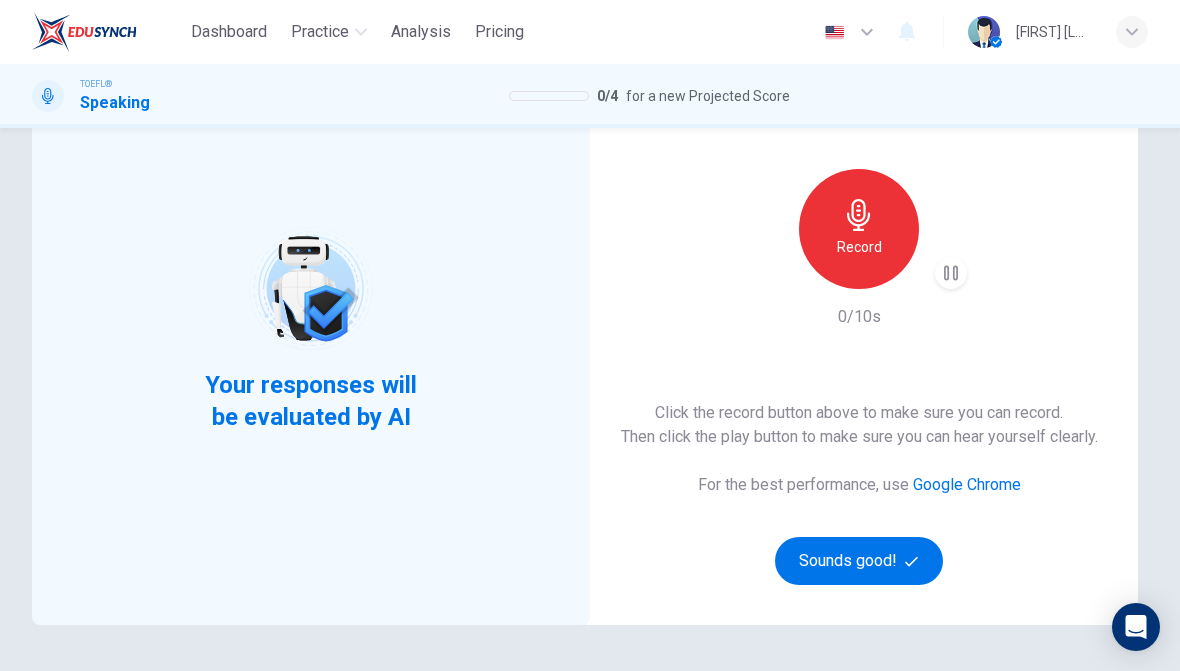 click on "Sounds good!" at bounding box center (859, 561) 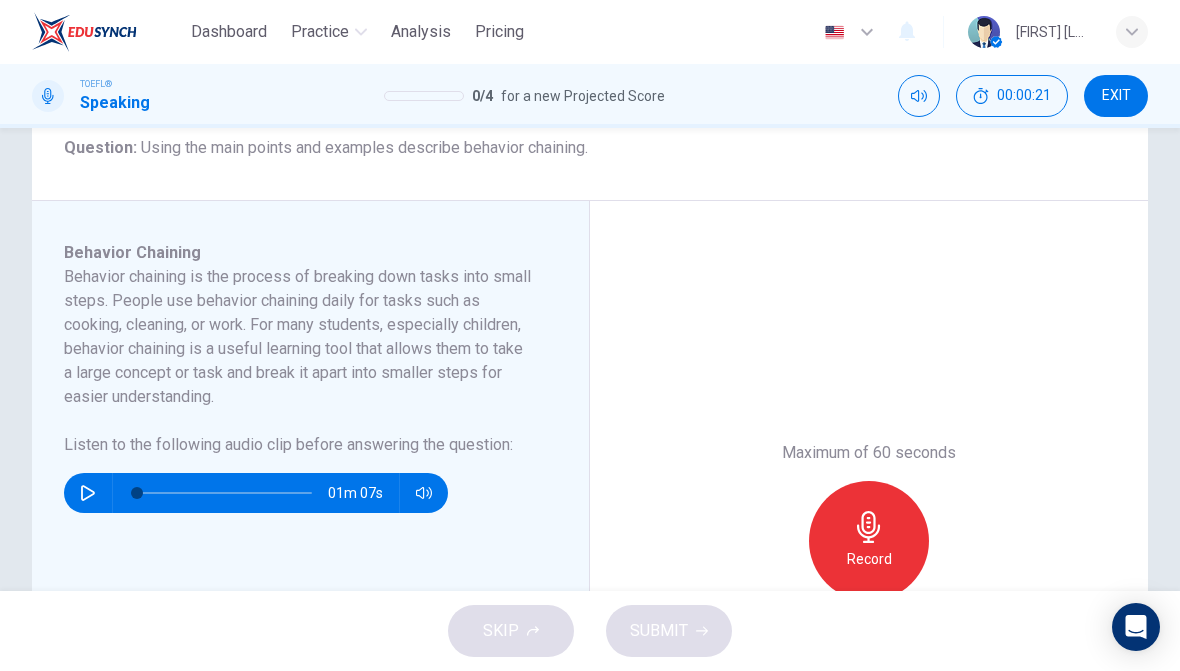 scroll, scrollTop: 271, scrollLeft: 0, axis: vertical 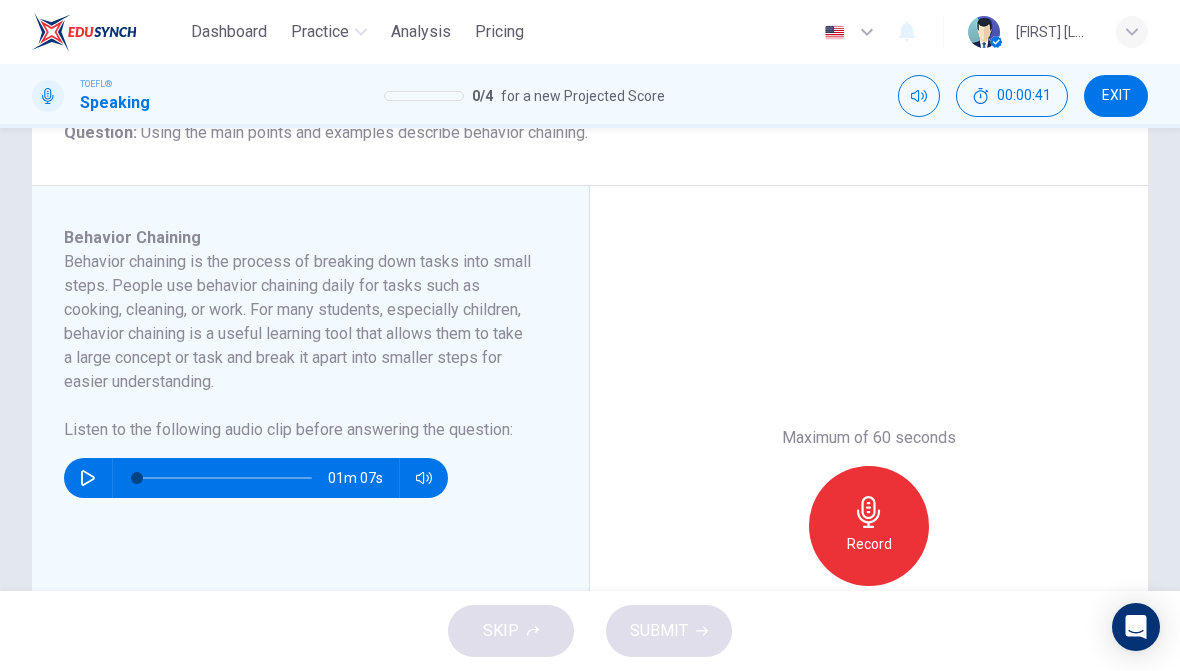 click at bounding box center [88, 478] 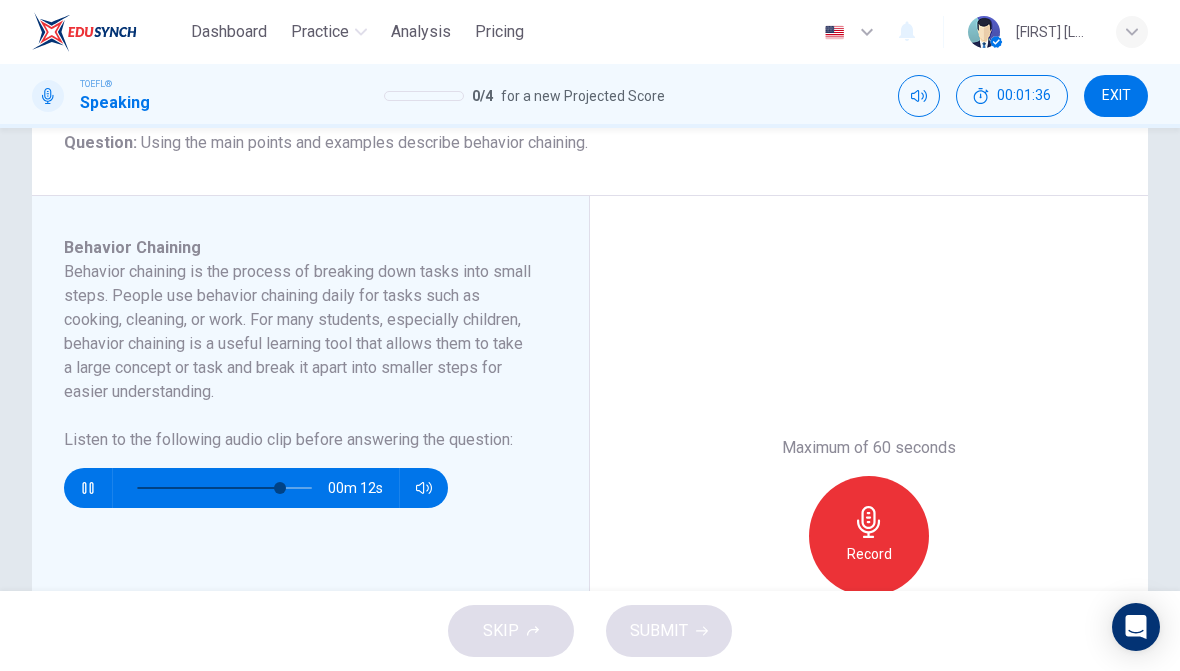 scroll, scrollTop: 269, scrollLeft: 0, axis: vertical 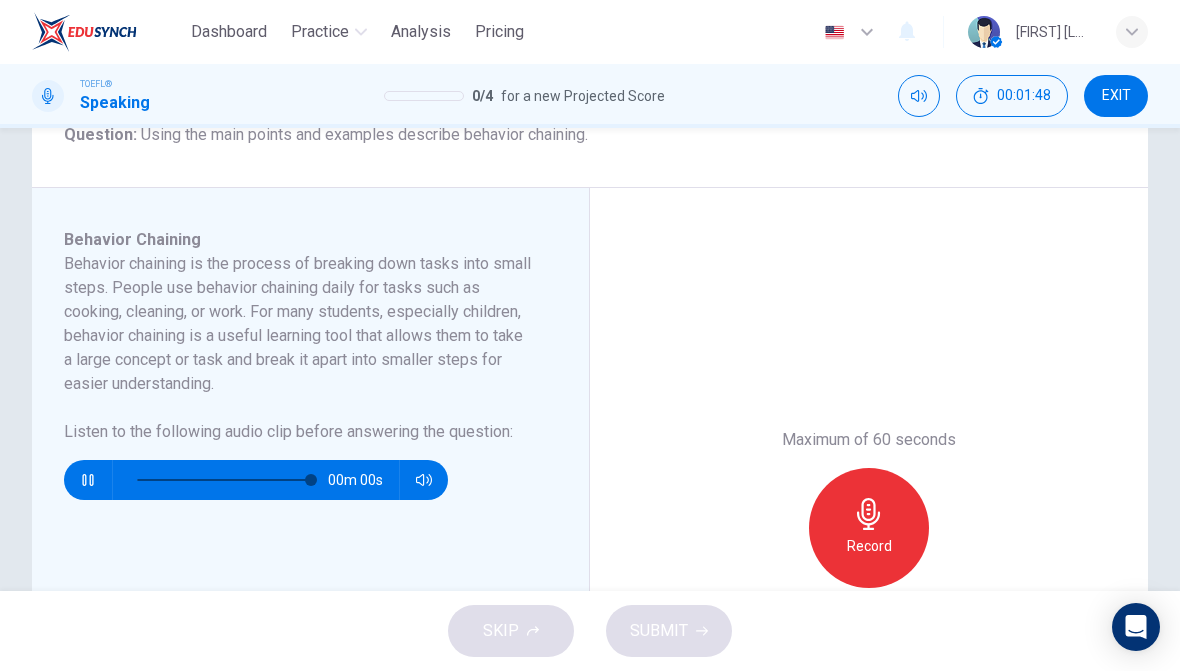 type on "0" 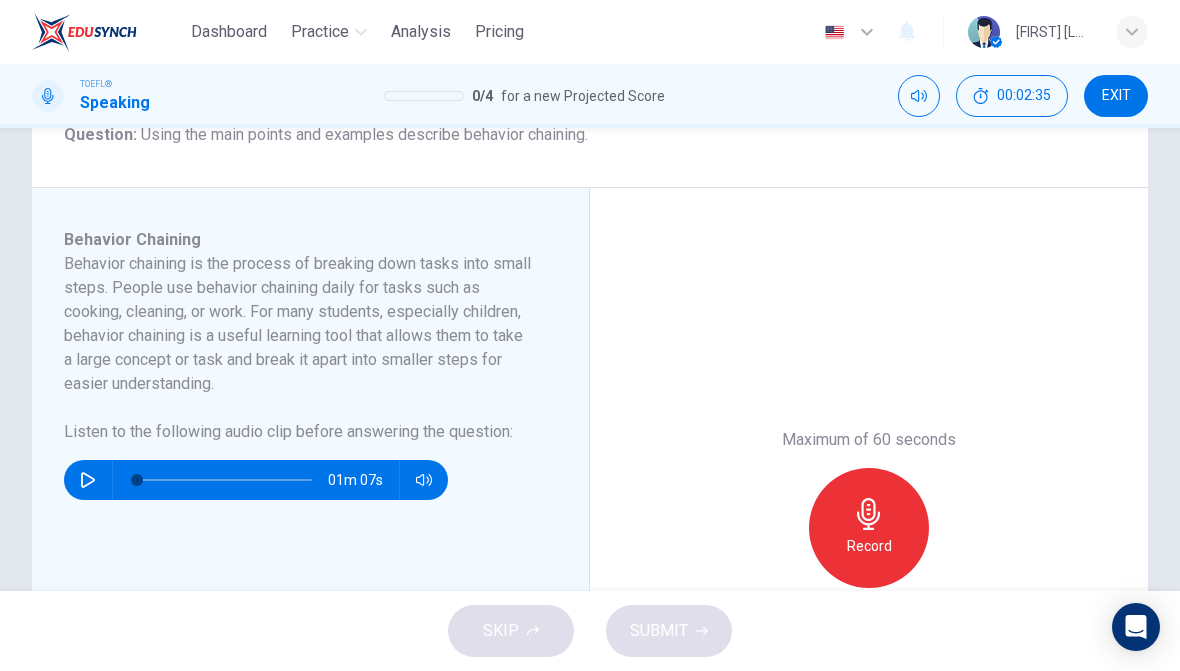click on "Record" at bounding box center [869, 528] 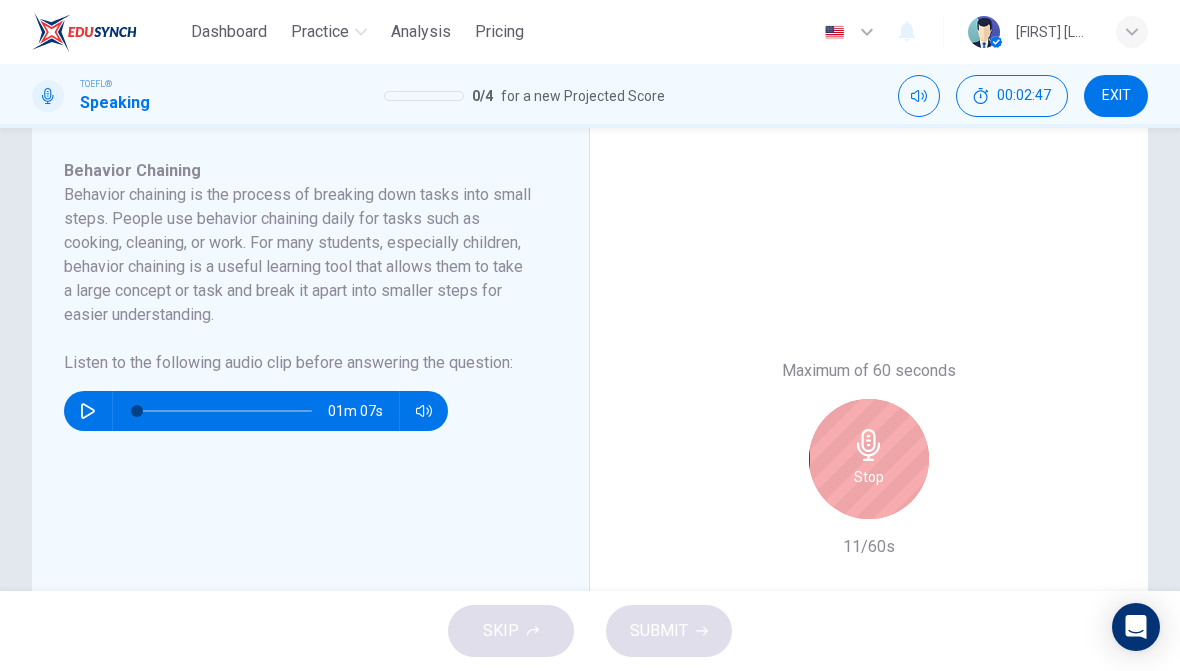 scroll, scrollTop: 341, scrollLeft: 0, axis: vertical 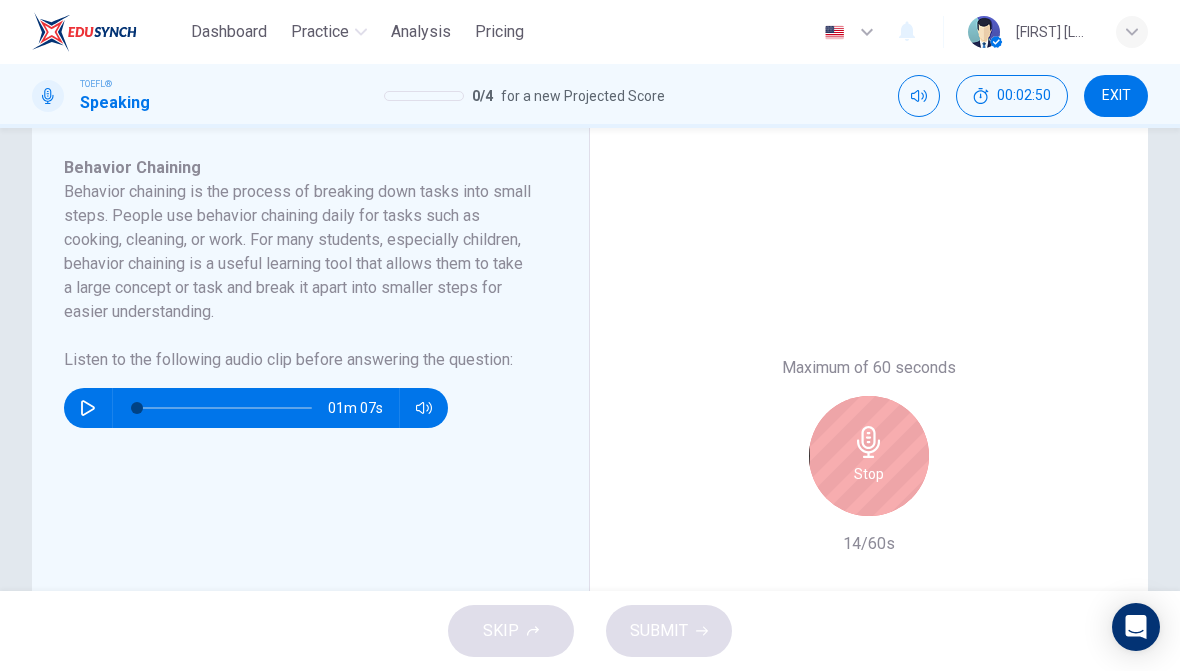 click 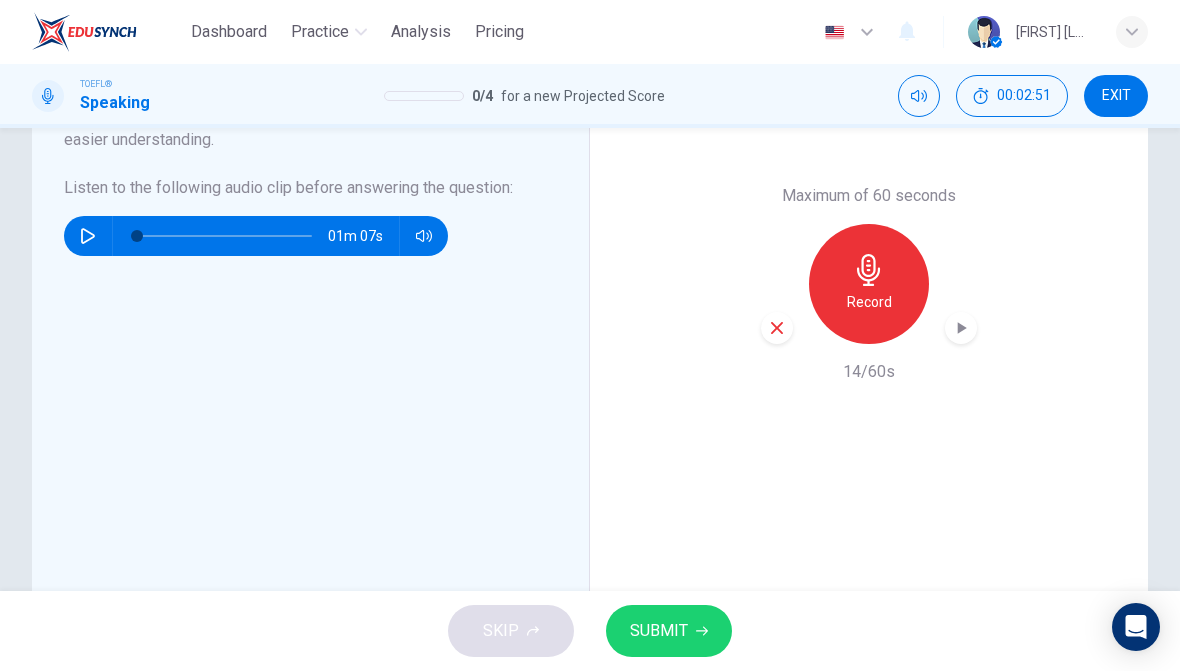 scroll, scrollTop: 520, scrollLeft: 0, axis: vertical 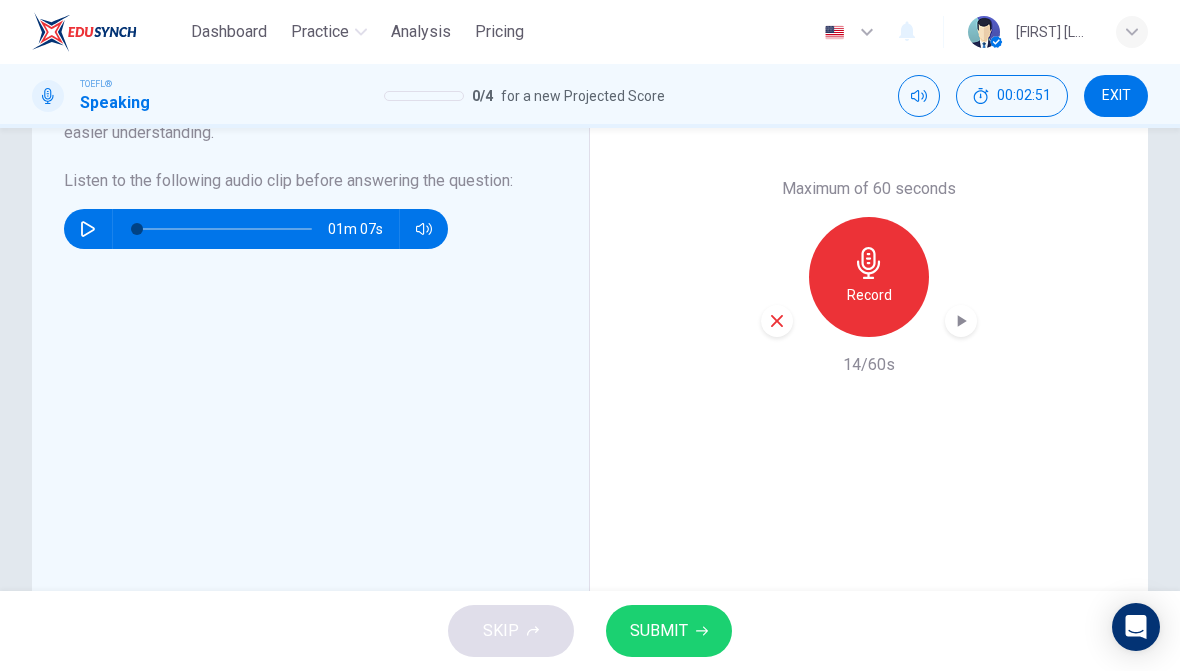 click at bounding box center [777, 321] 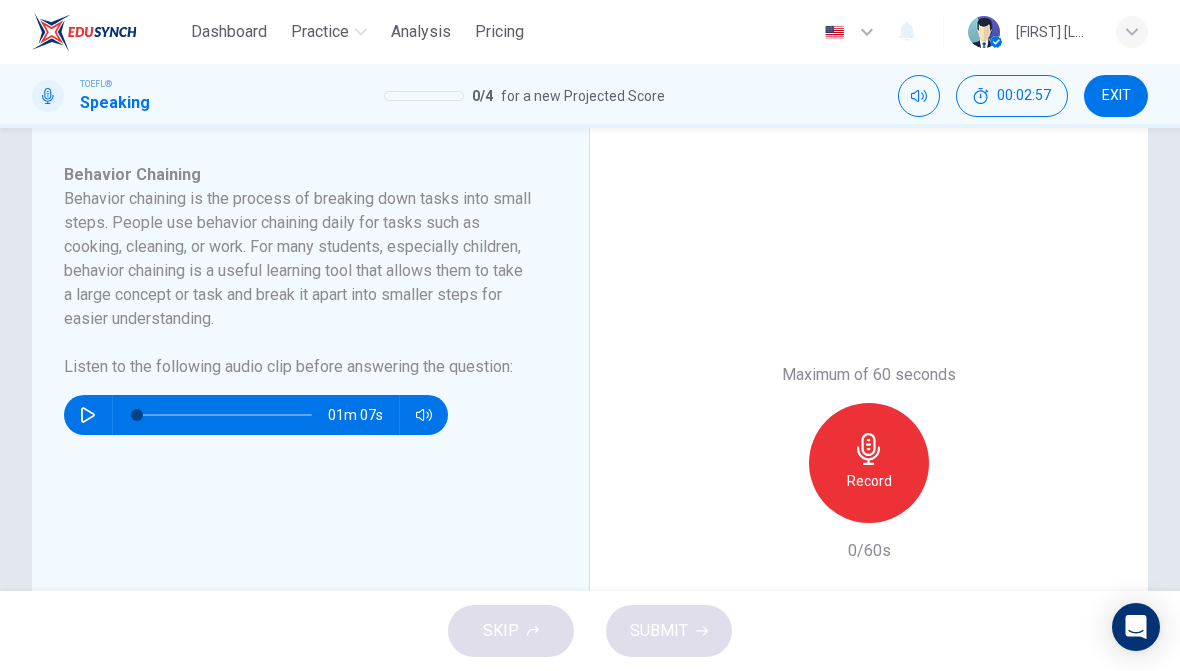 scroll, scrollTop: 338, scrollLeft: 0, axis: vertical 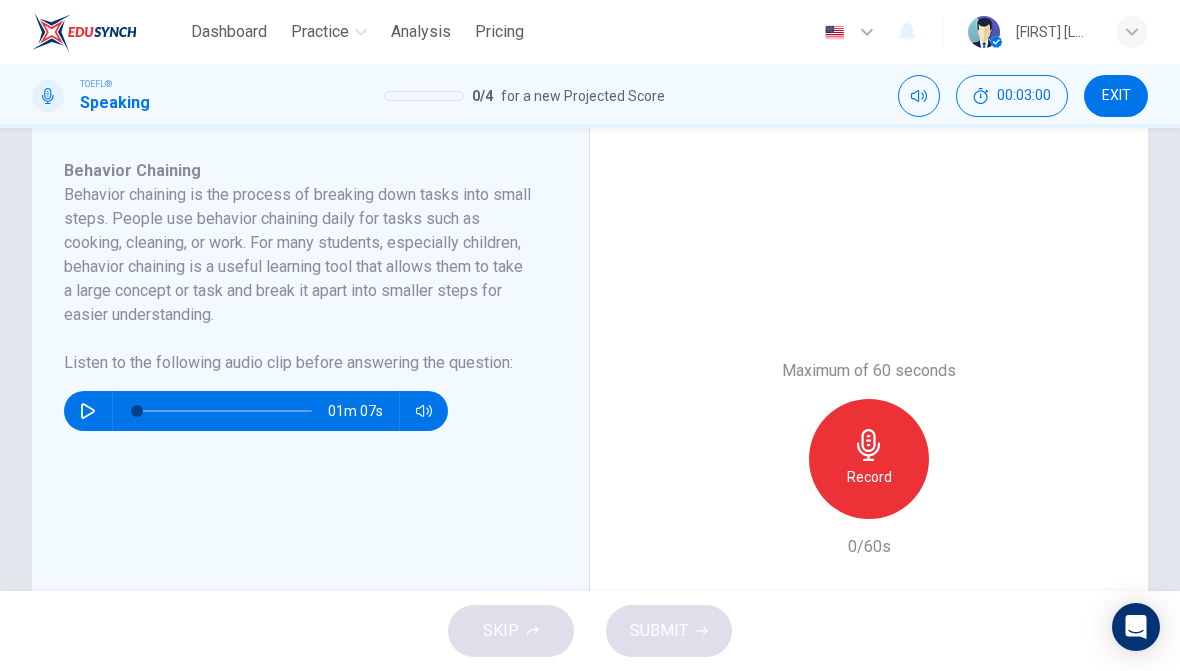 click on "Record" at bounding box center (869, 459) 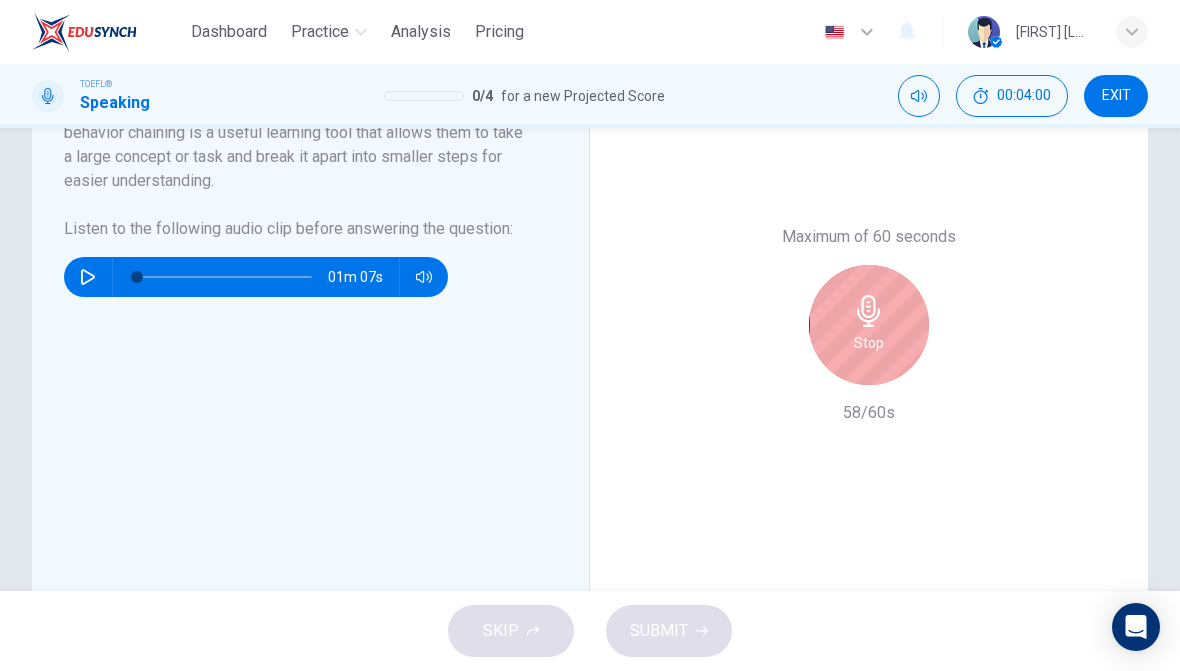 scroll, scrollTop: 511, scrollLeft: 0, axis: vertical 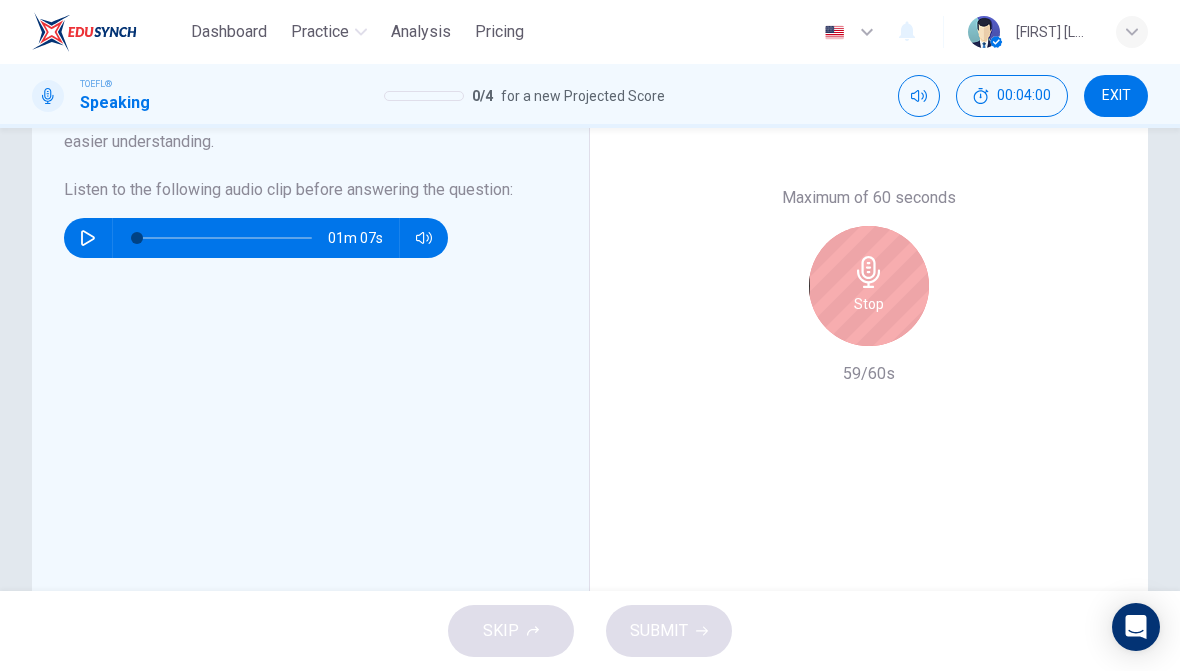 click on "Stop" at bounding box center (869, 286) 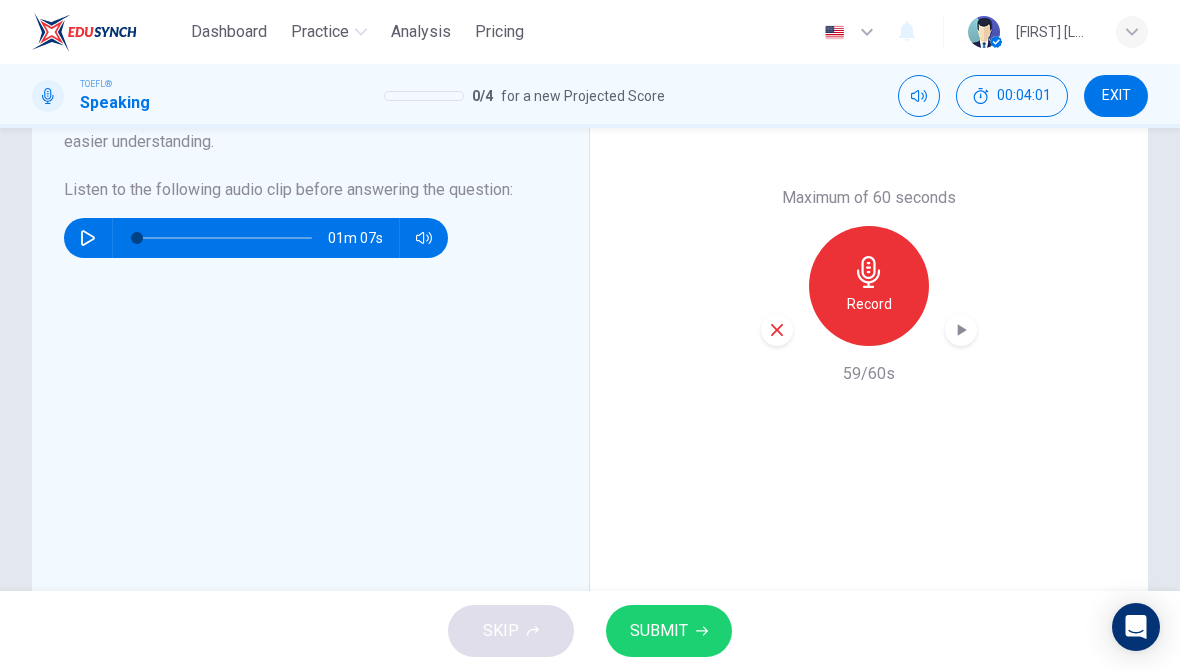 click on "SUBMIT" at bounding box center [659, 631] 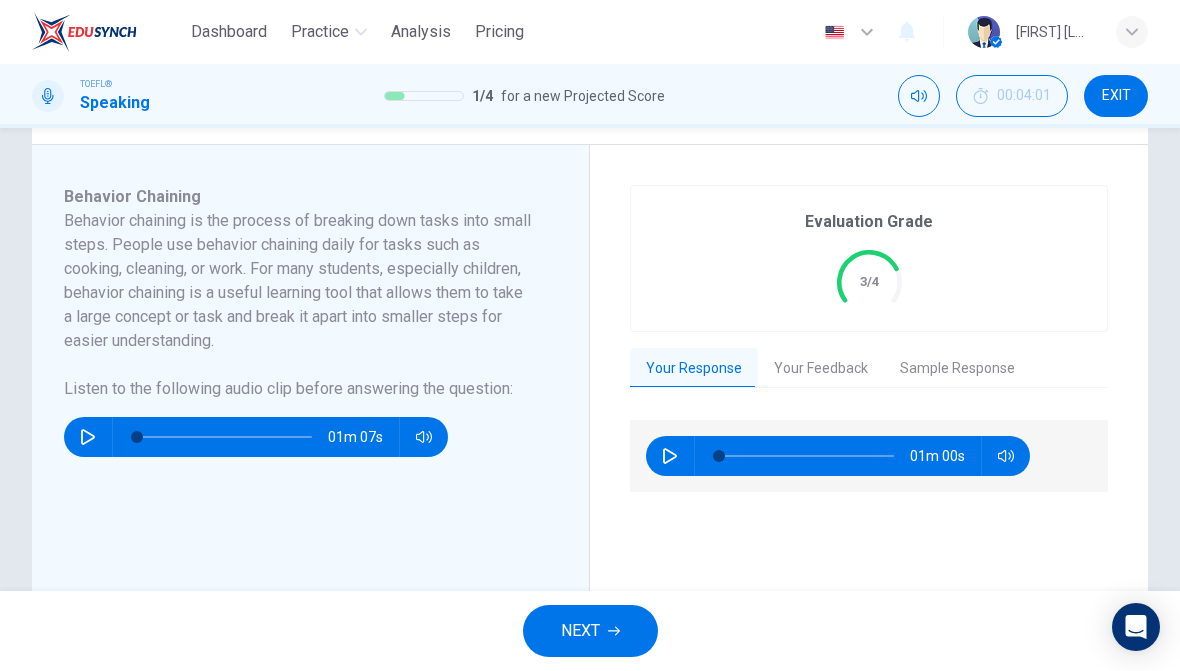 scroll, scrollTop: 313, scrollLeft: 0, axis: vertical 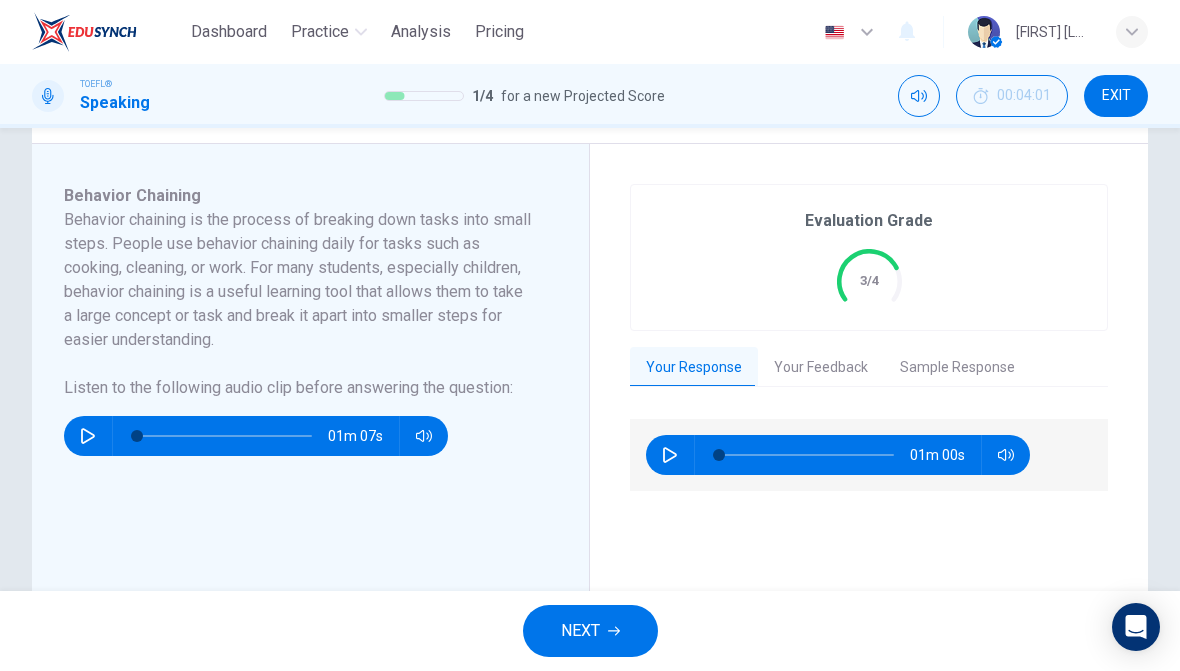 click on "Your Feedback" at bounding box center [821, 368] 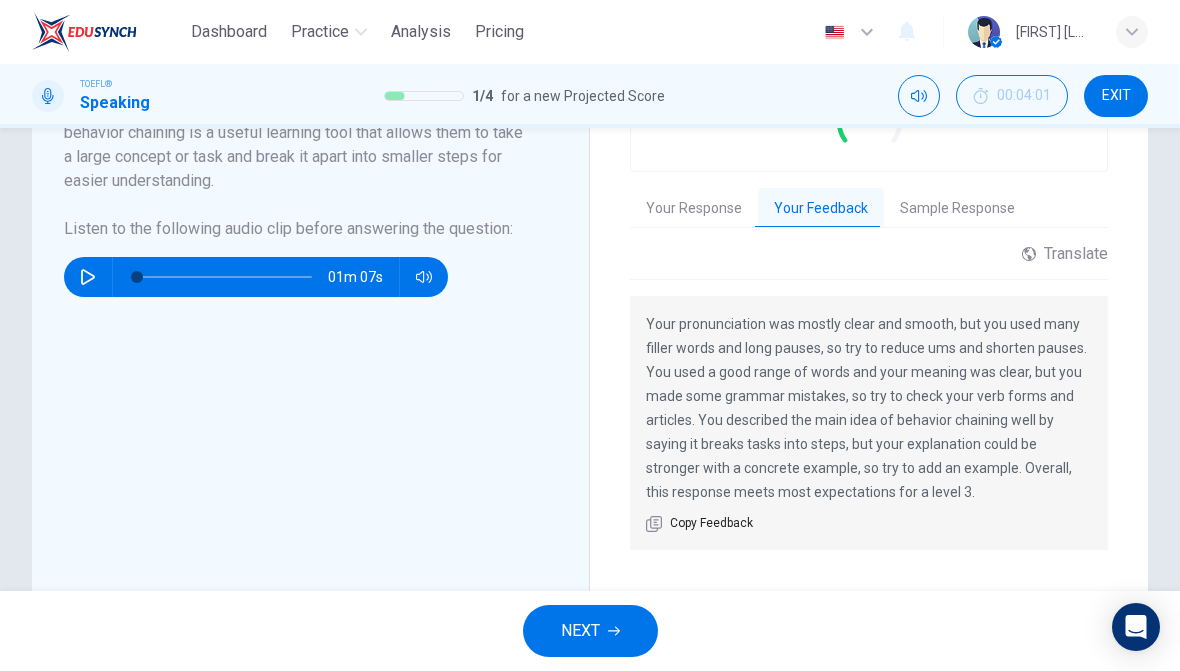 scroll, scrollTop: 475, scrollLeft: 0, axis: vertical 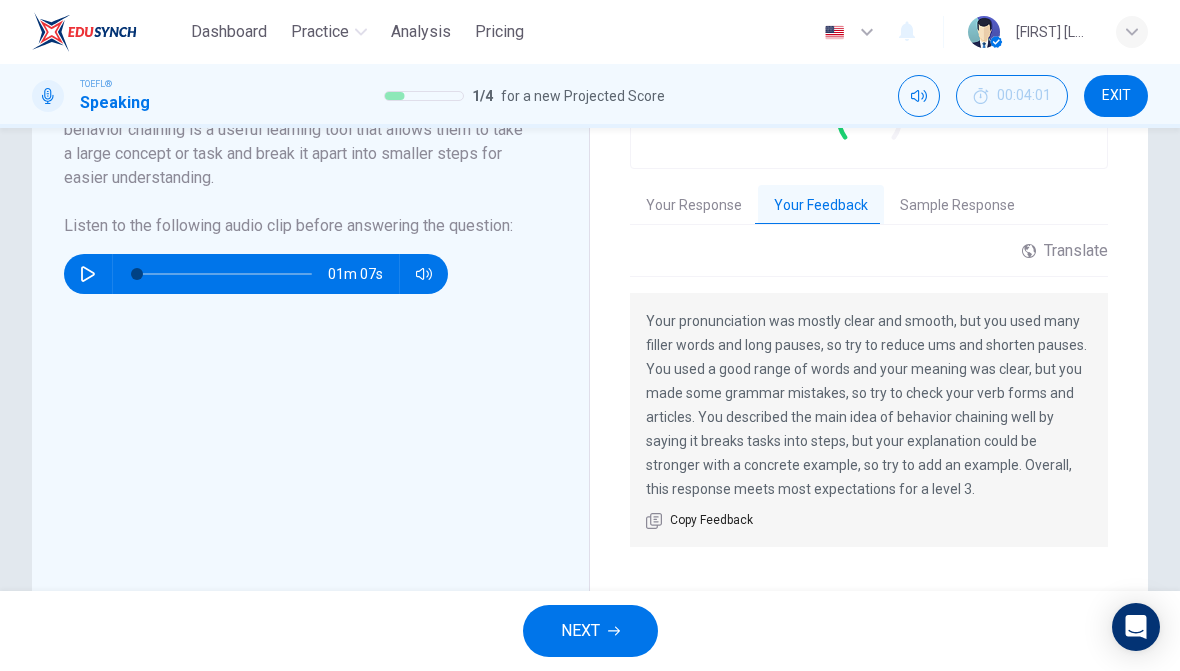 click on "NEXT" at bounding box center [590, 631] 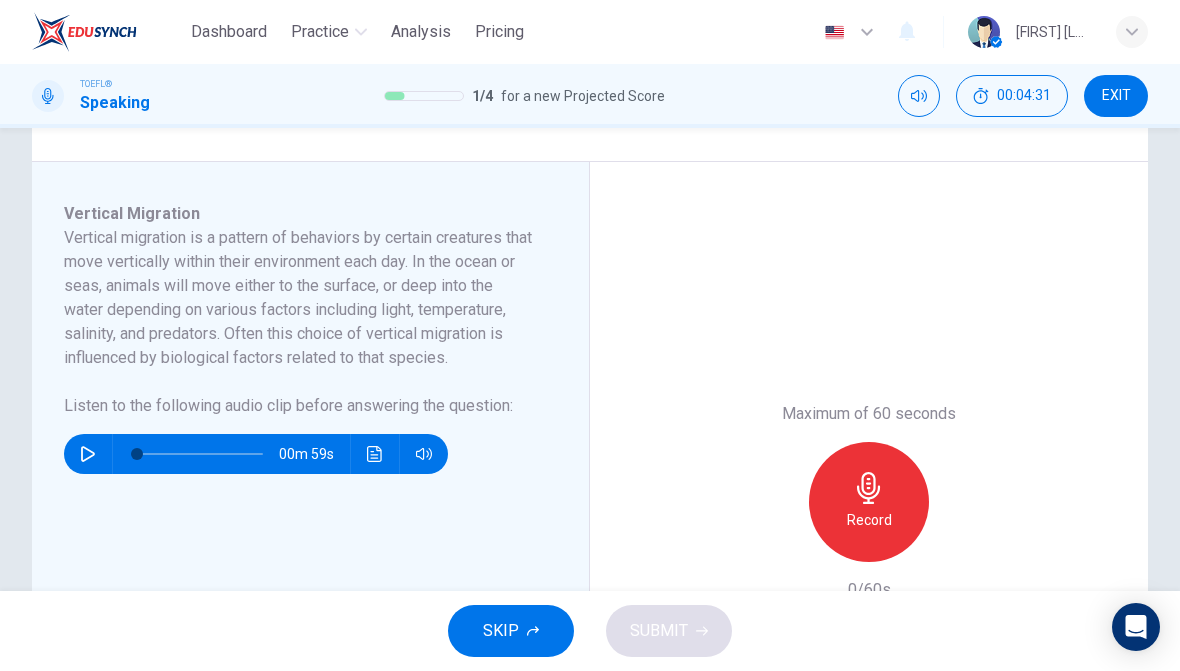 scroll, scrollTop: 296, scrollLeft: 0, axis: vertical 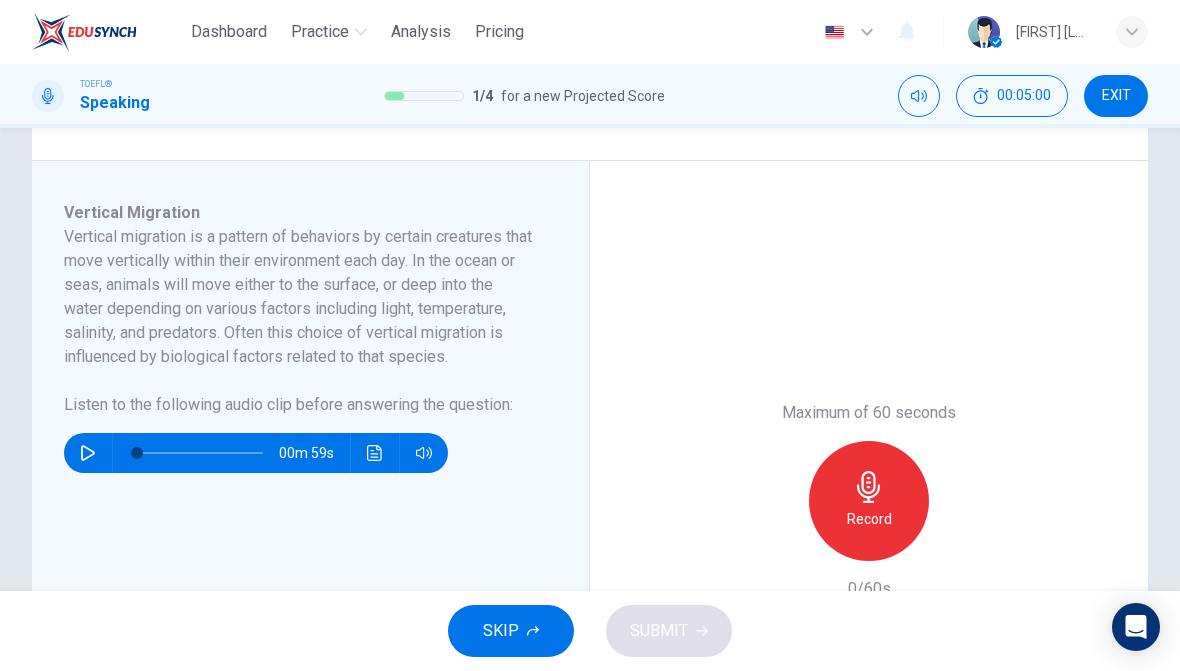 click 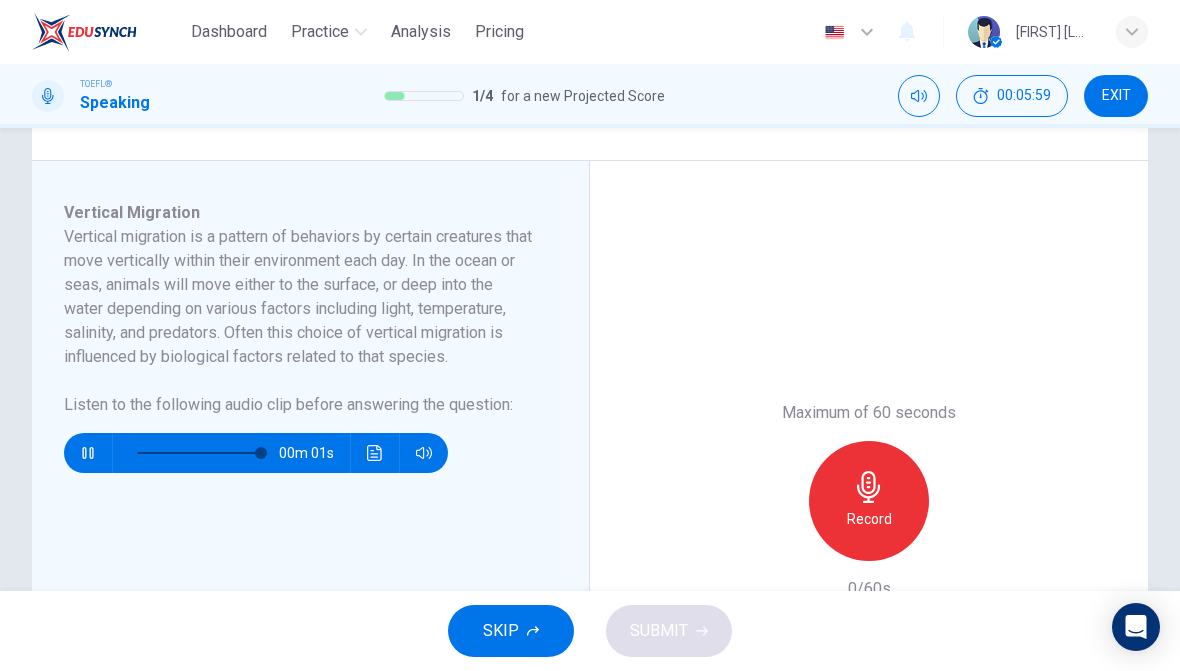 type on "0" 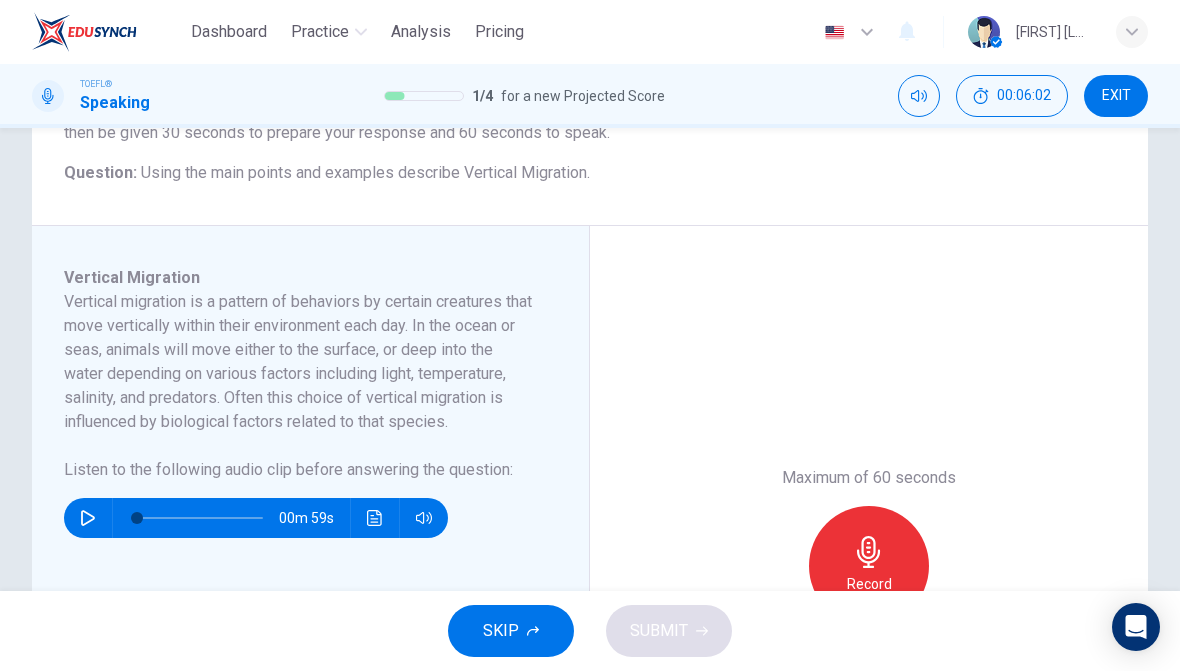 scroll, scrollTop: 232, scrollLeft: 0, axis: vertical 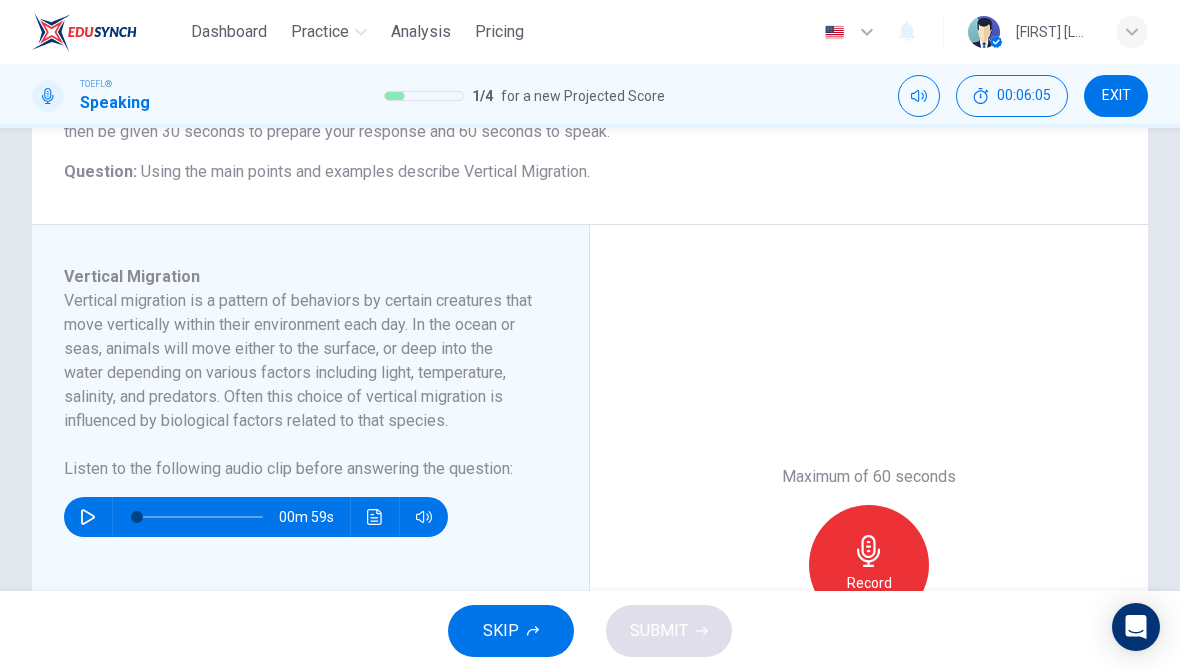 click 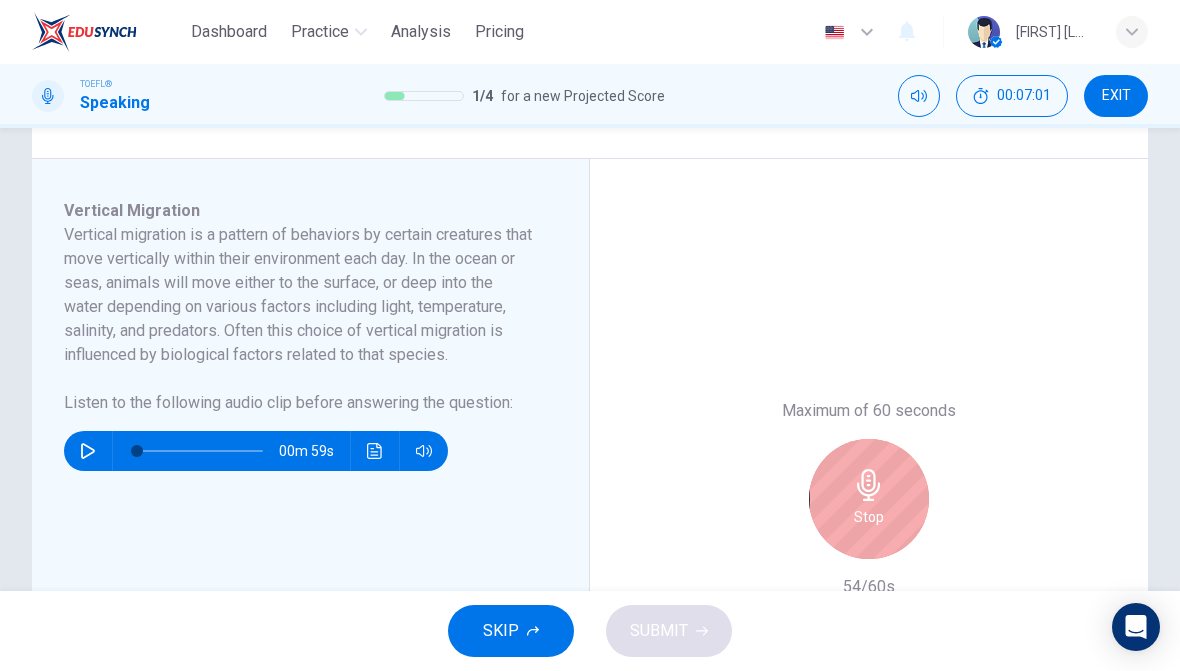 scroll, scrollTop: 319, scrollLeft: 0, axis: vertical 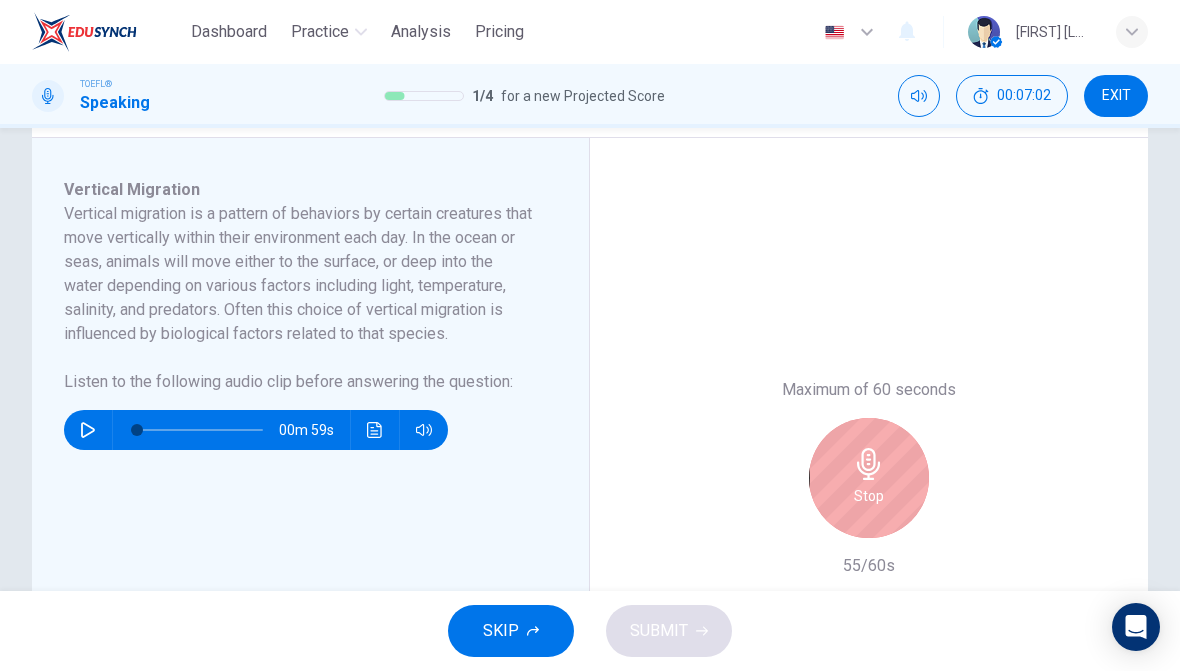 click on "Stop" at bounding box center [869, 478] 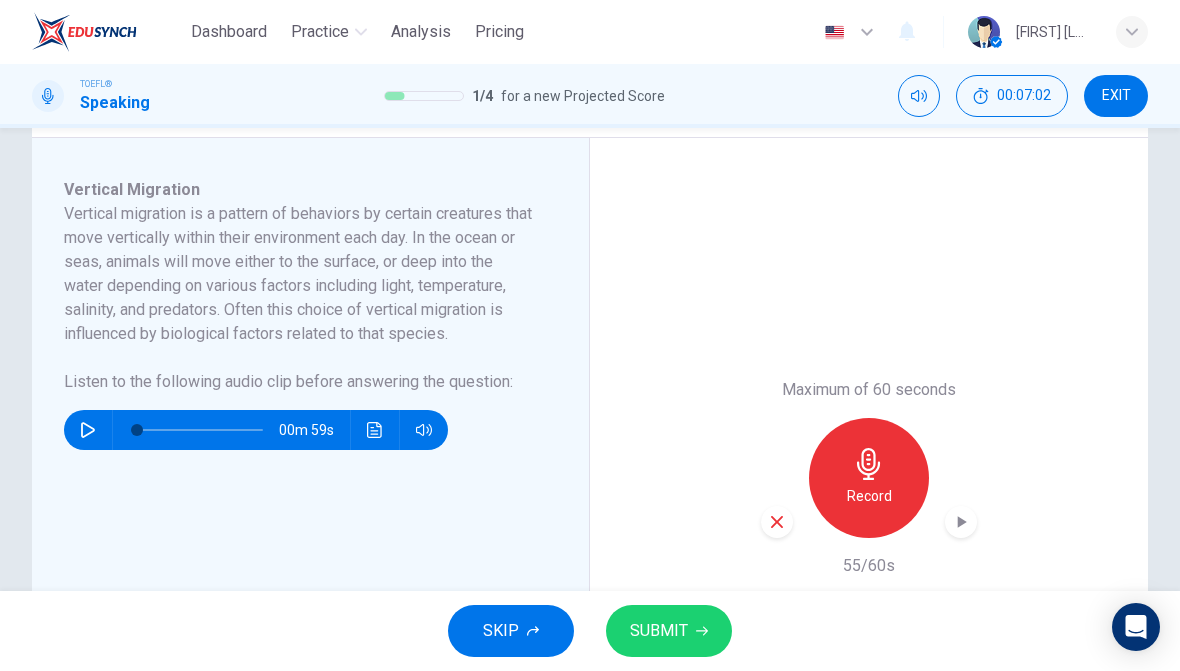 click on "SUBMIT" at bounding box center (669, 631) 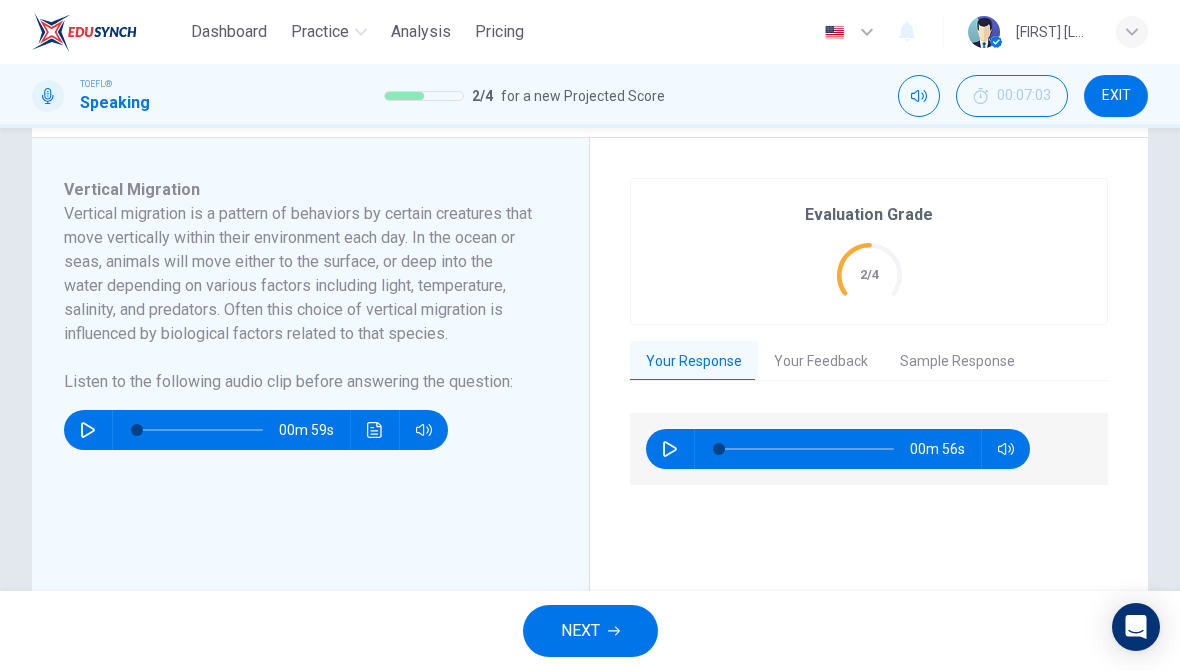 click on "Your Feedback" at bounding box center (821, 362) 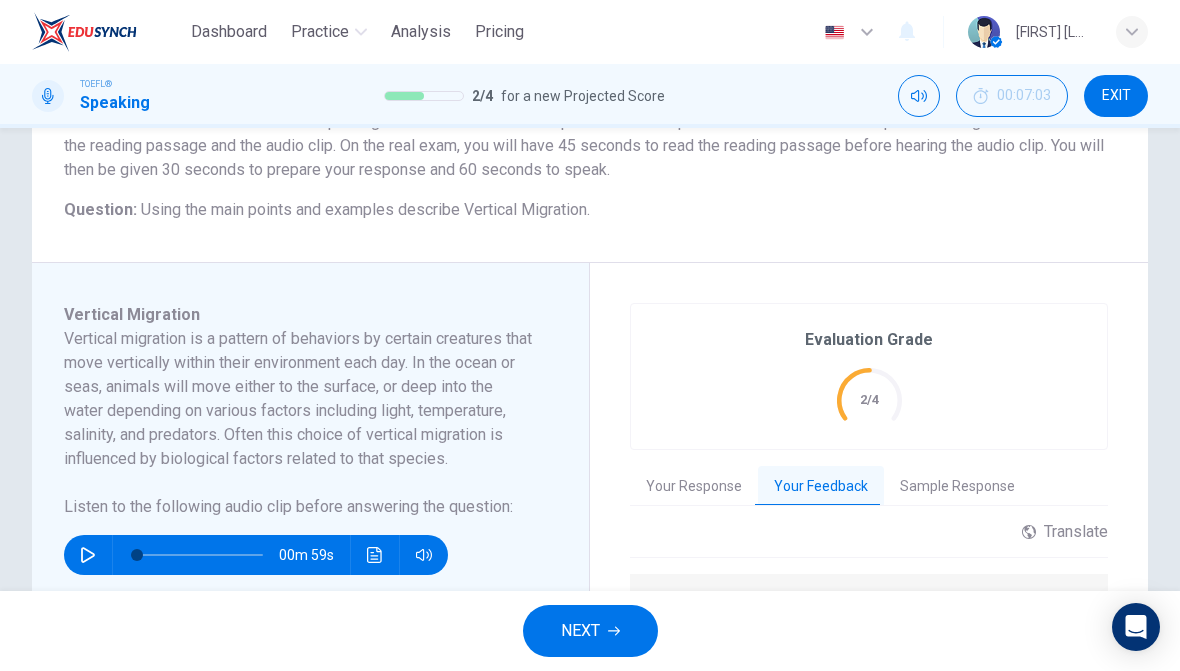 scroll, scrollTop: 162, scrollLeft: 0, axis: vertical 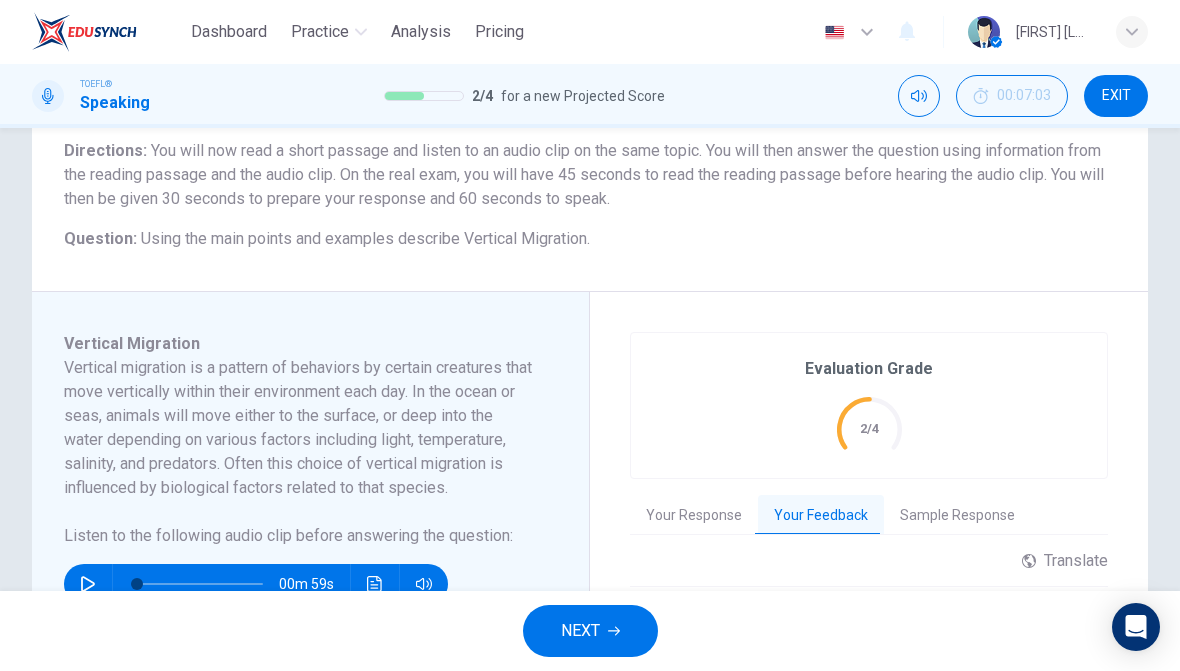 click on "NEXT" at bounding box center (590, 631) 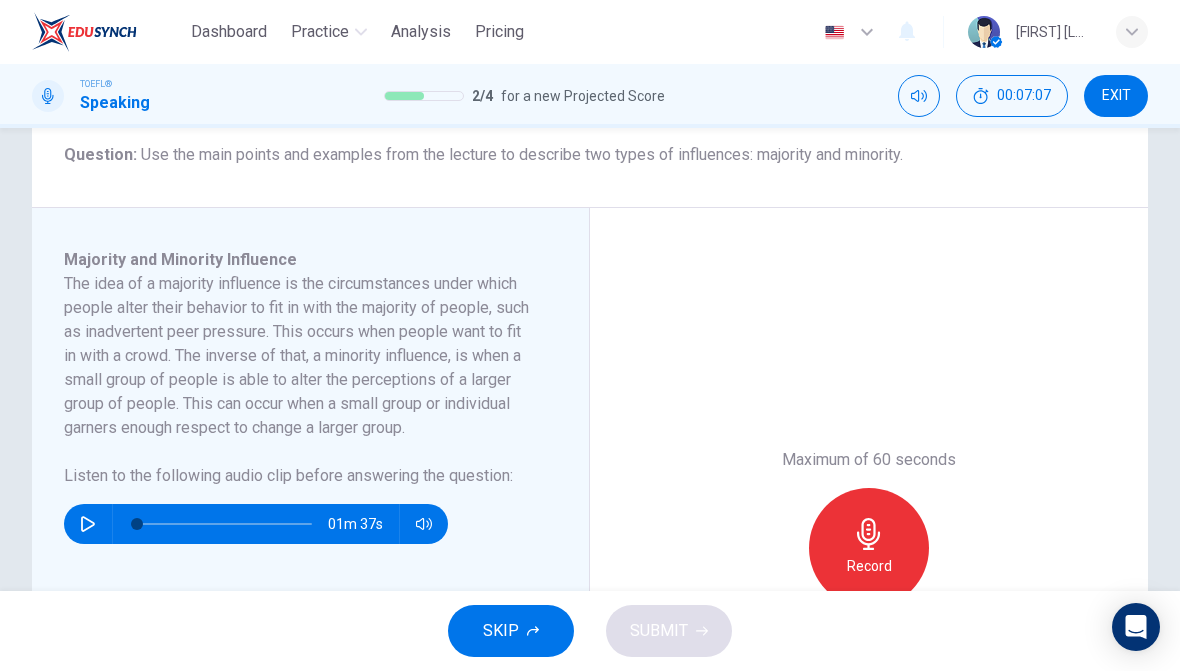 scroll, scrollTop: 250, scrollLeft: 0, axis: vertical 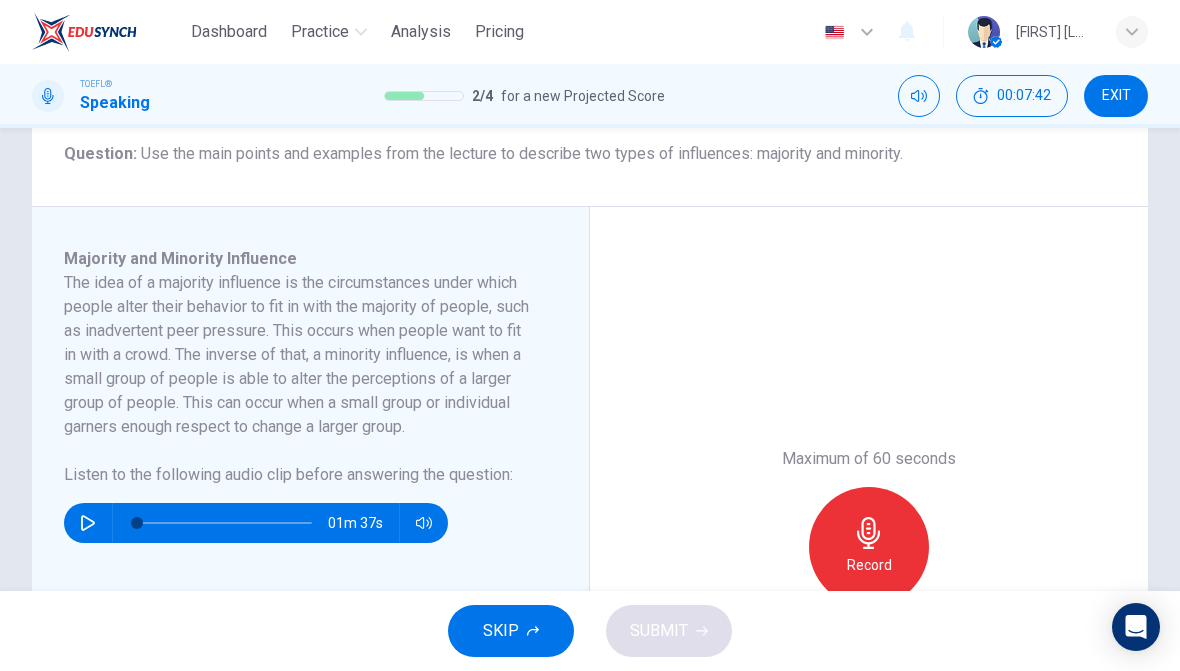 click at bounding box center [88, 523] 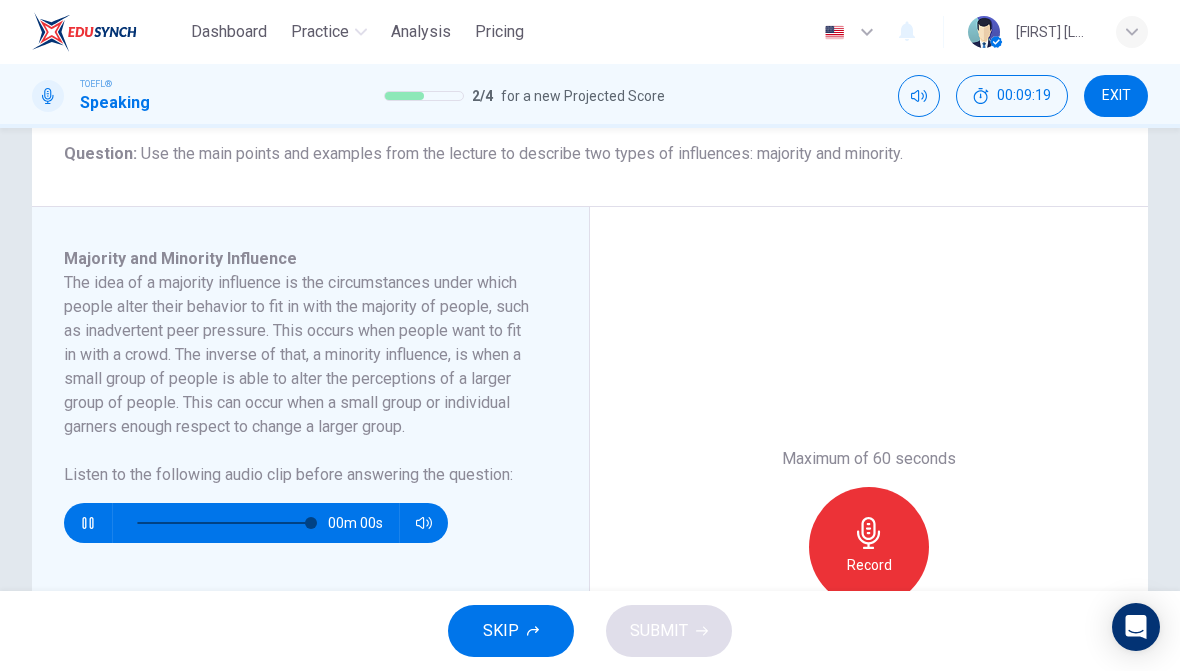 type on "0" 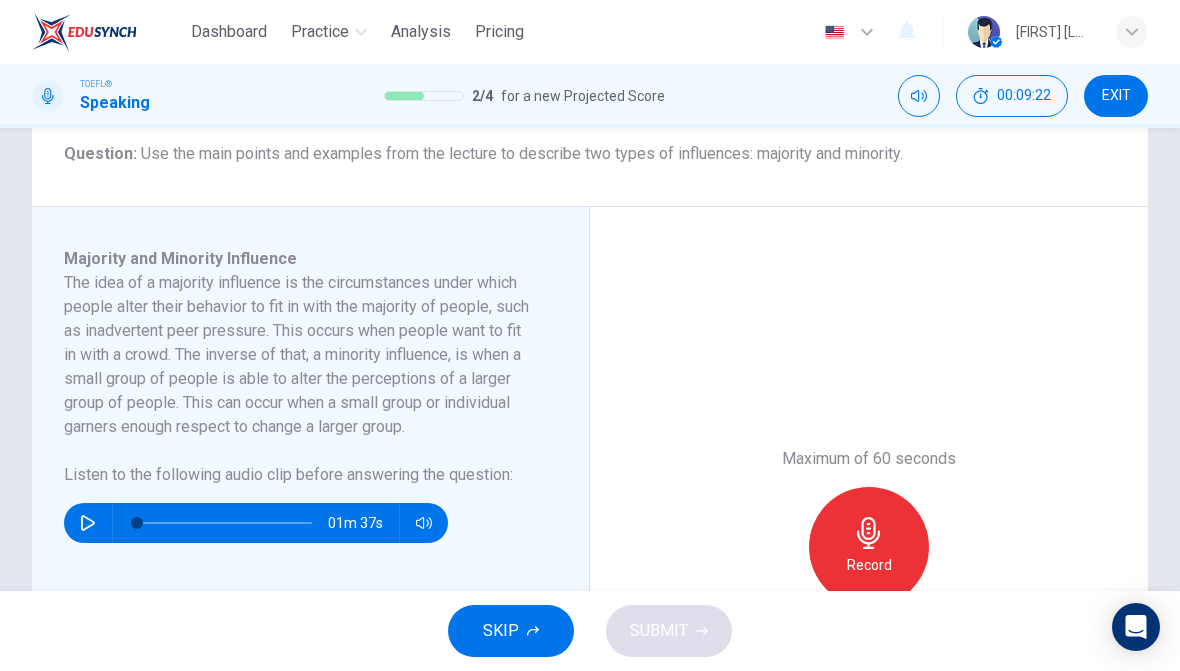 click 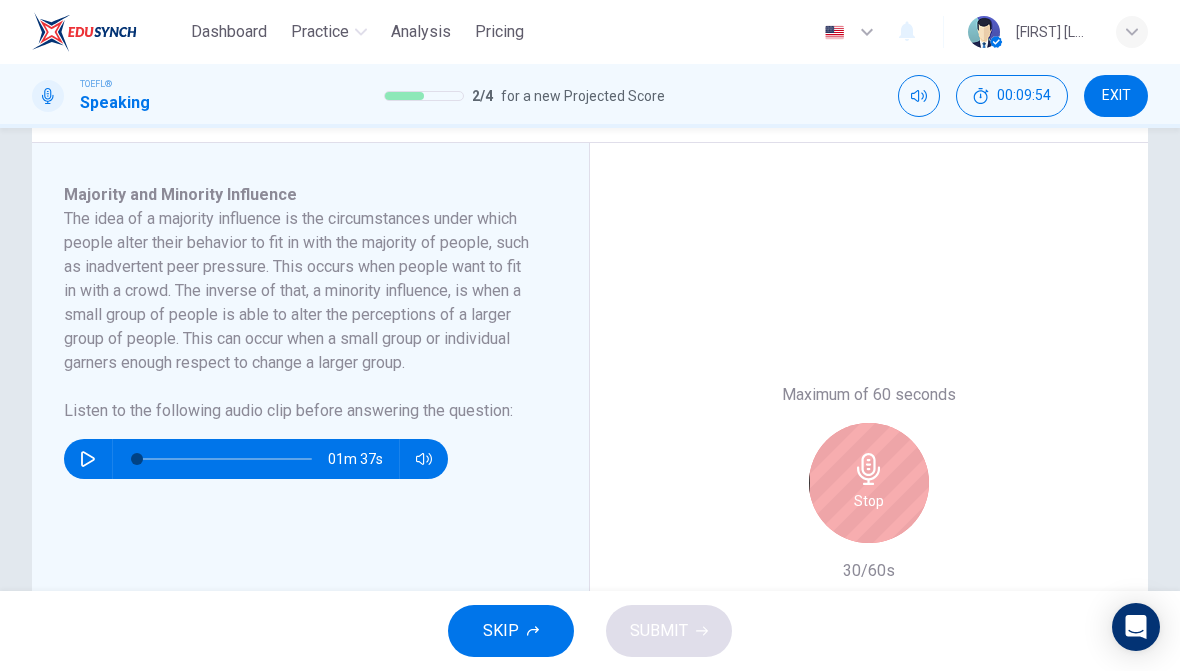 scroll, scrollTop: 313, scrollLeft: 0, axis: vertical 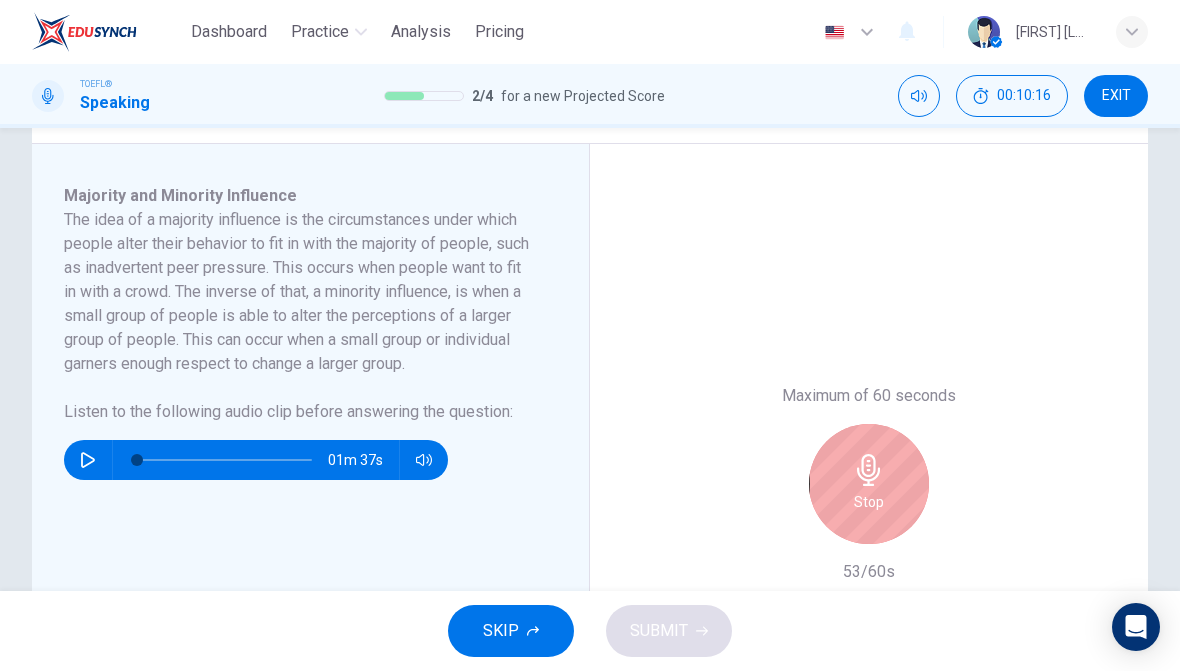 click on "Stop" at bounding box center (869, 484) 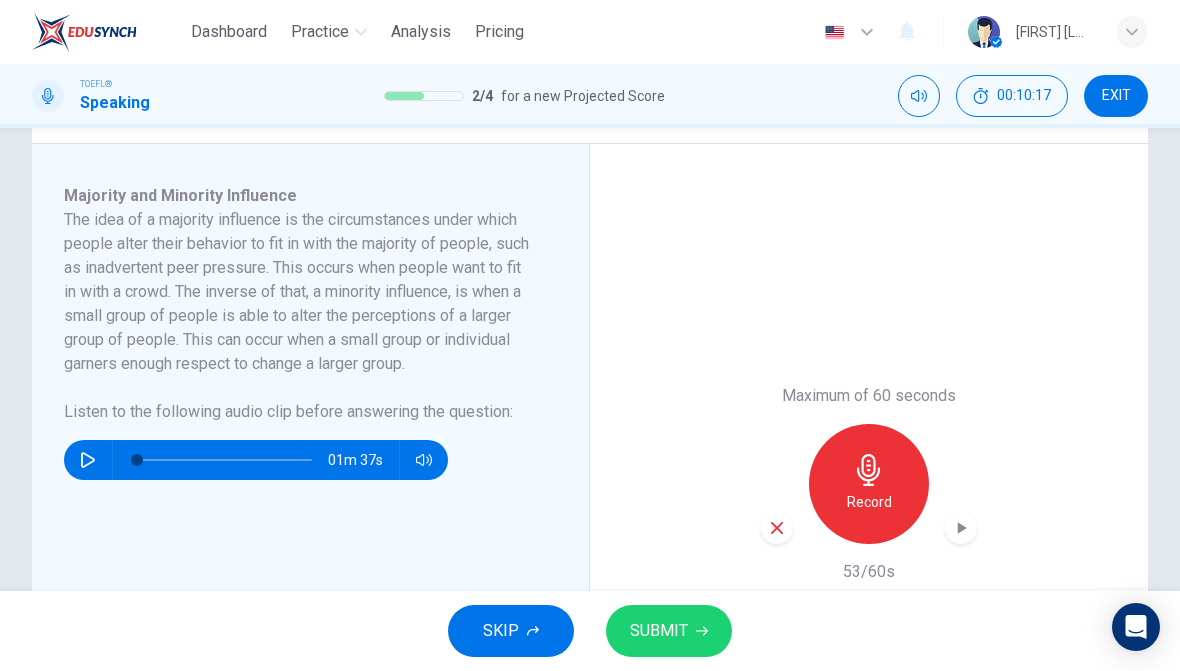 click on "SUBMIT" at bounding box center [659, 631] 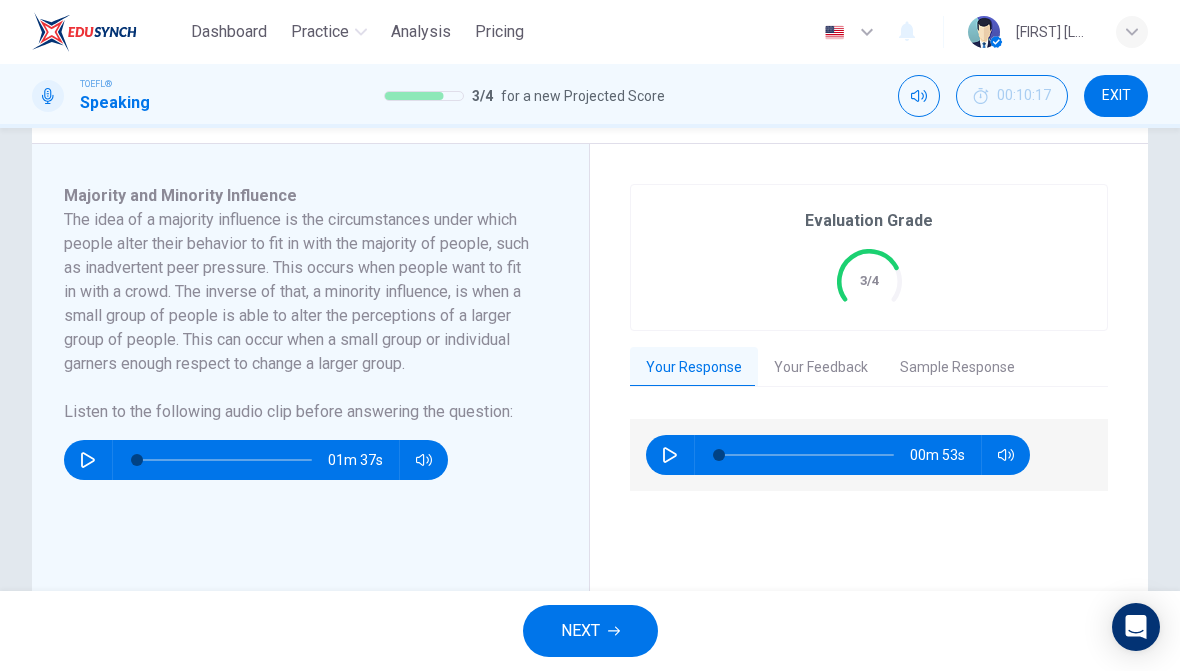 click on "Your Feedback" at bounding box center [821, 368] 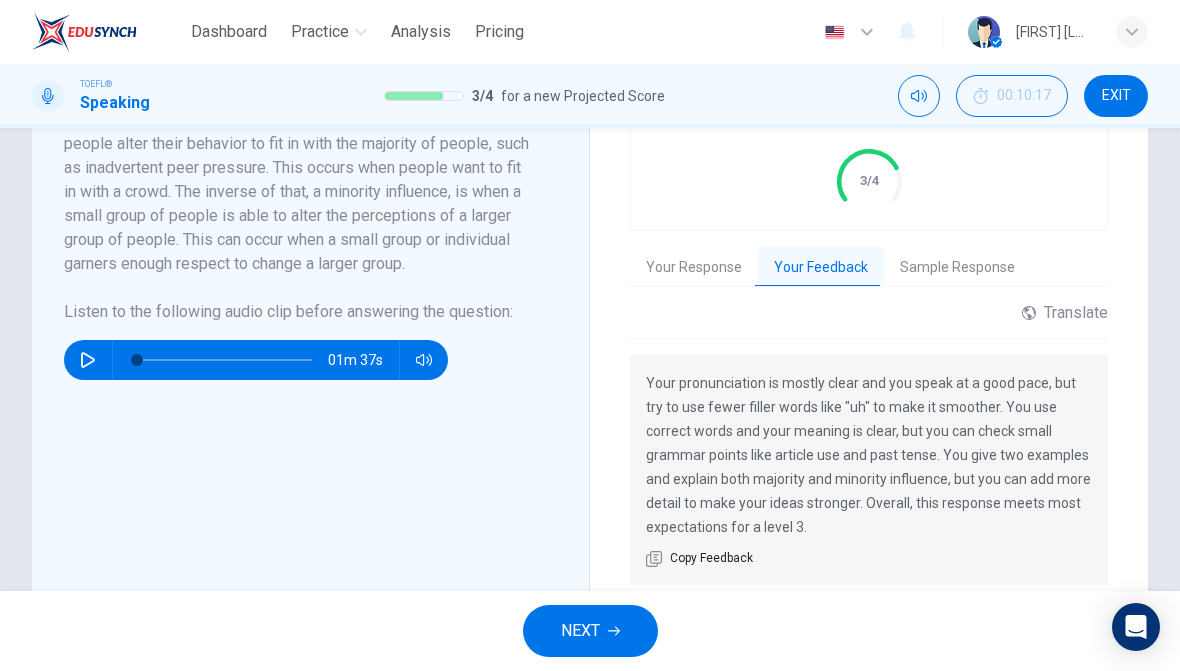 scroll, scrollTop: 417, scrollLeft: 0, axis: vertical 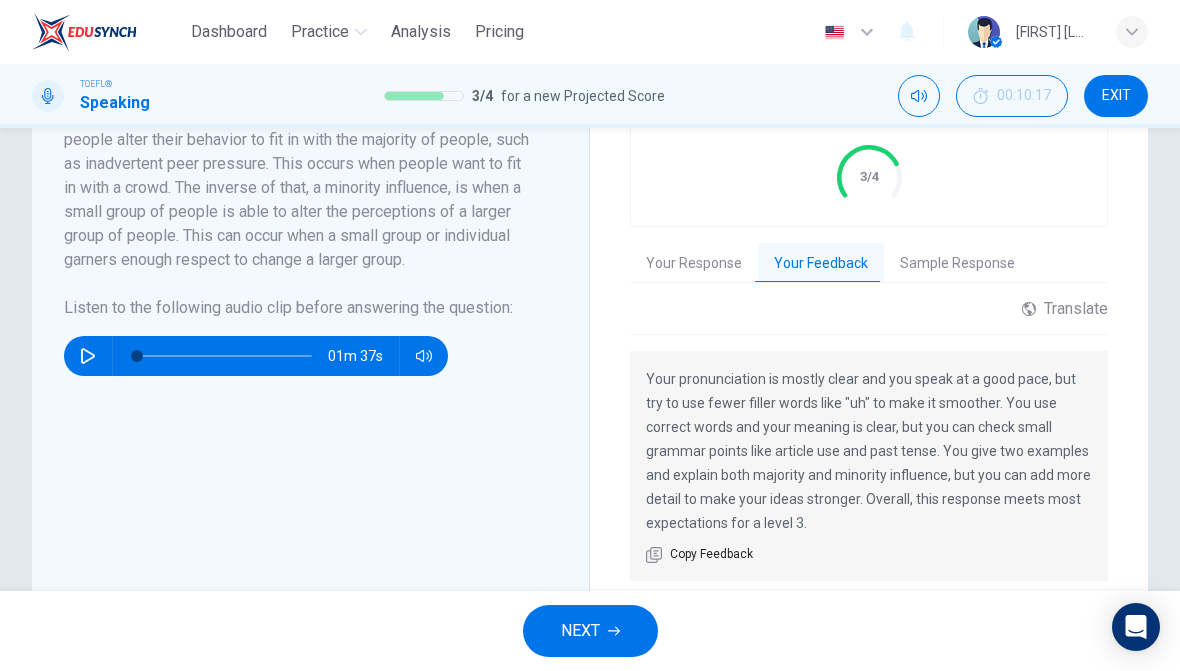 click on "NEXT" at bounding box center (590, 631) 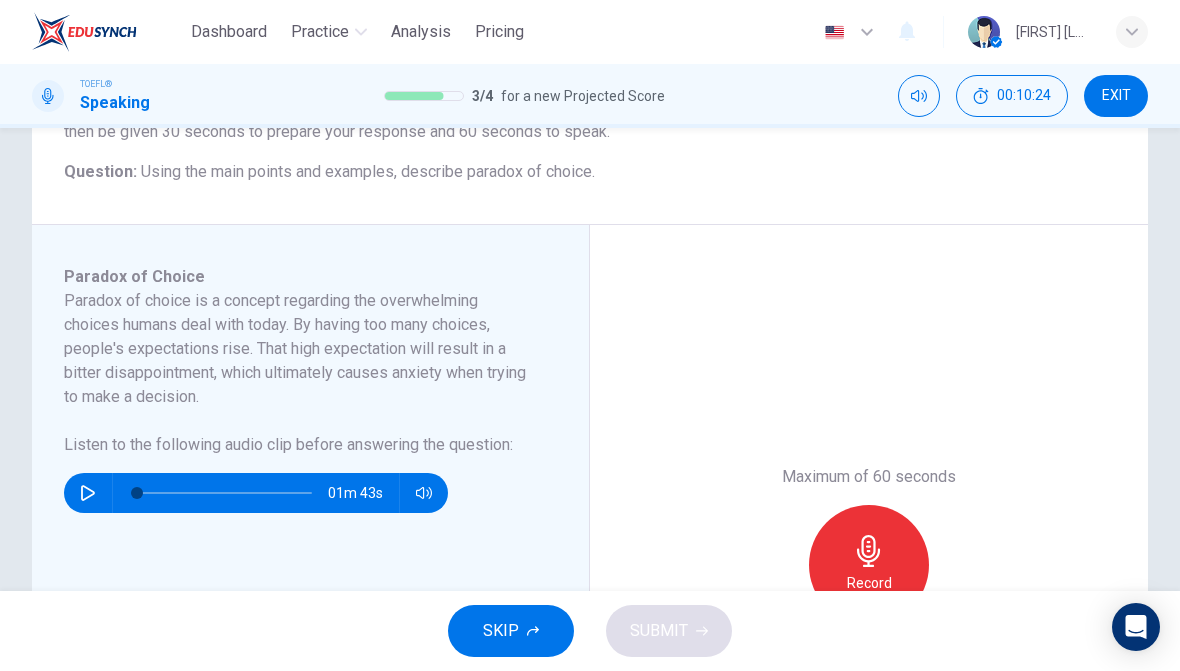 scroll, scrollTop: 233, scrollLeft: 0, axis: vertical 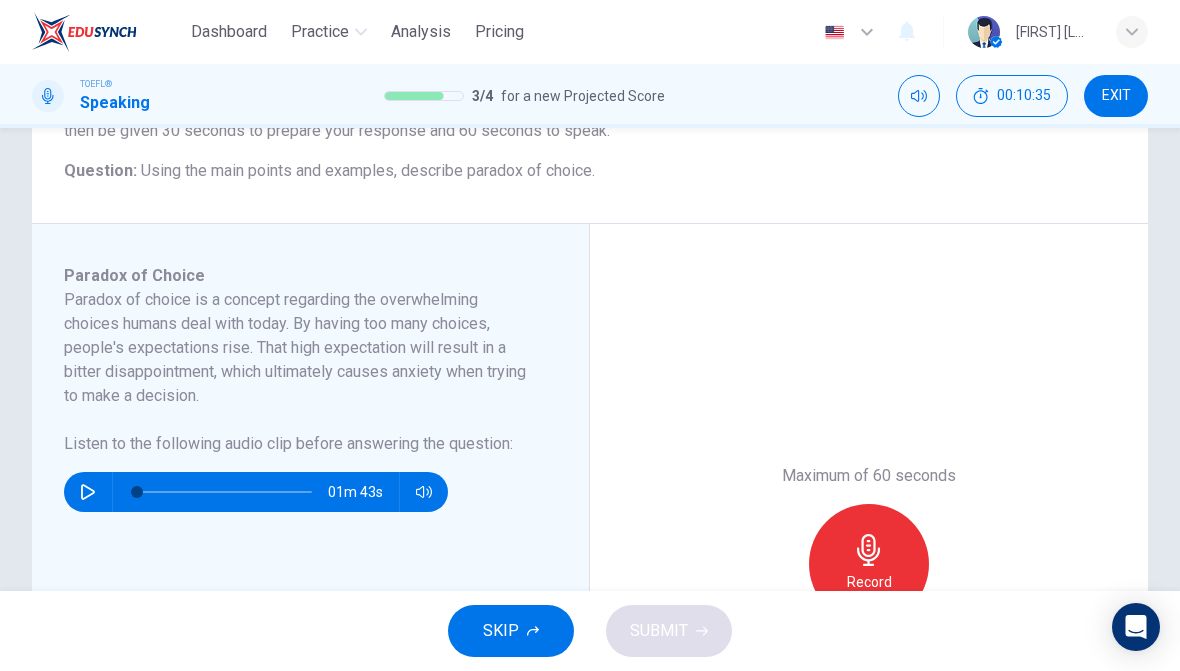 click 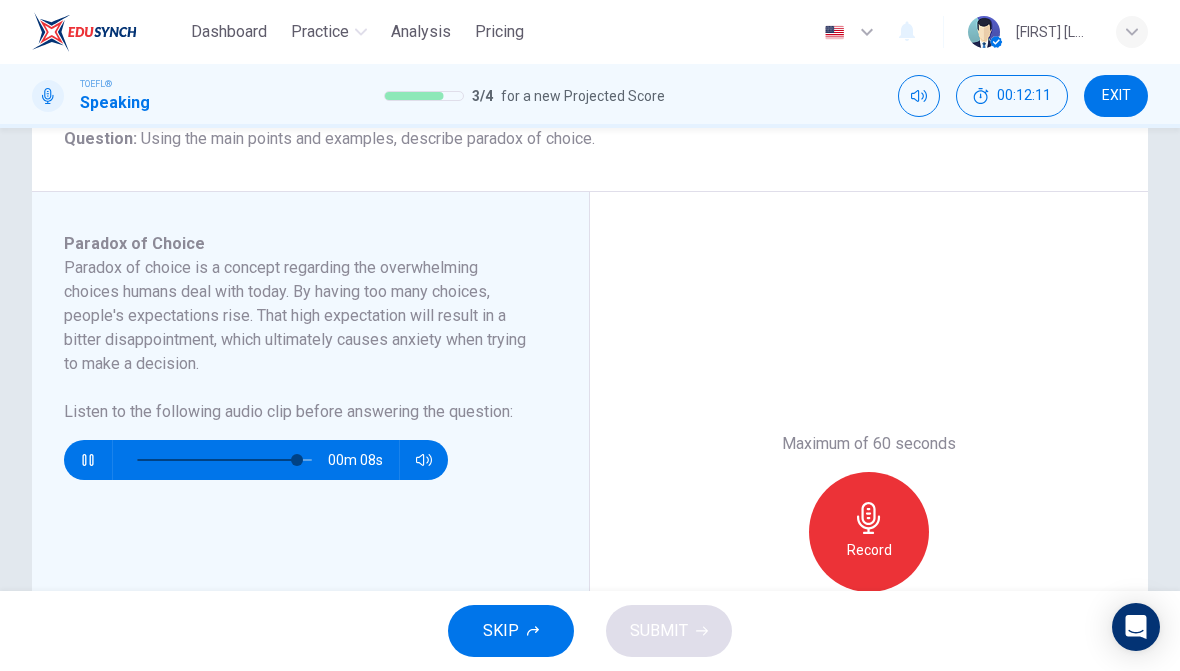 scroll, scrollTop: 263, scrollLeft: 0, axis: vertical 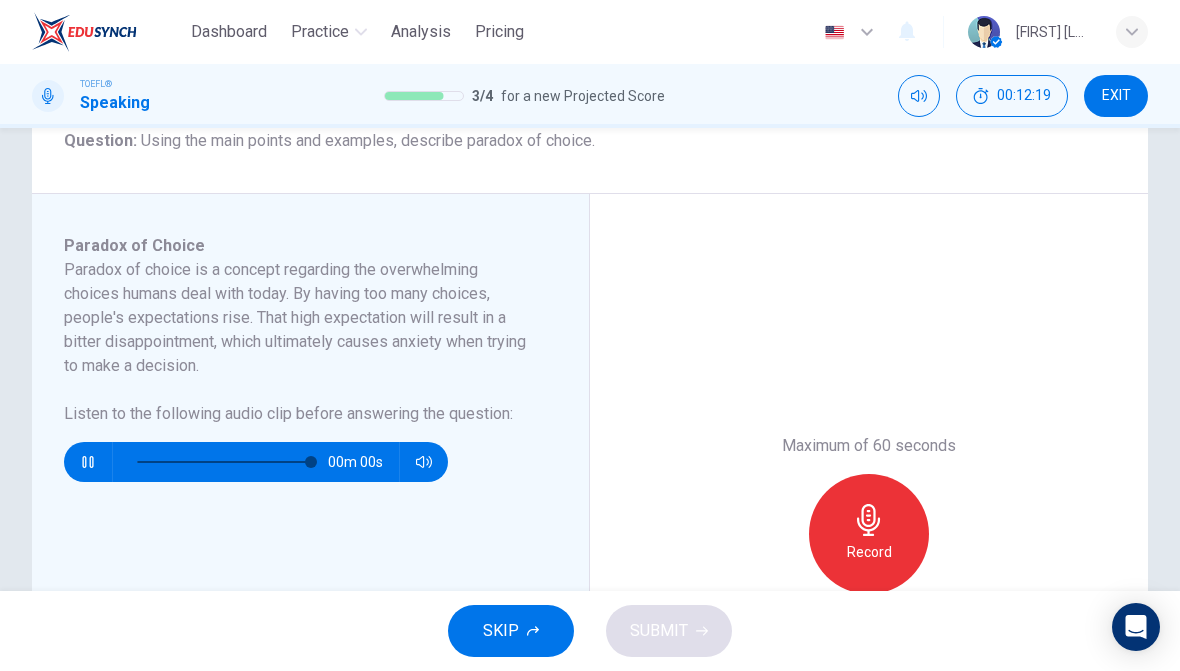type on "0" 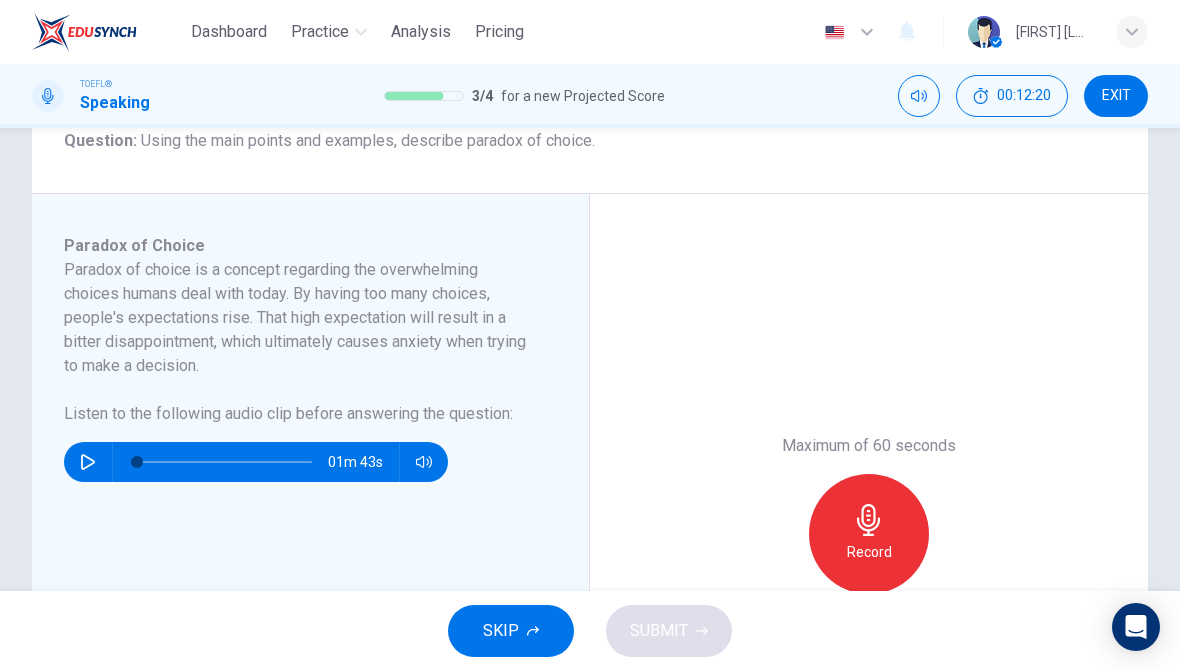 click on "Record" at bounding box center (869, 552) 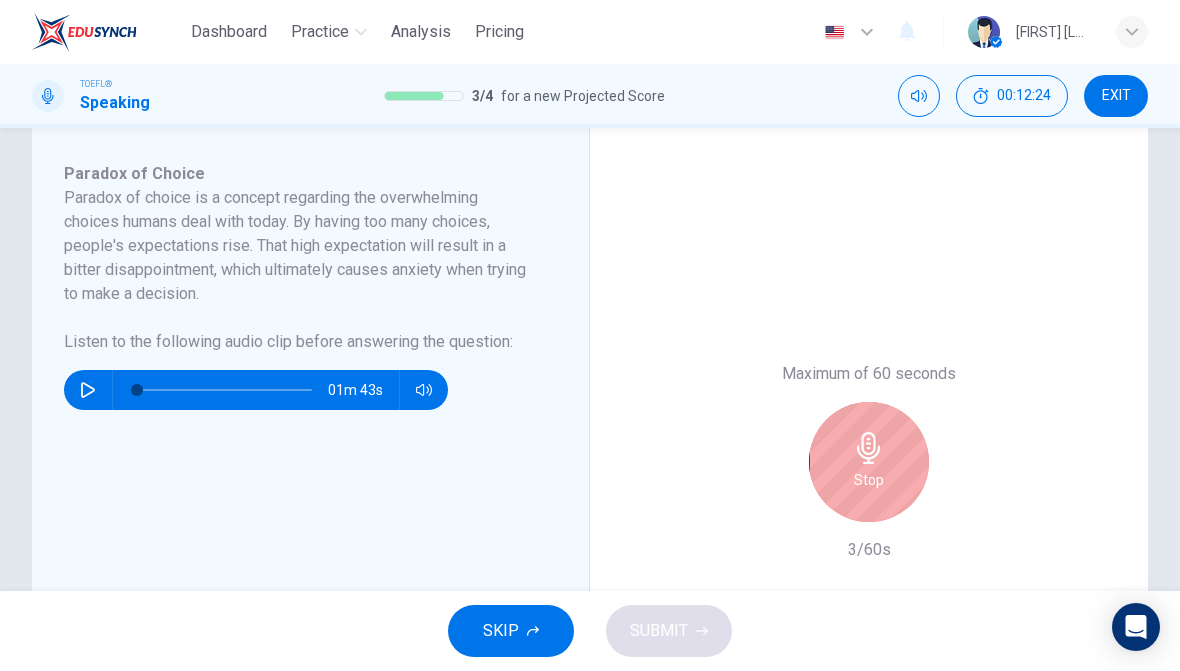 scroll, scrollTop: 336, scrollLeft: 0, axis: vertical 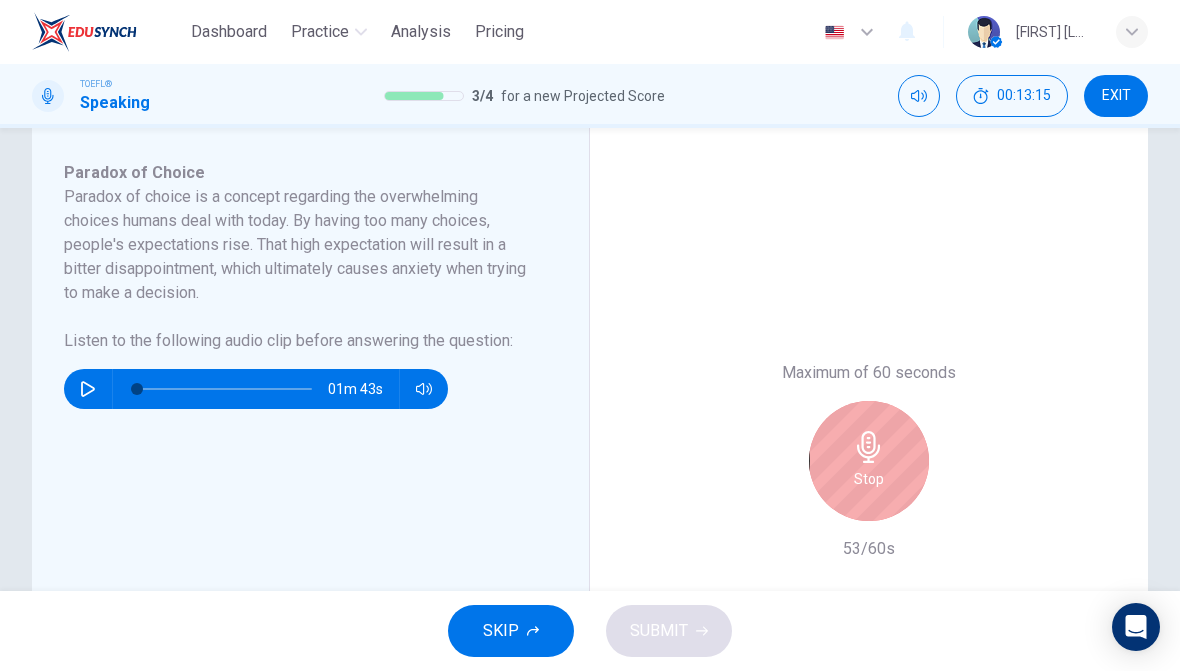 click 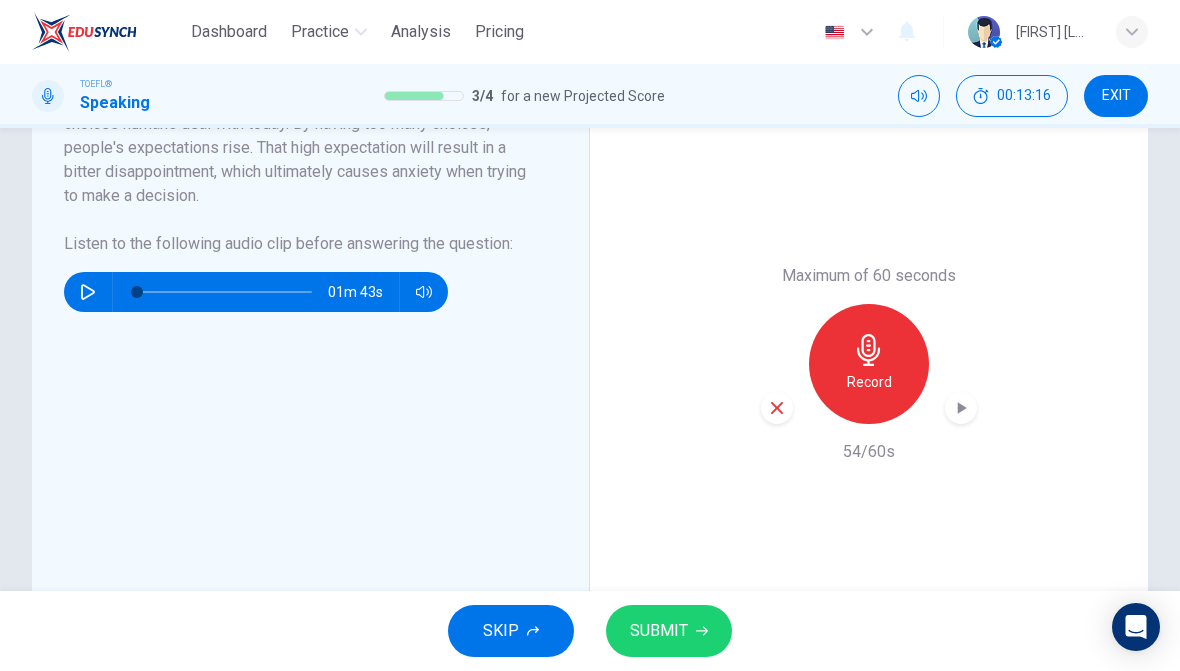 scroll, scrollTop: 434, scrollLeft: 0, axis: vertical 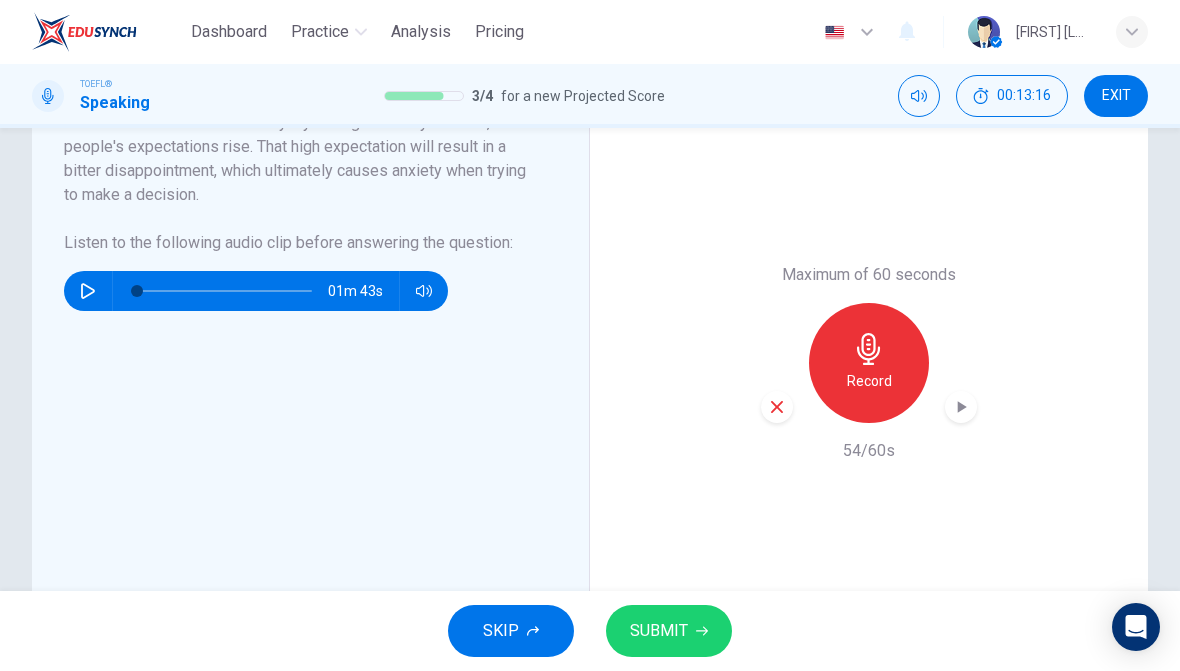 click 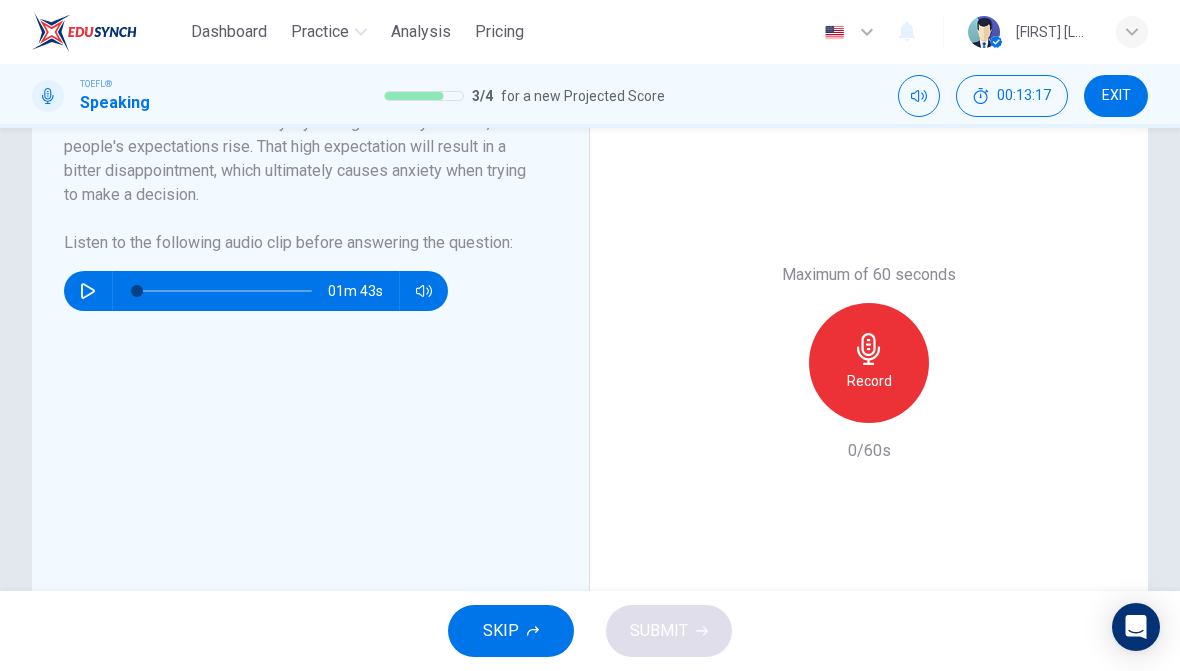 click on "Record" at bounding box center (869, 363) 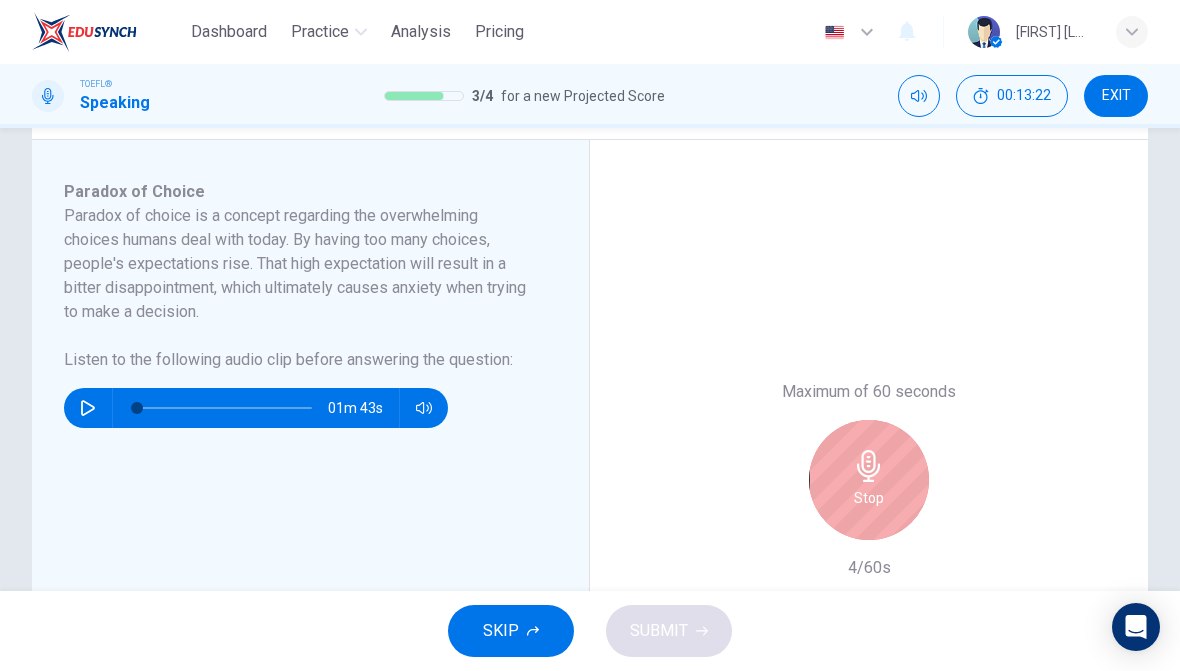 scroll, scrollTop: 310, scrollLeft: 0, axis: vertical 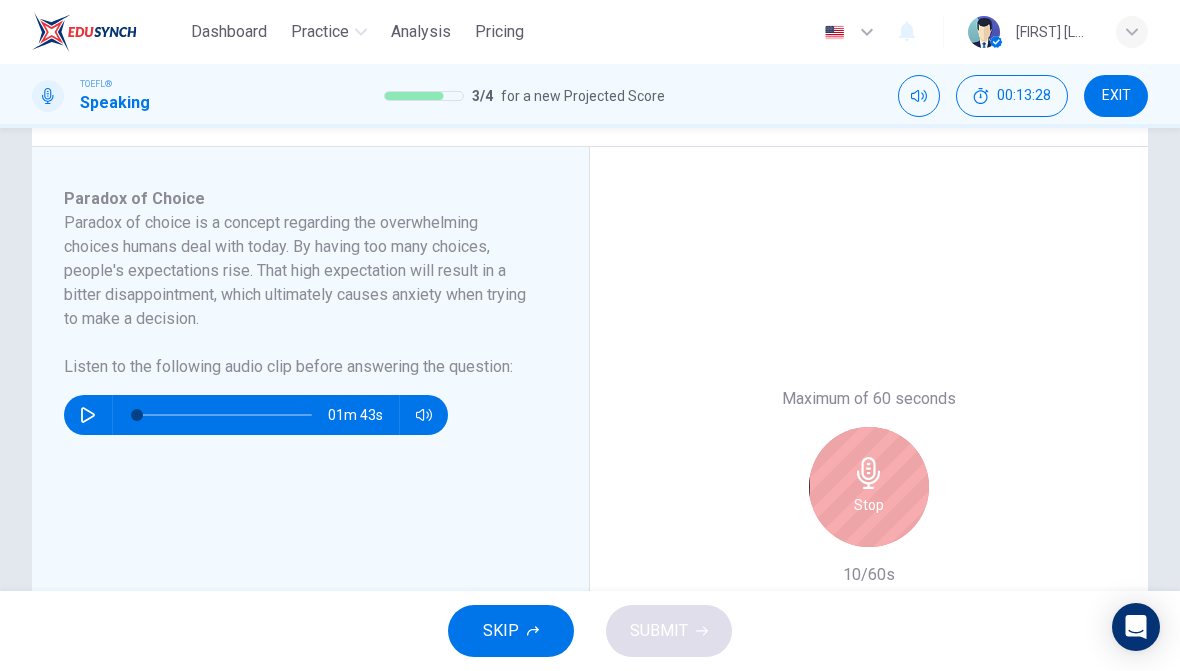 click 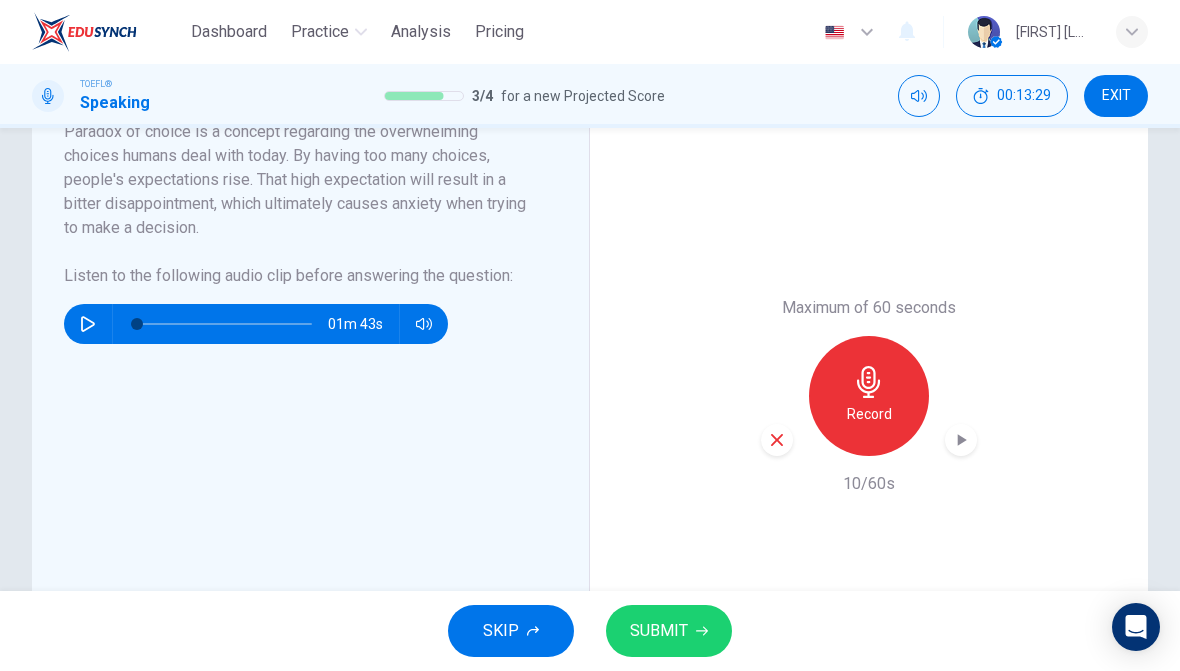 scroll, scrollTop: 414, scrollLeft: 0, axis: vertical 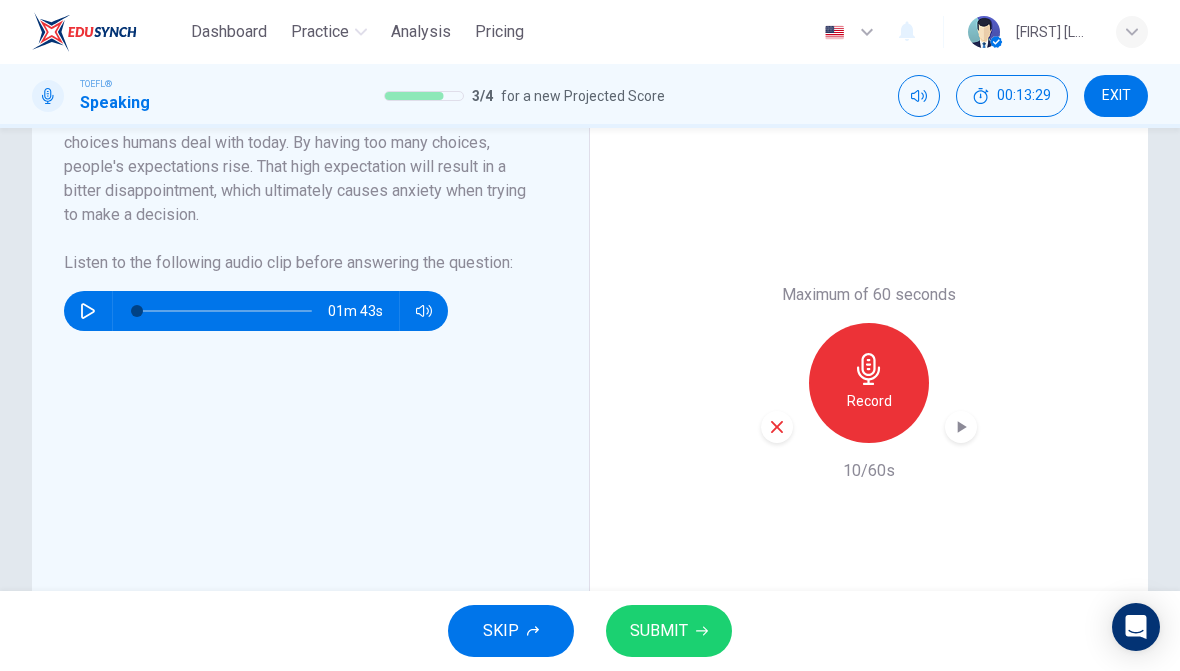 click 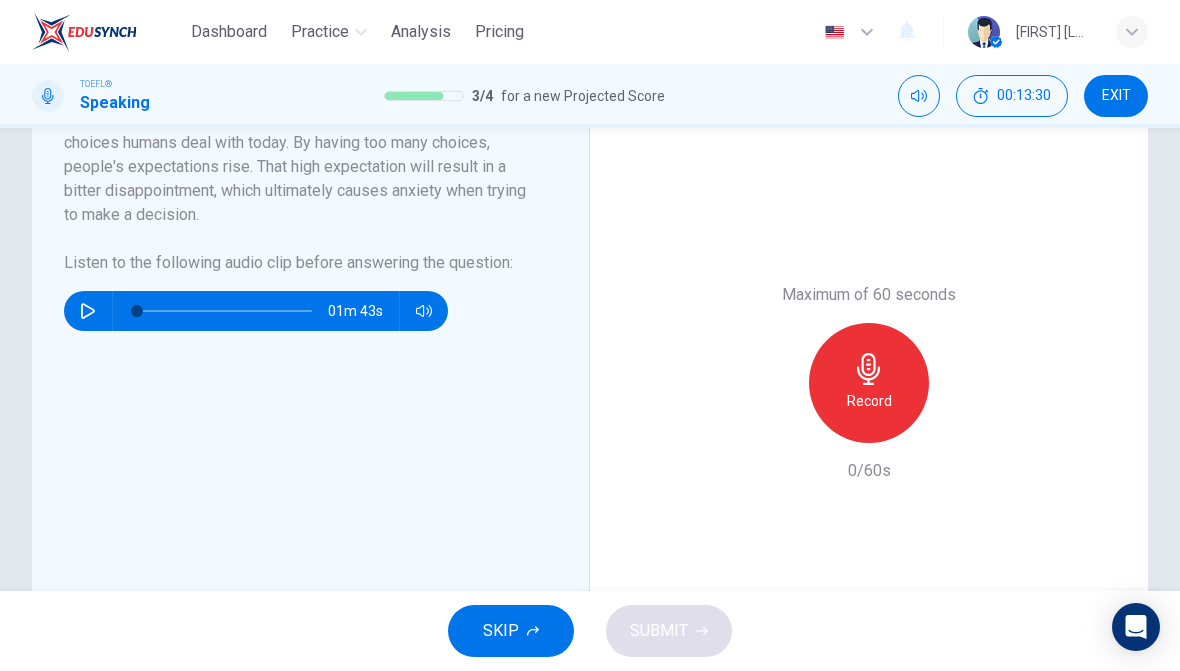 click on "Record" at bounding box center [869, 383] 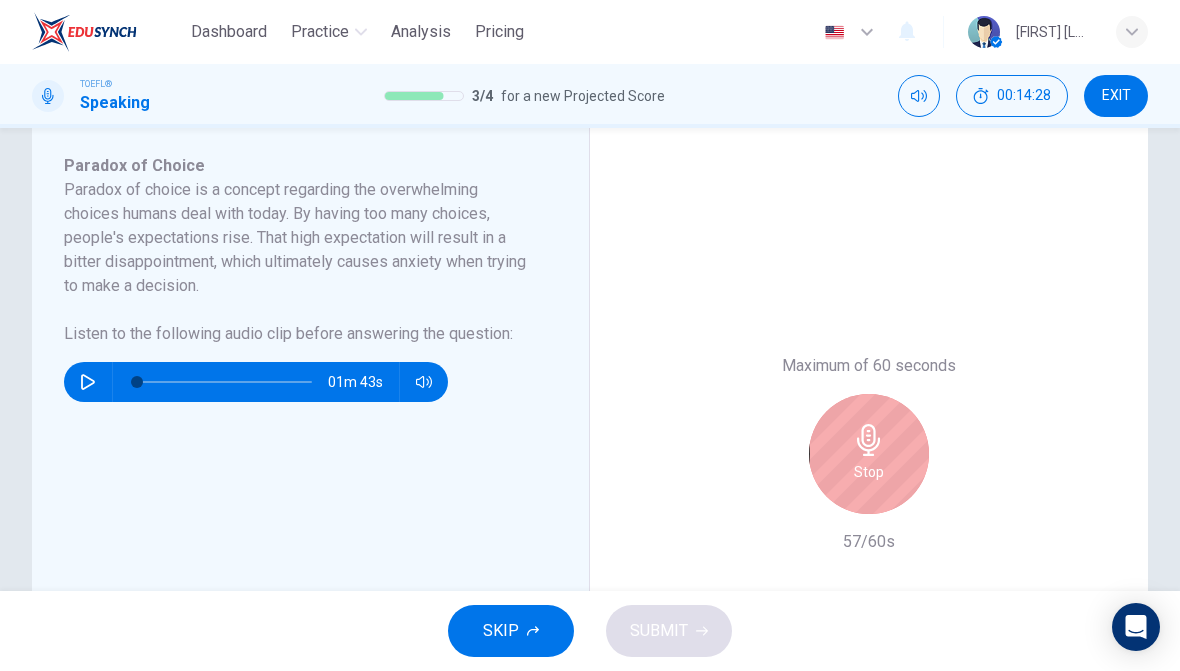 scroll, scrollTop: 426, scrollLeft: 0, axis: vertical 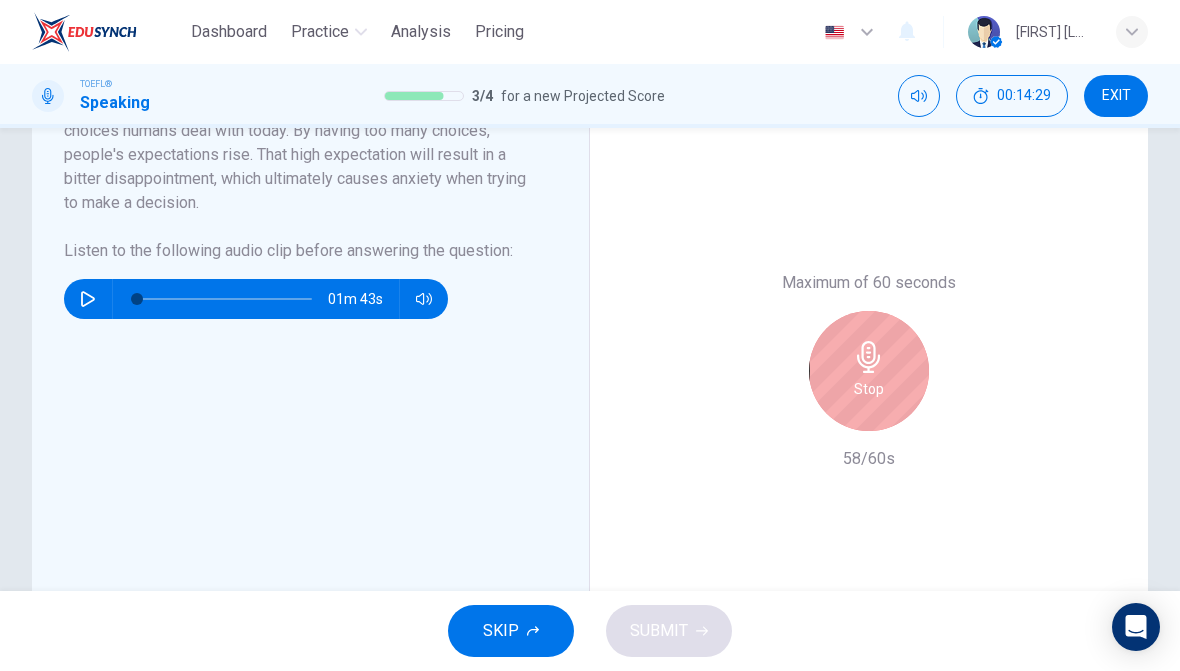 click on "Stop" at bounding box center (869, 389) 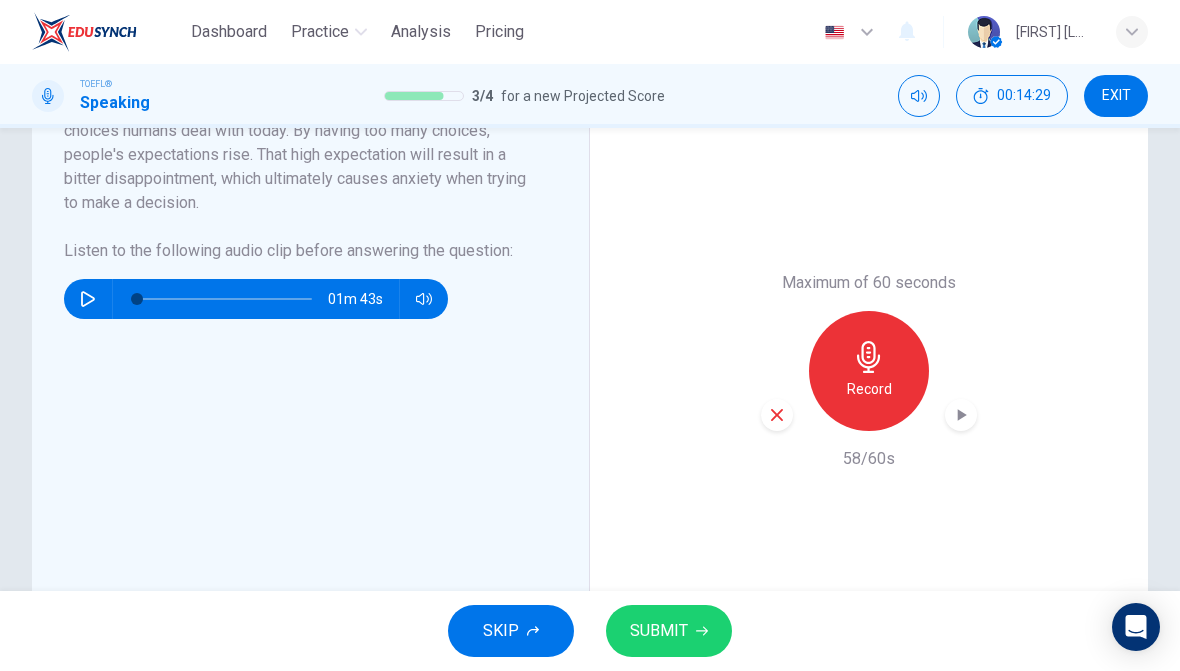 click 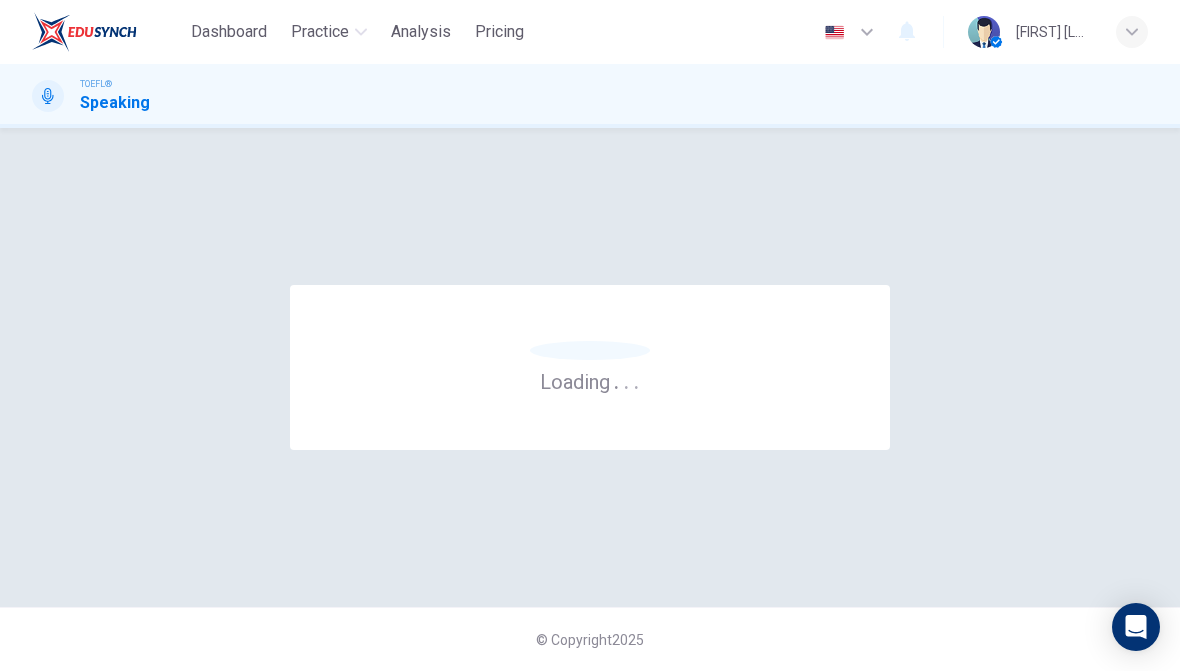 scroll, scrollTop: 0, scrollLeft: 0, axis: both 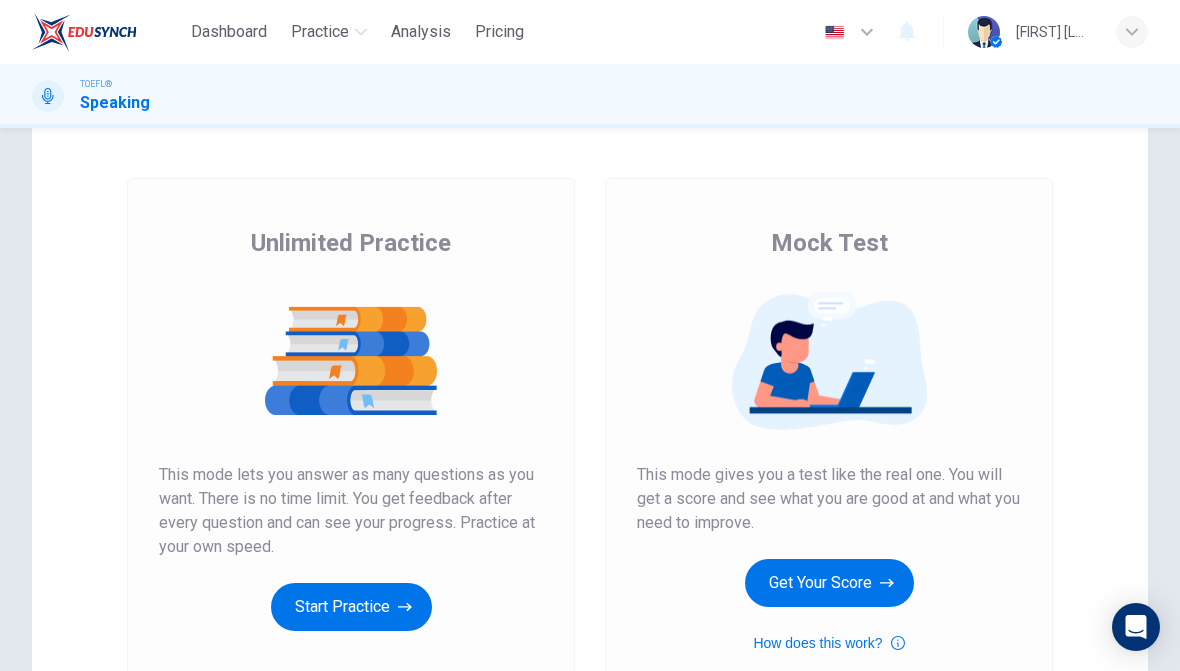 click on "Get Your Score" at bounding box center [829, 583] 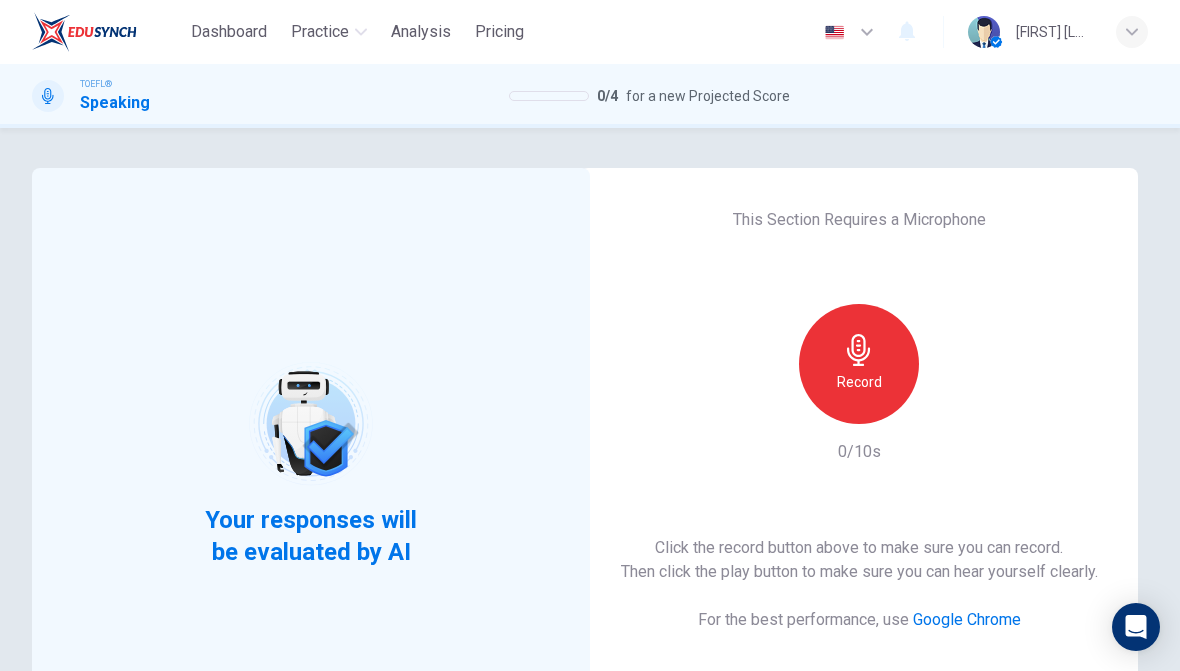 scroll, scrollTop: 13, scrollLeft: 0, axis: vertical 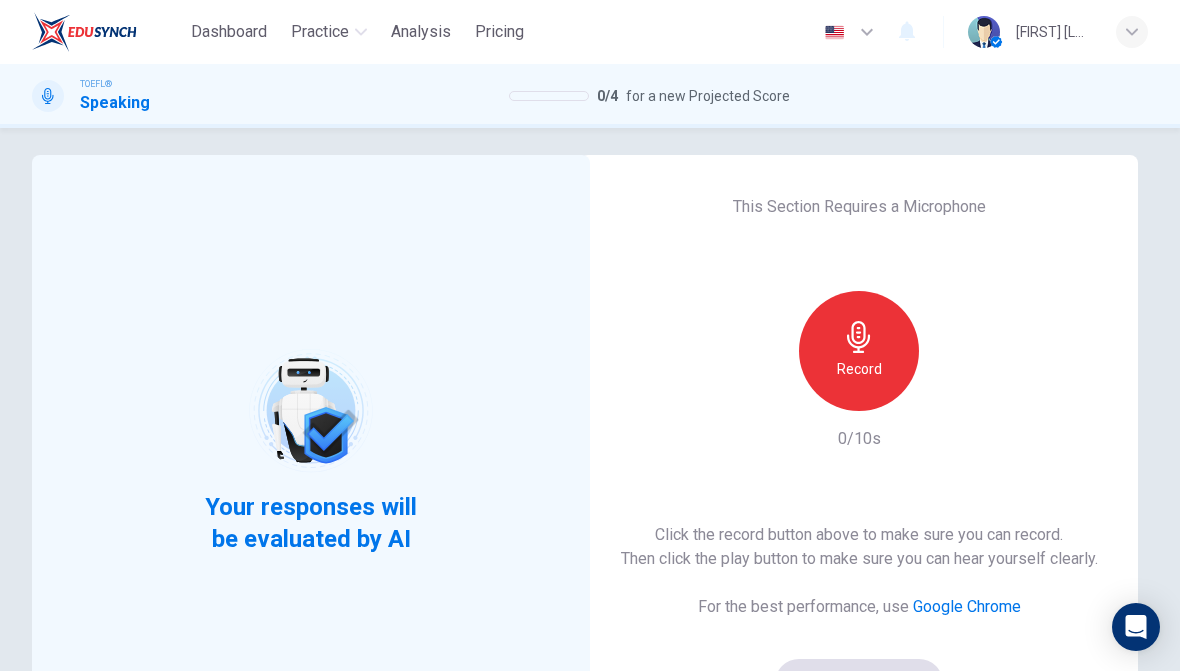 click on "Record" at bounding box center (859, 351) 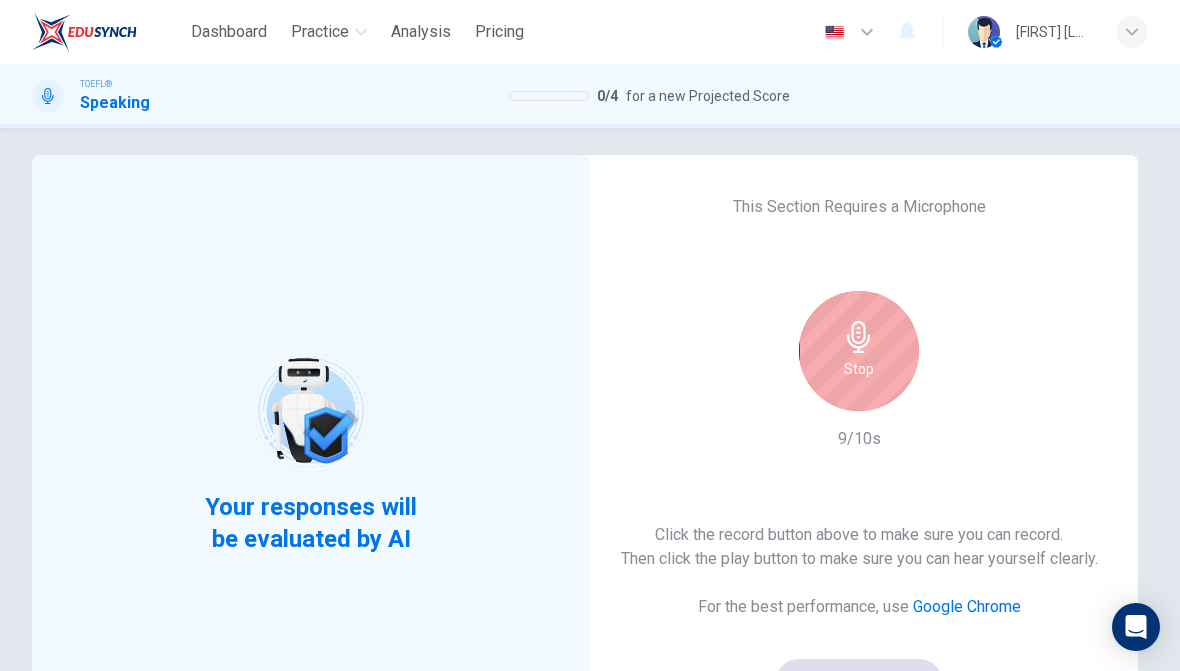 click on "Stop" at bounding box center [859, 369] 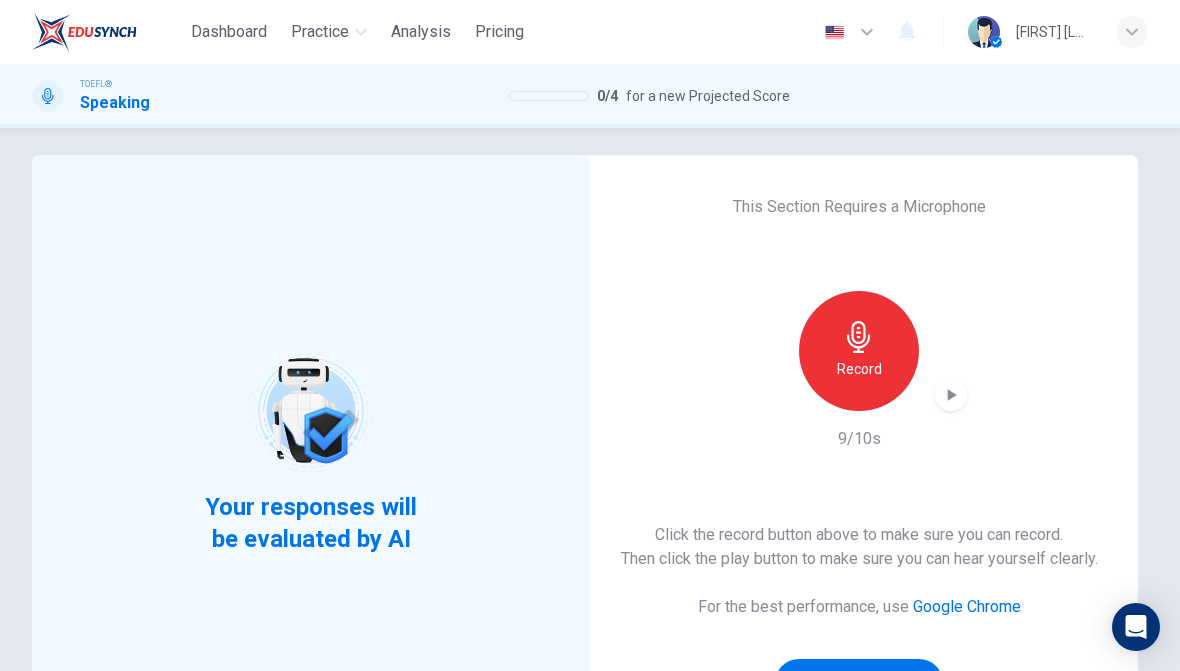 scroll, scrollTop: 78, scrollLeft: 0, axis: vertical 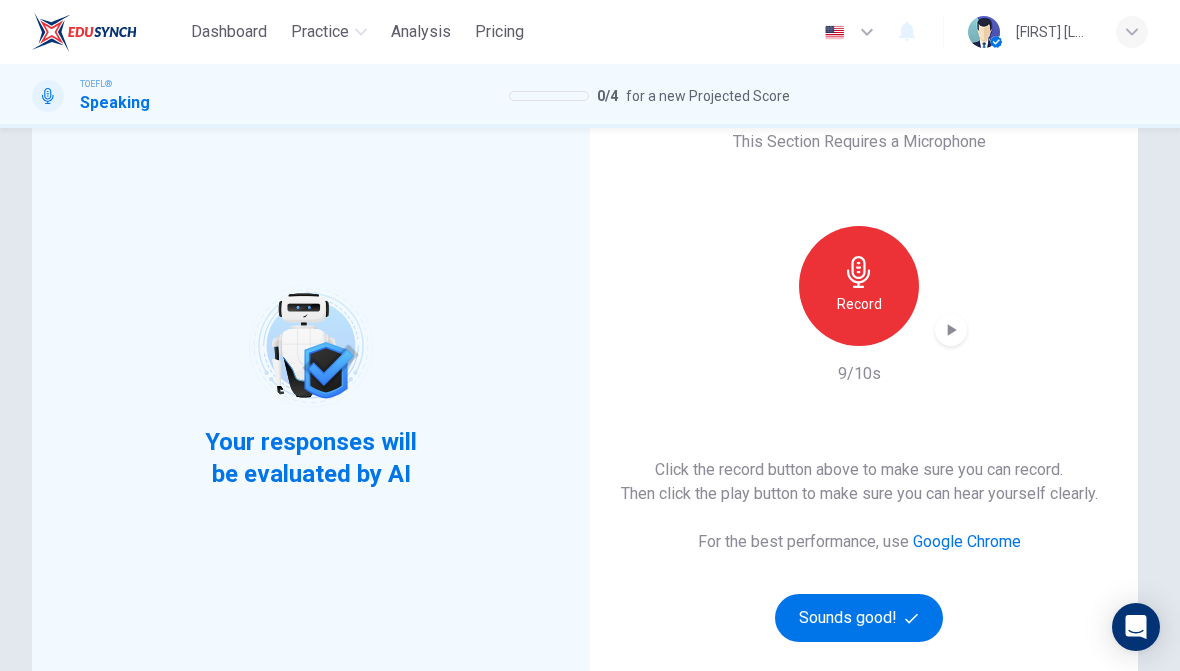 click on "Sounds good!" at bounding box center [859, 618] 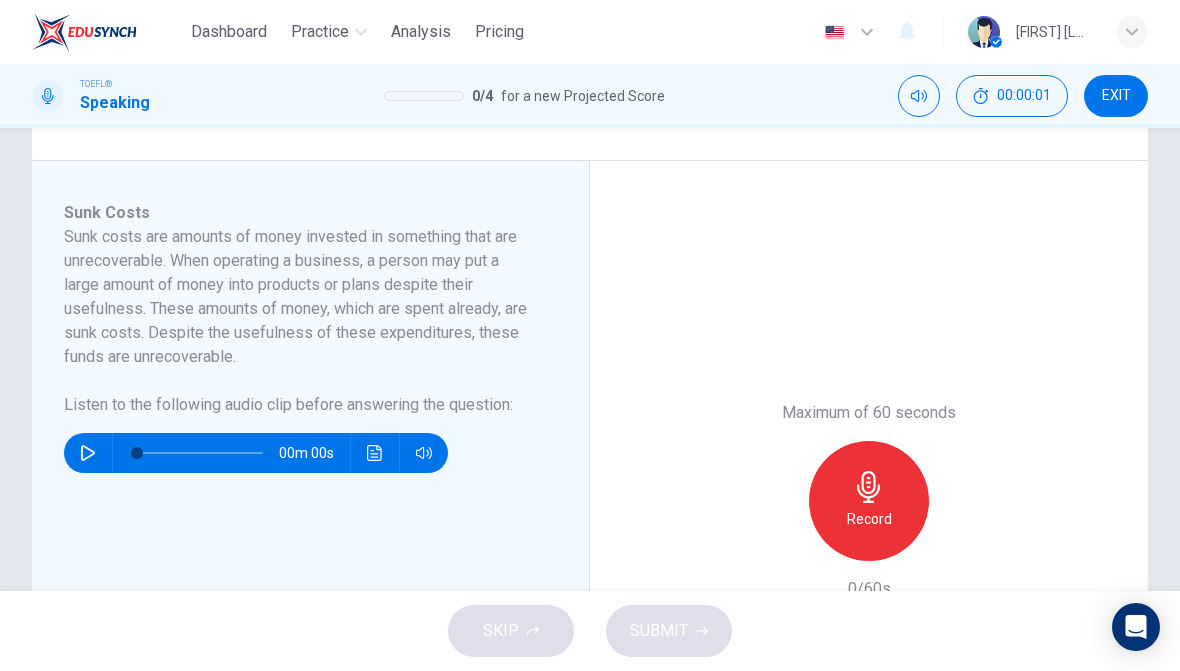 scroll, scrollTop: 315, scrollLeft: 0, axis: vertical 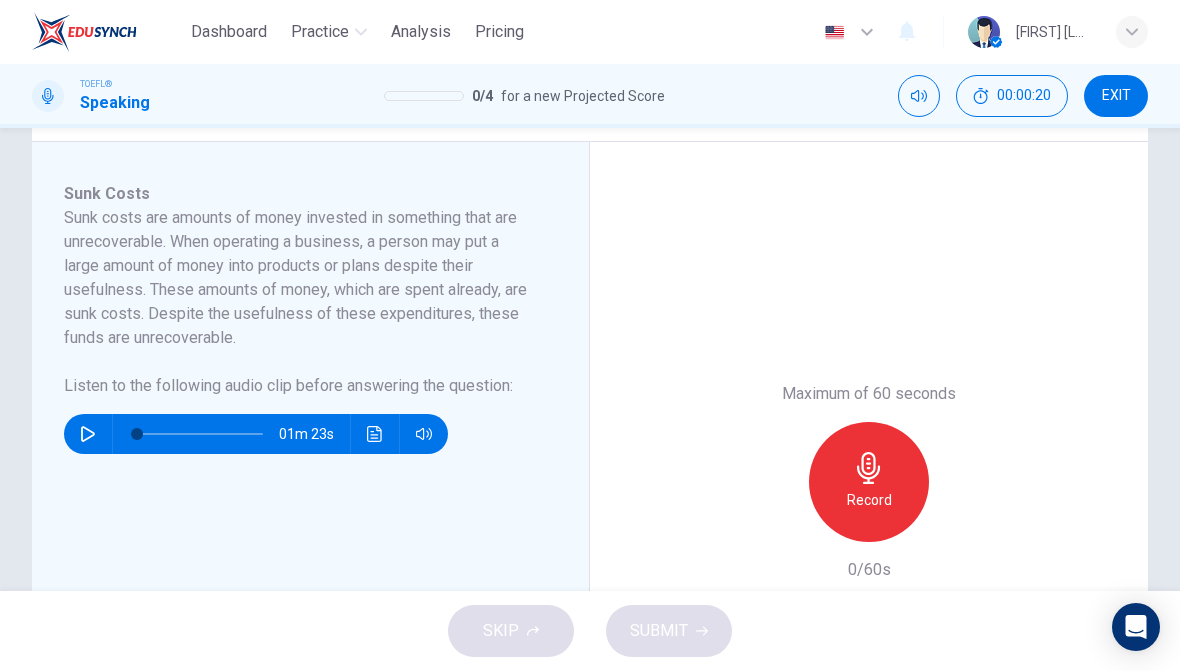click 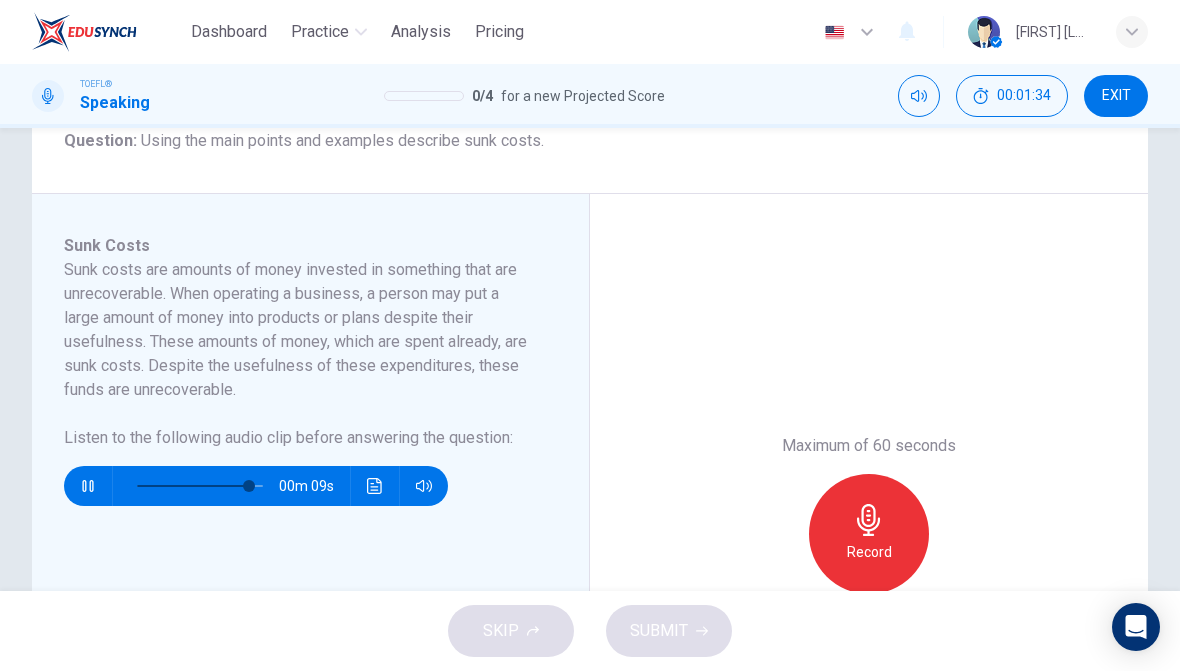 scroll, scrollTop: 264, scrollLeft: 0, axis: vertical 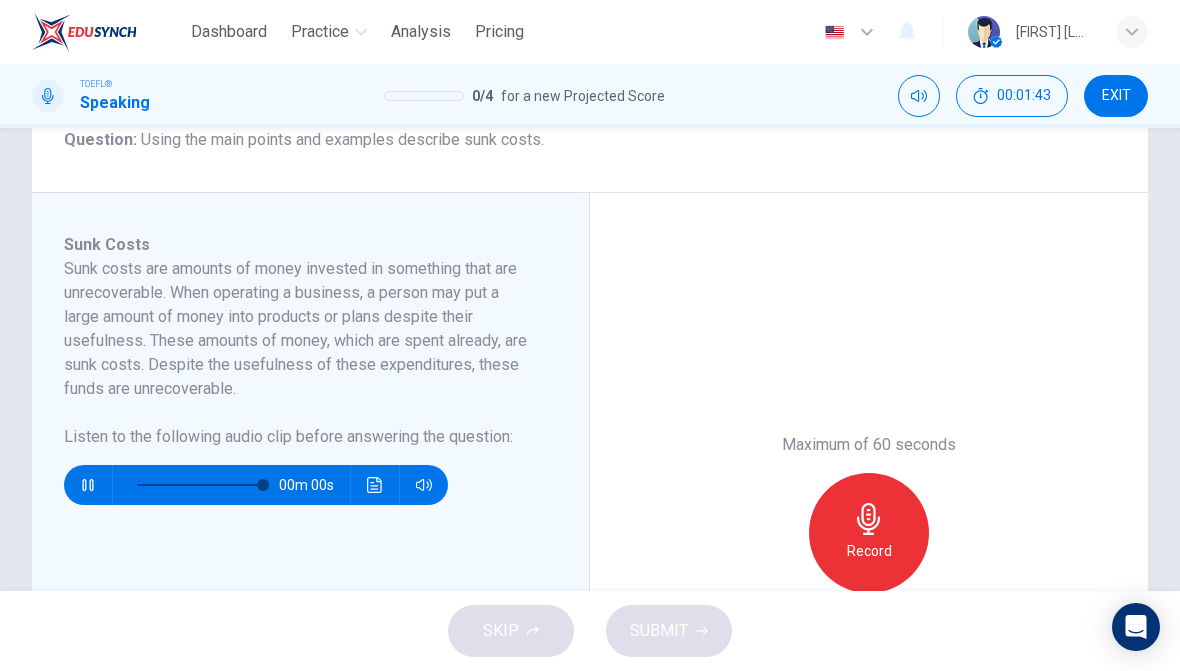 type on "0" 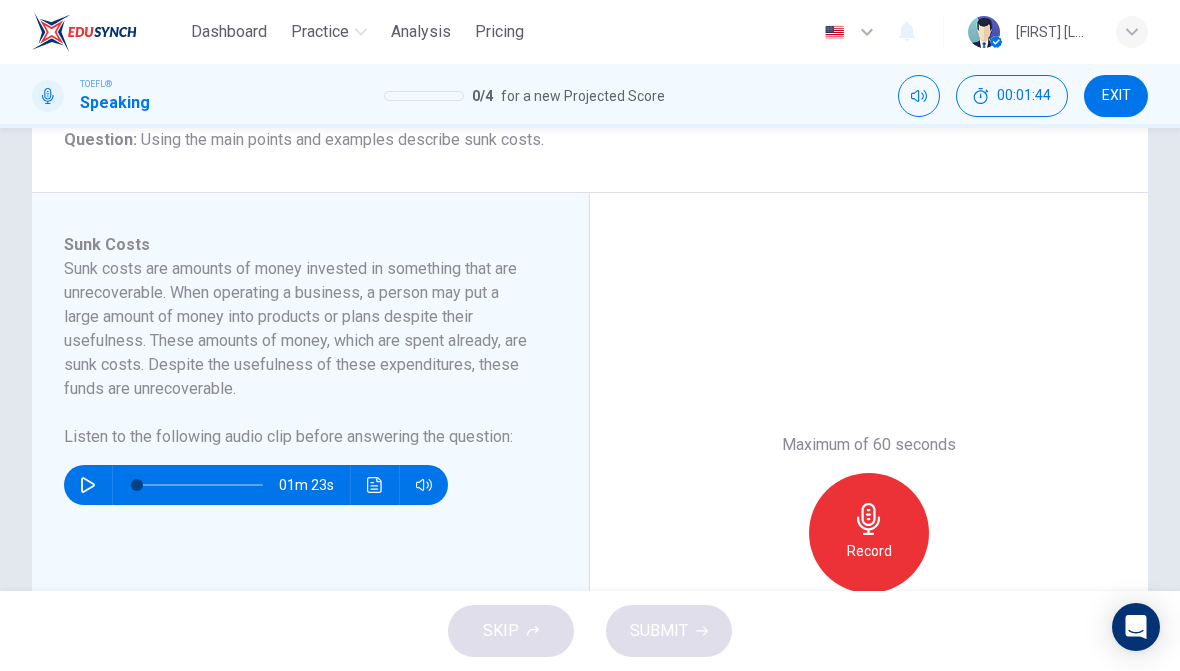 click 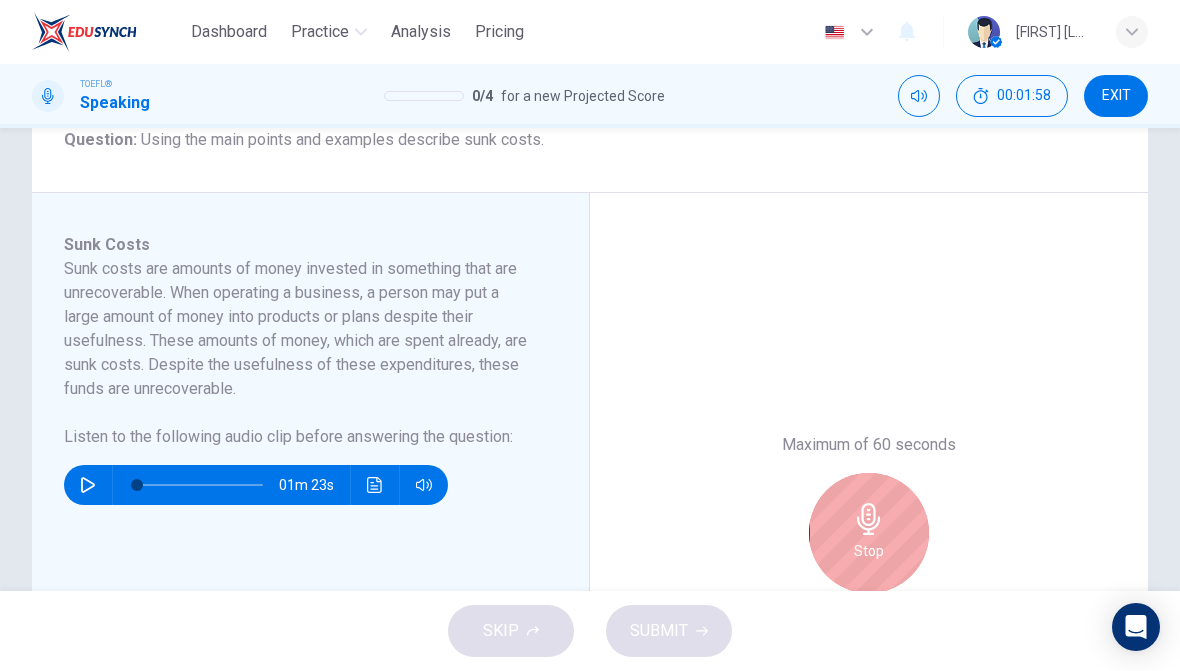 click on "Stop" at bounding box center (869, 551) 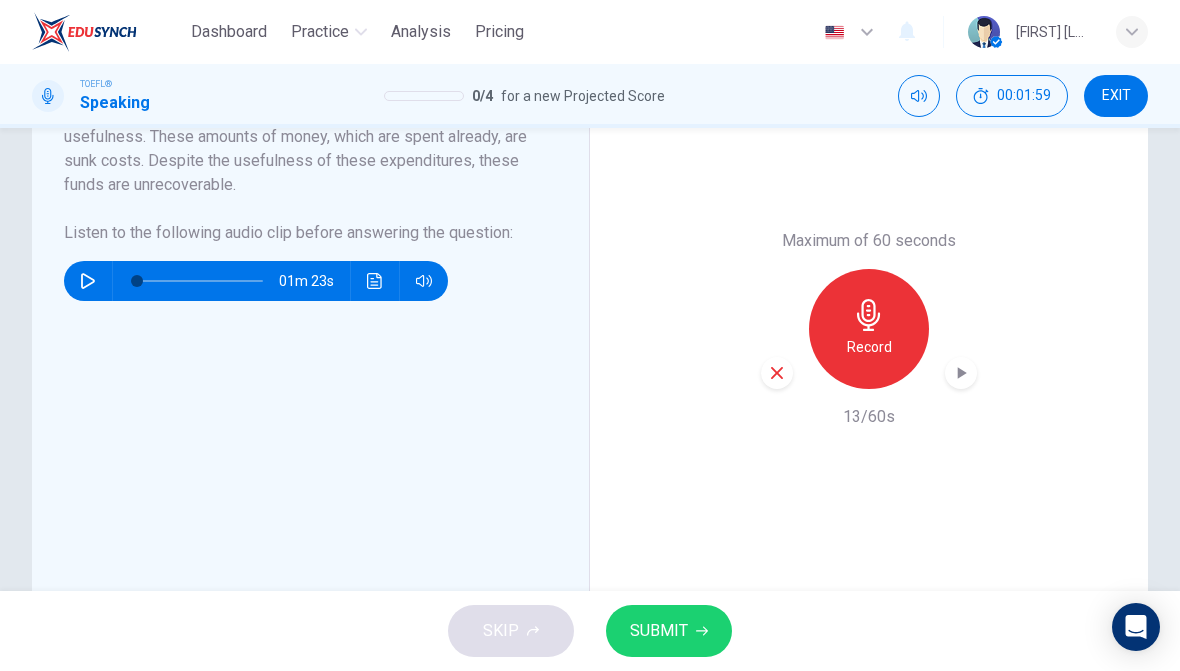 scroll, scrollTop: 469, scrollLeft: 0, axis: vertical 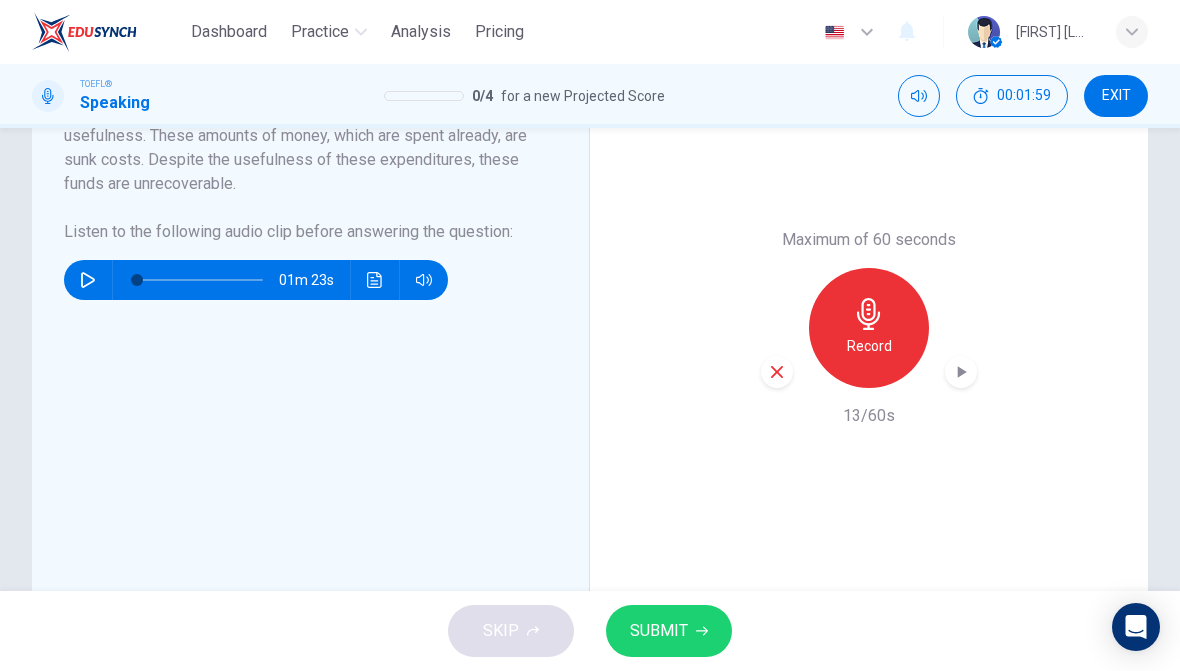 click 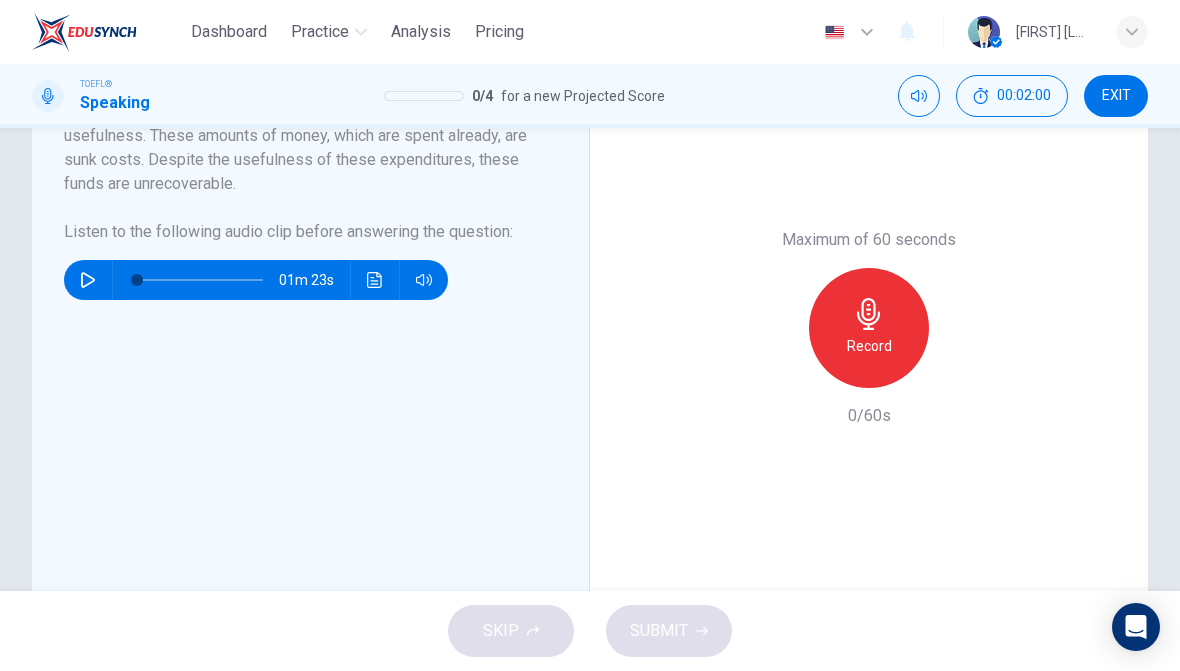 click 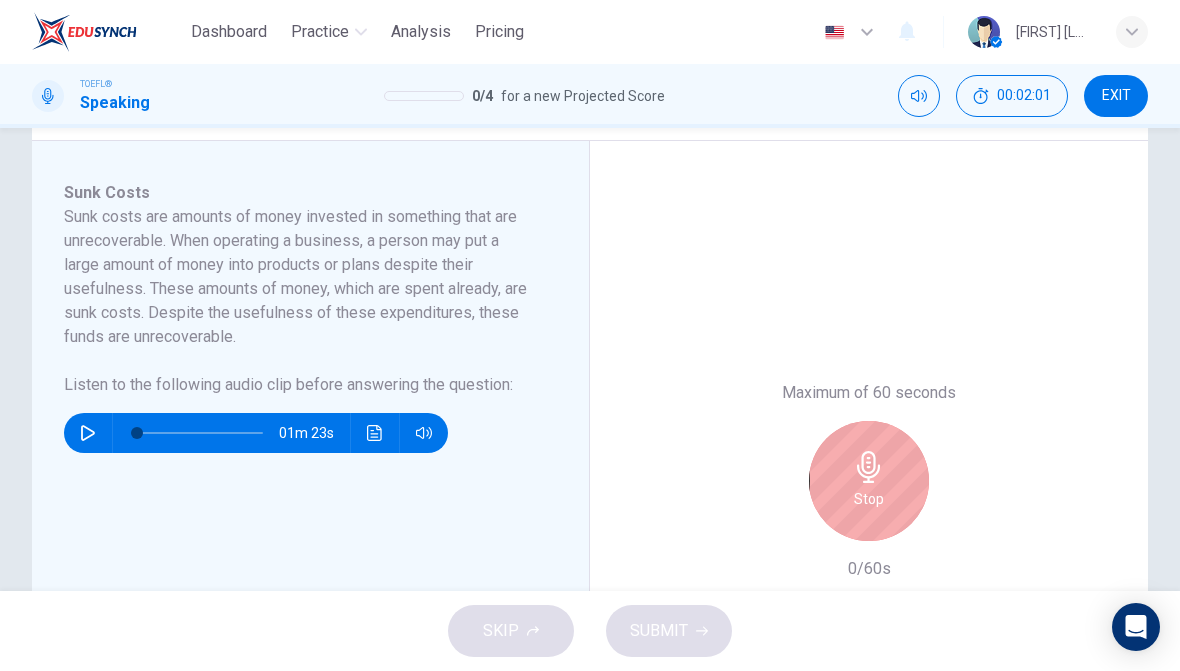 scroll, scrollTop: 315, scrollLeft: 0, axis: vertical 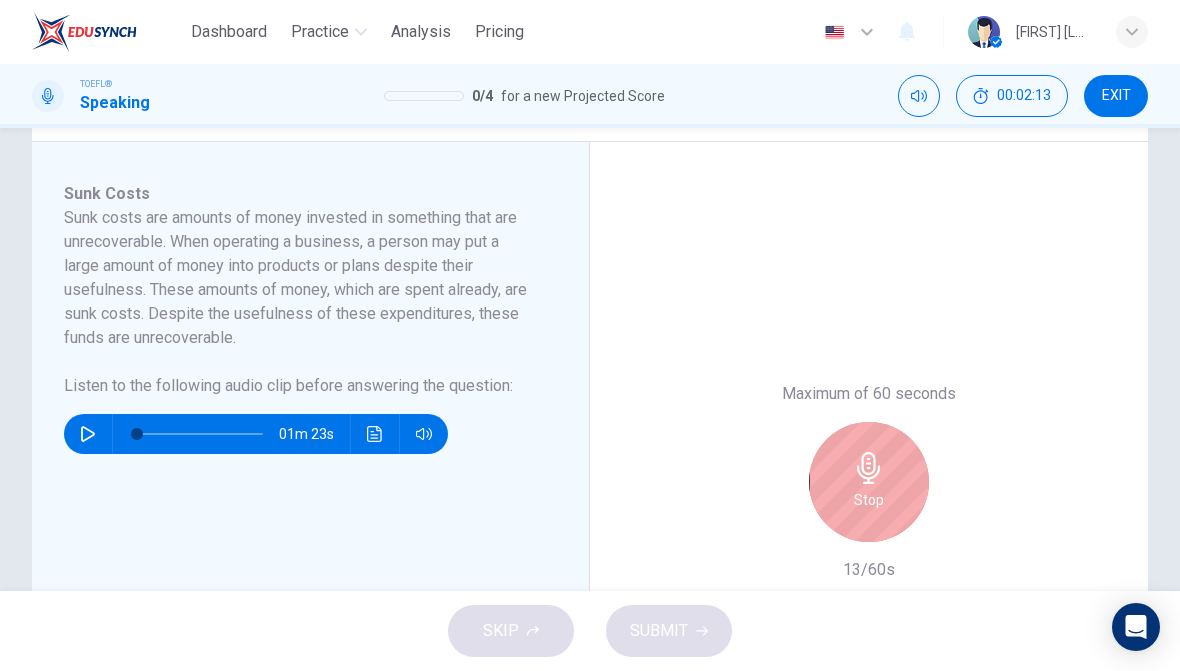 click 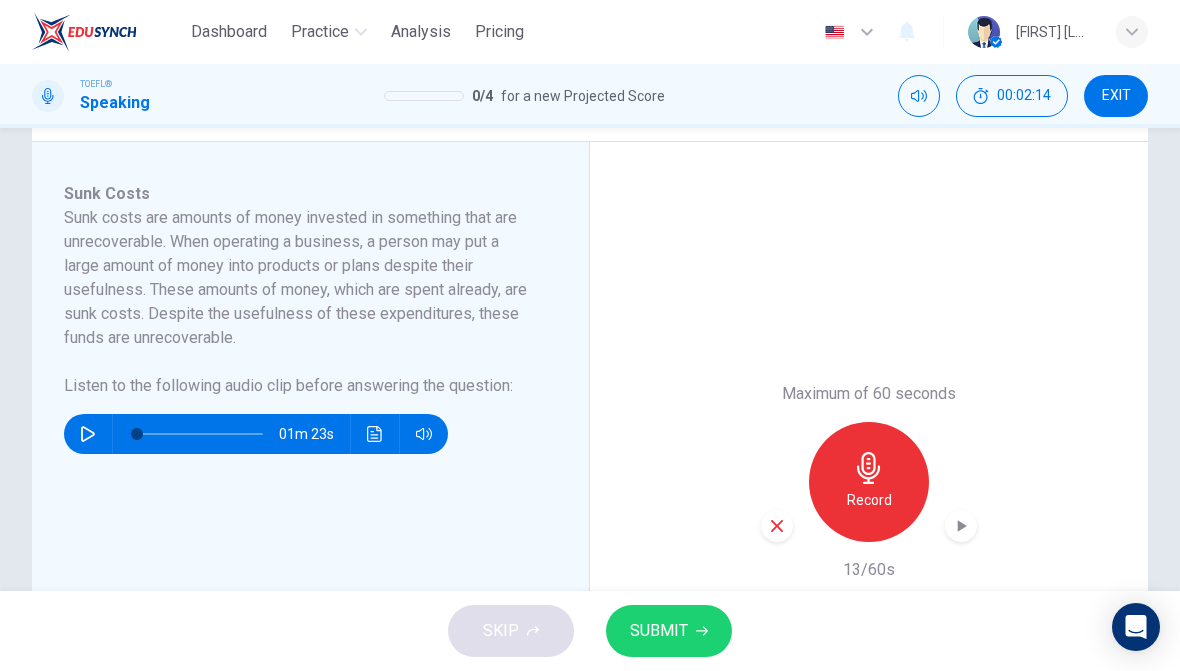 scroll, scrollTop: 368, scrollLeft: 0, axis: vertical 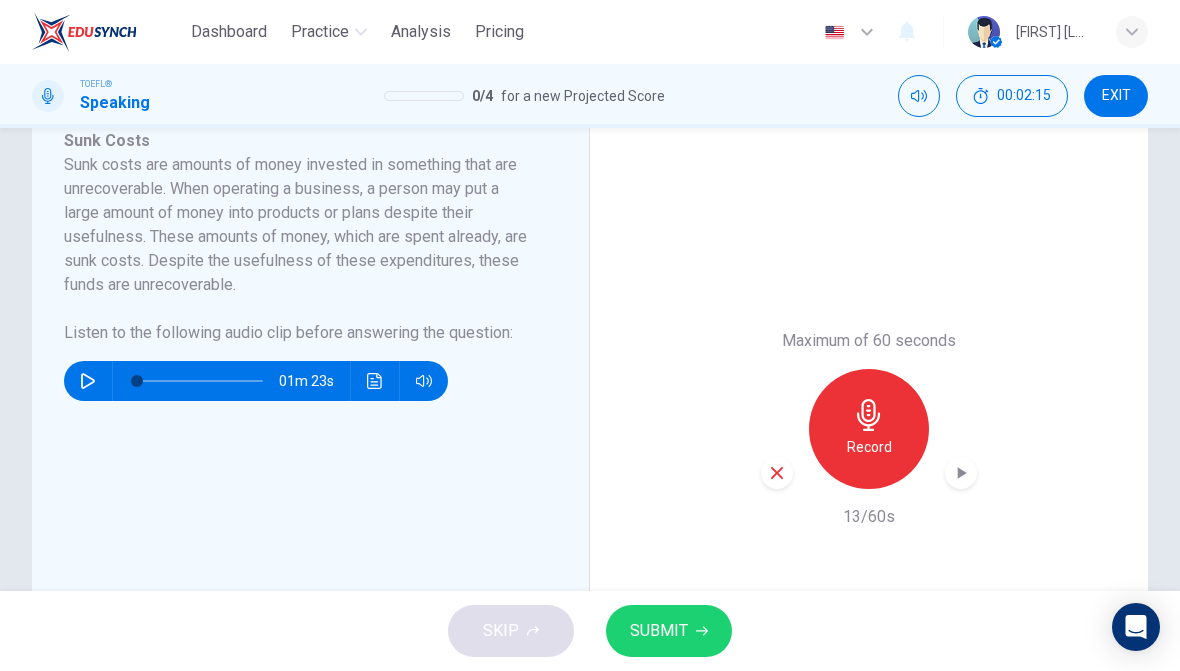 click at bounding box center (777, 473) 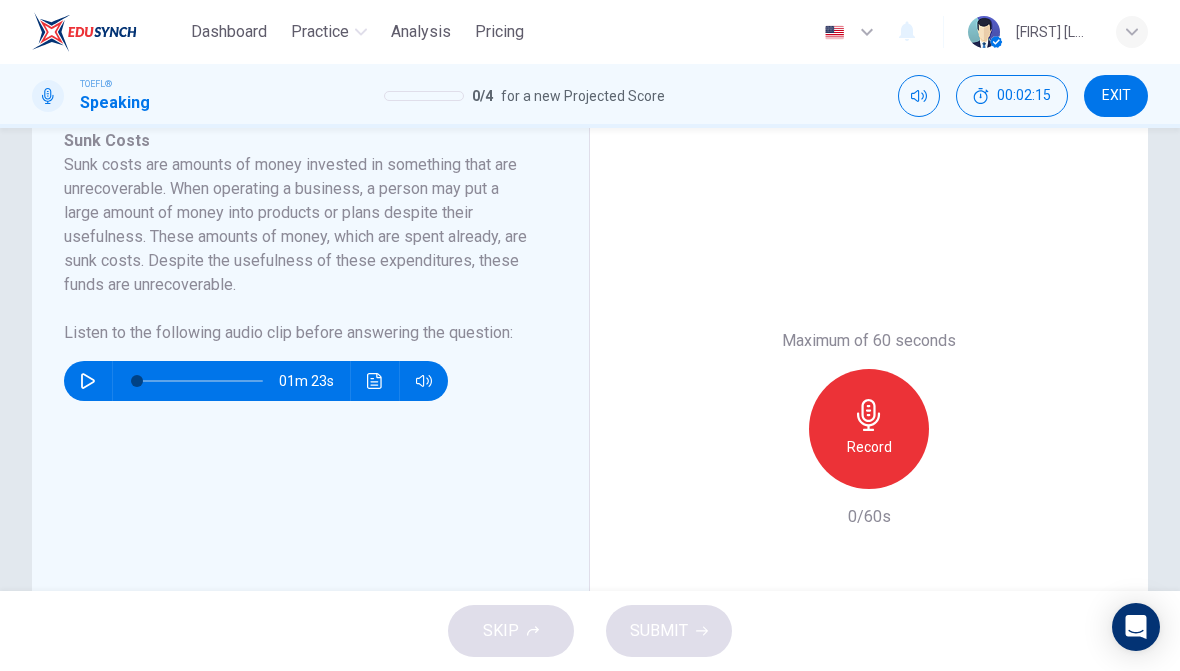 click on "Record" at bounding box center [869, 429] 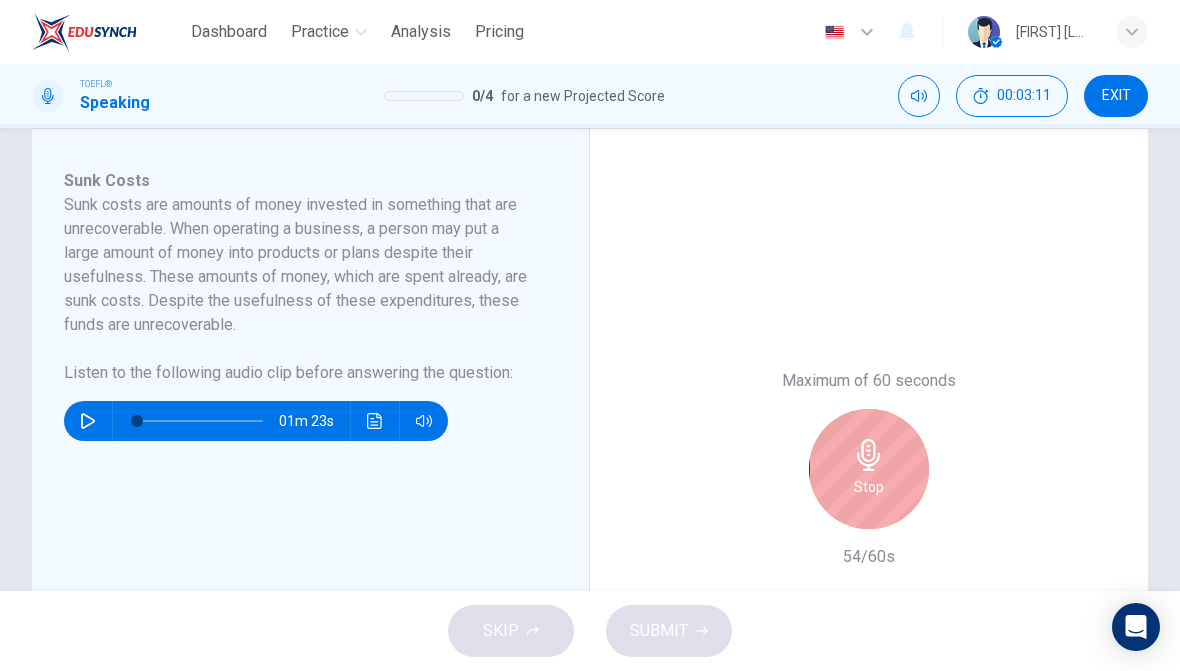 scroll, scrollTop: 371, scrollLeft: 0, axis: vertical 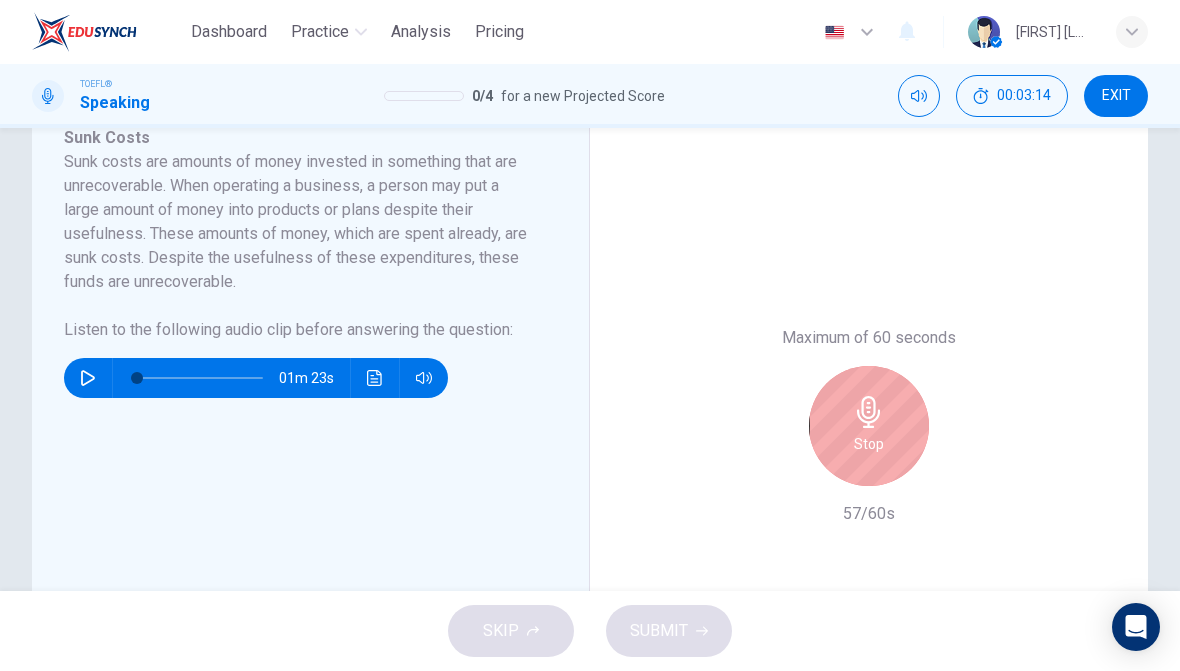 click 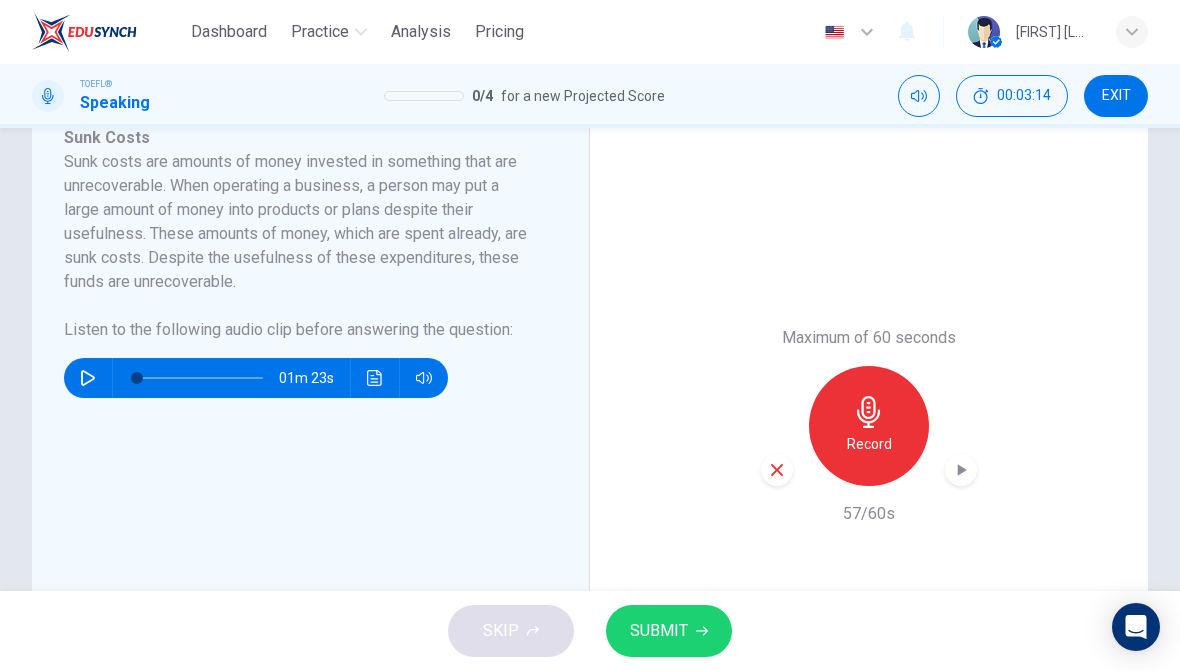 click 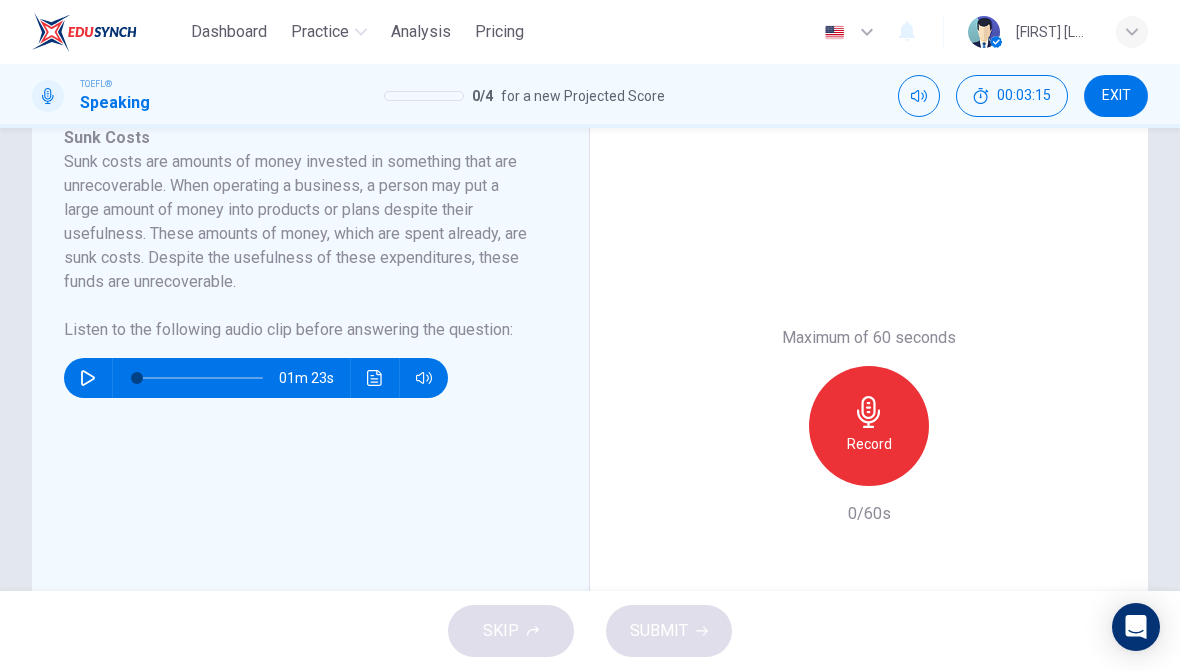 click 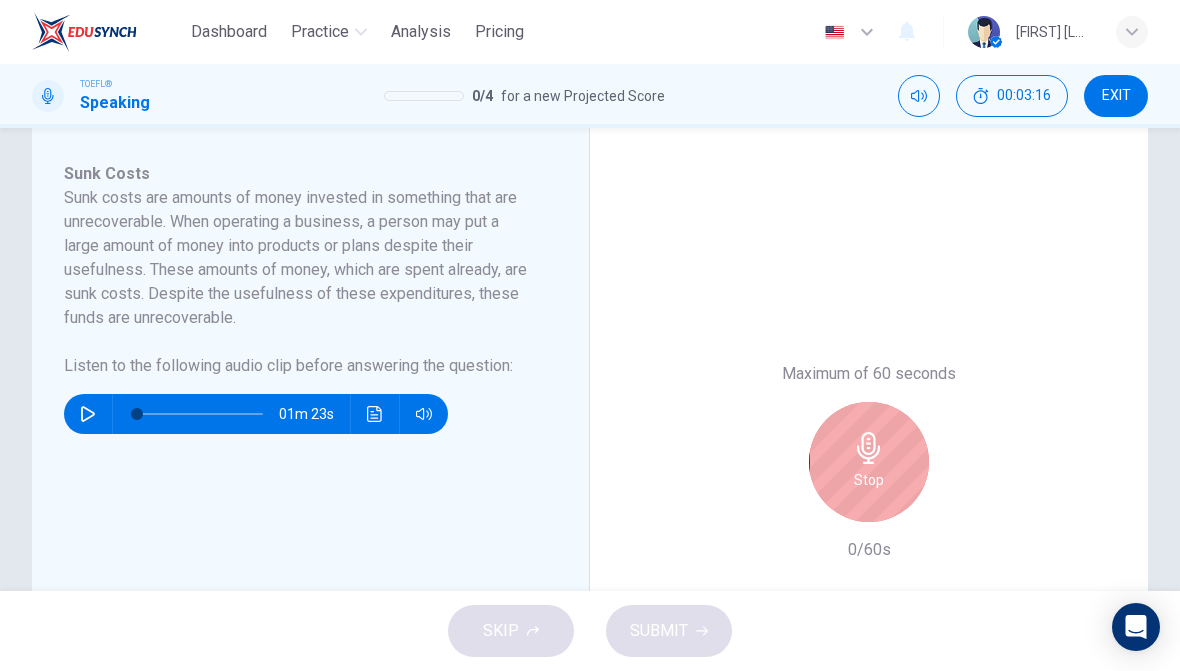 scroll, scrollTop: 330, scrollLeft: 0, axis: vertical 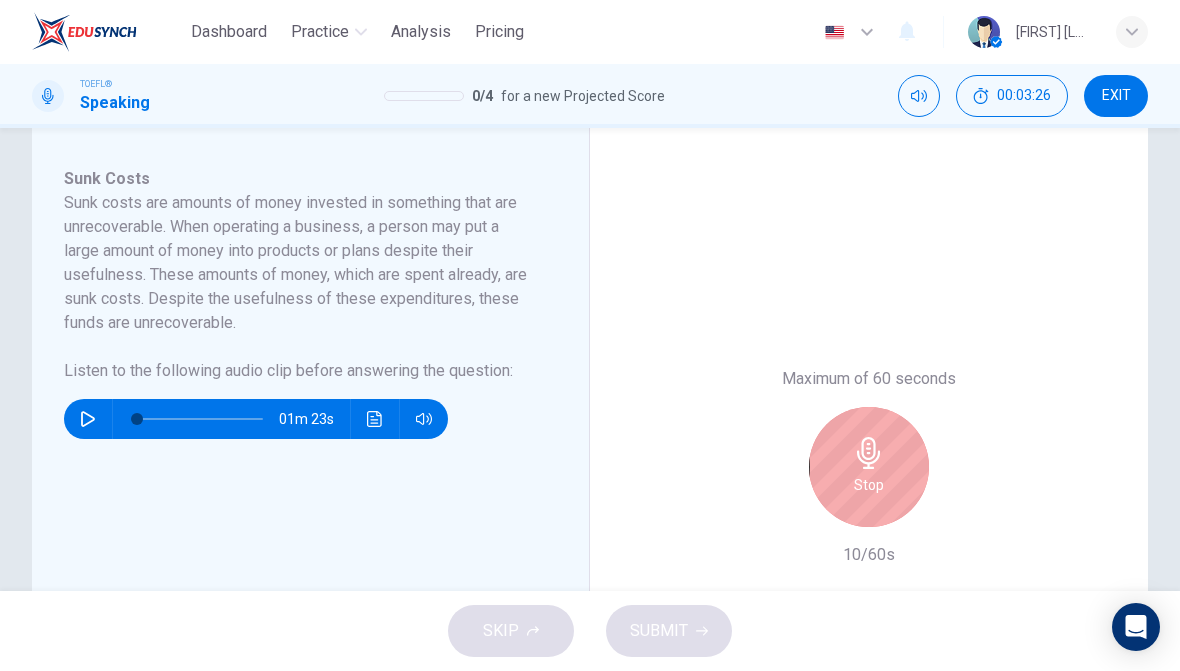 click on "Stop" at bounding box center (869, 467) 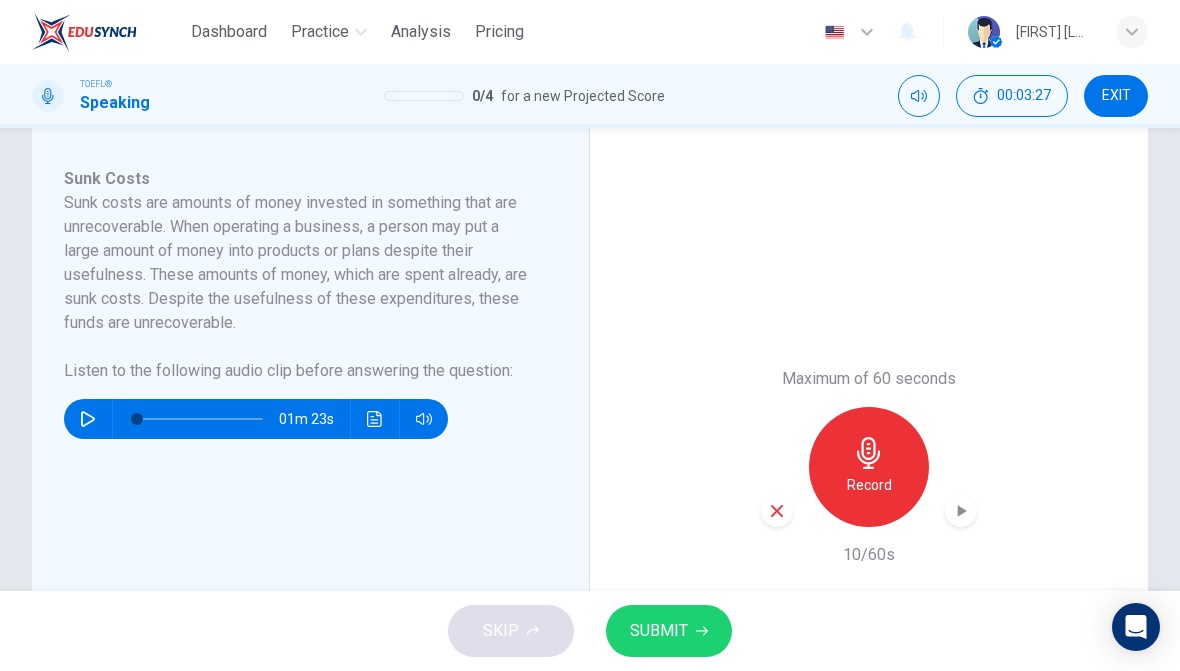 click 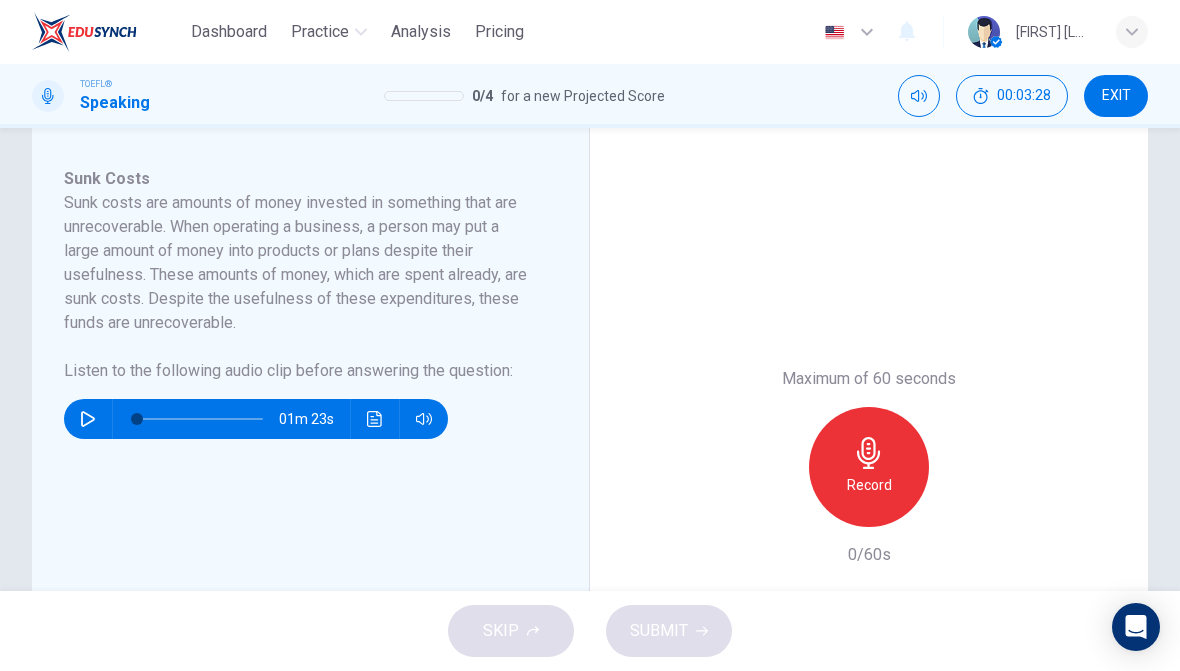click 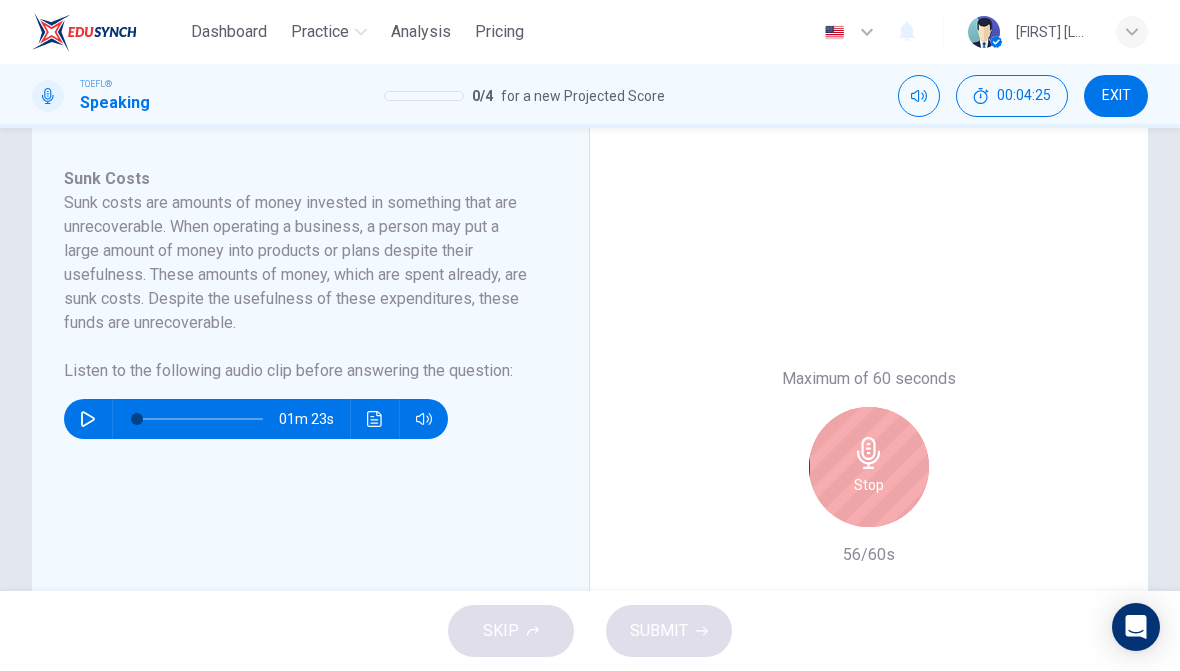 click on "Stop" at bounding box center (869, 467) 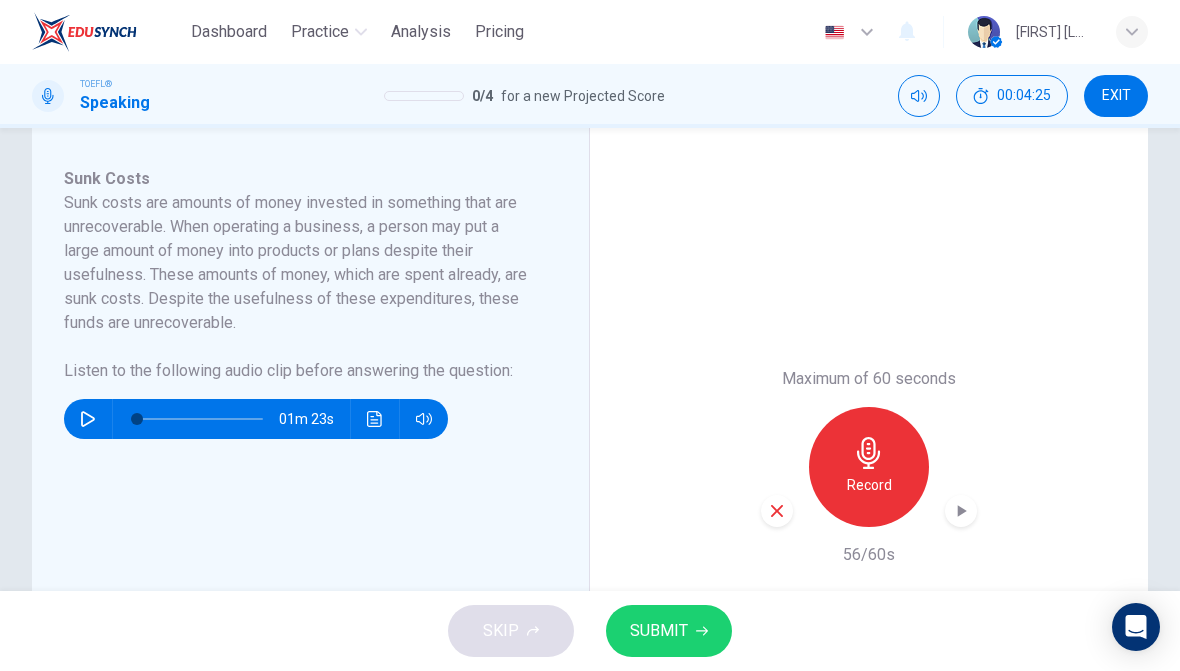 click on "SUBMIT" at bounding box center [669, 631] 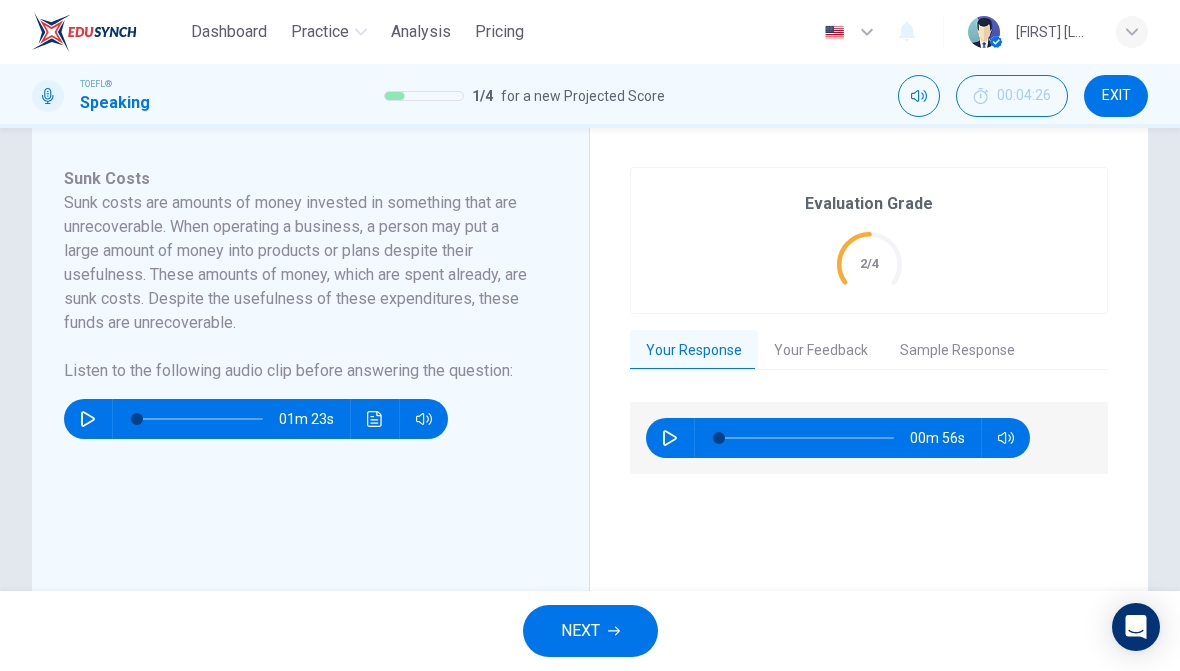 click on "Your Feedback" at bounding box center (821, 351) 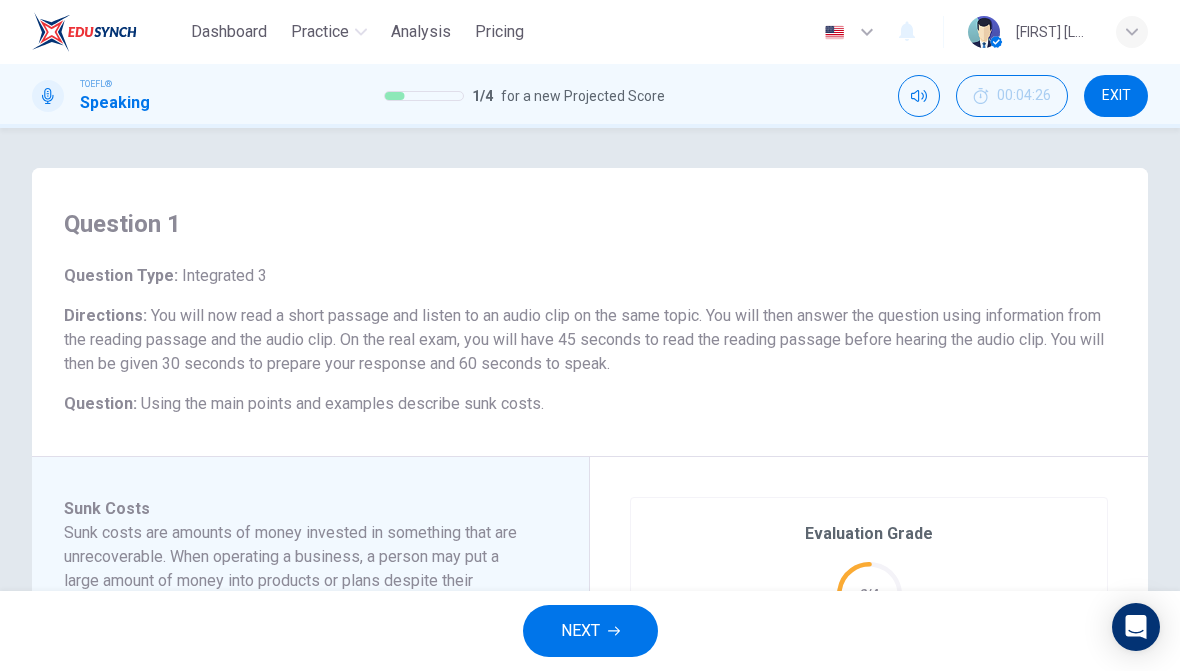 scroll, scrollTop: 0, scrollLeft: 0, axis: both 